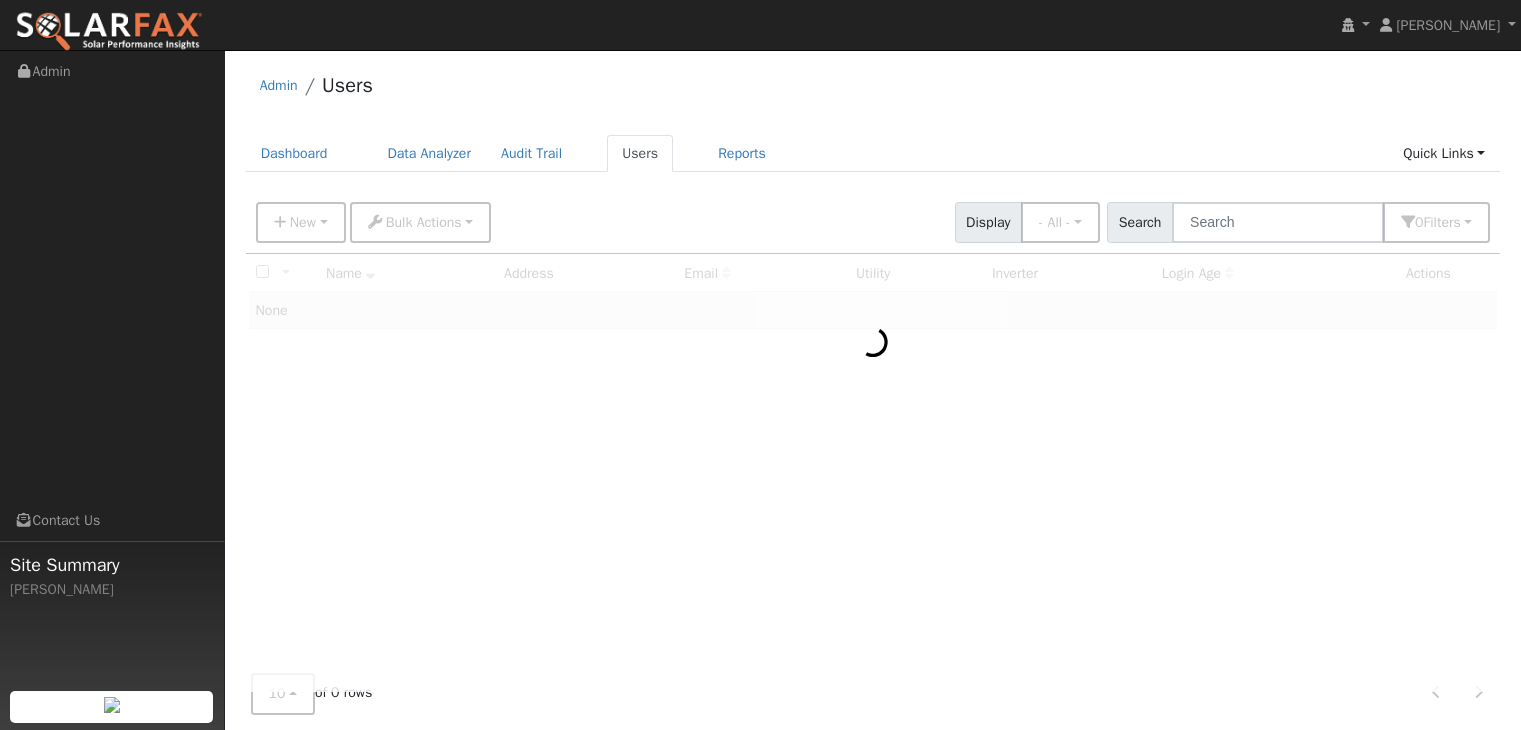scroll, scrollTop: 0, scrollLeft: 0, axis: both 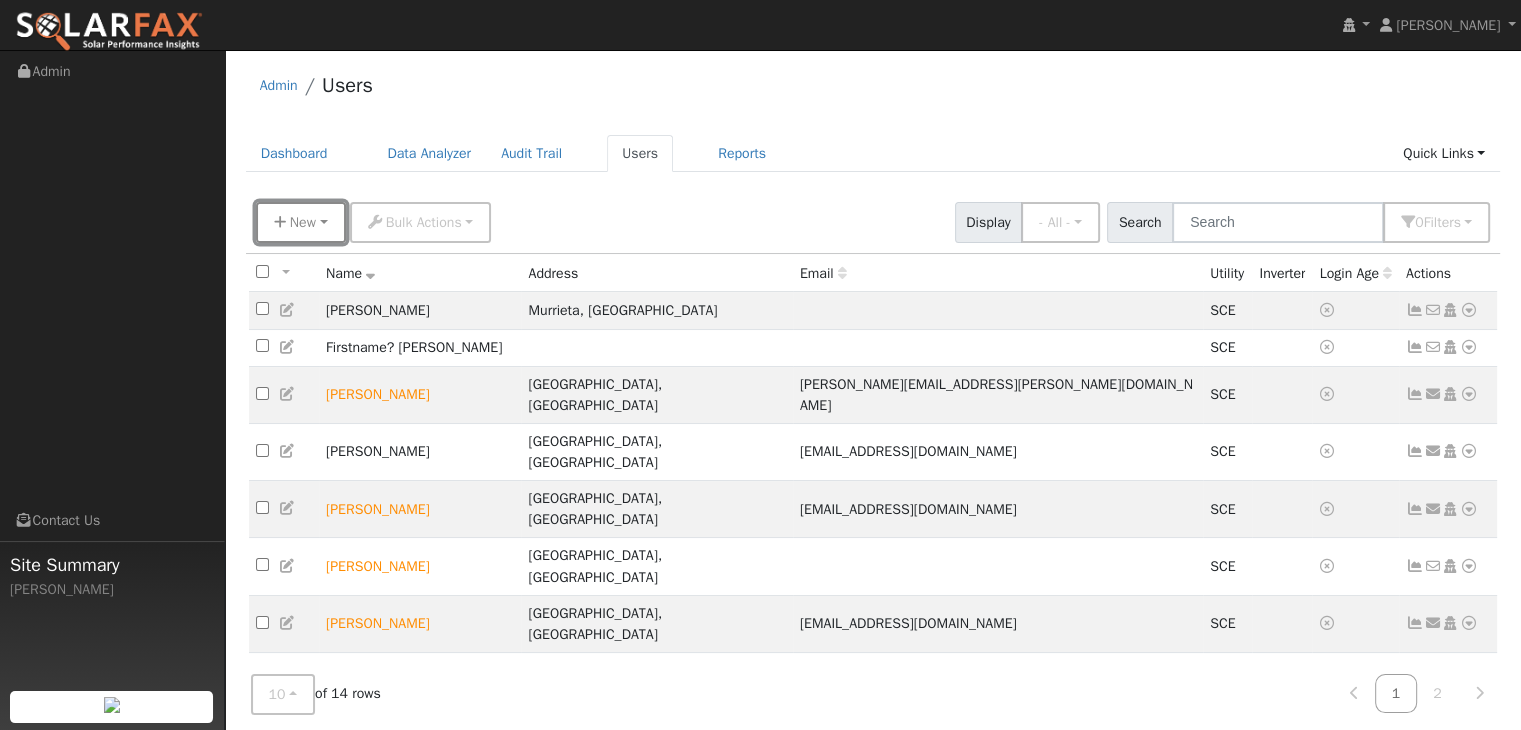 click on "New" at bounding box center (301, 222) 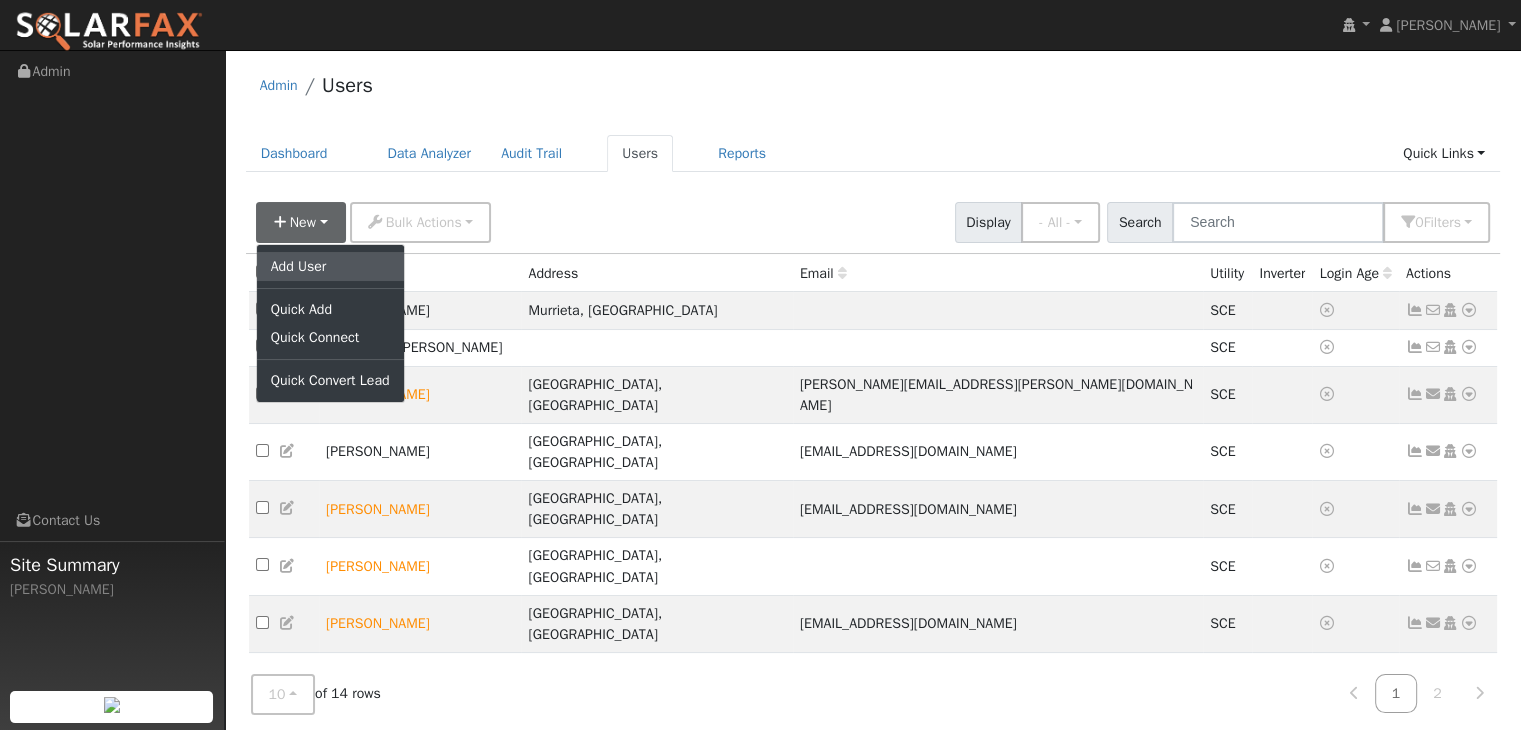 click on "Add User" at bounding box center [330, 266] 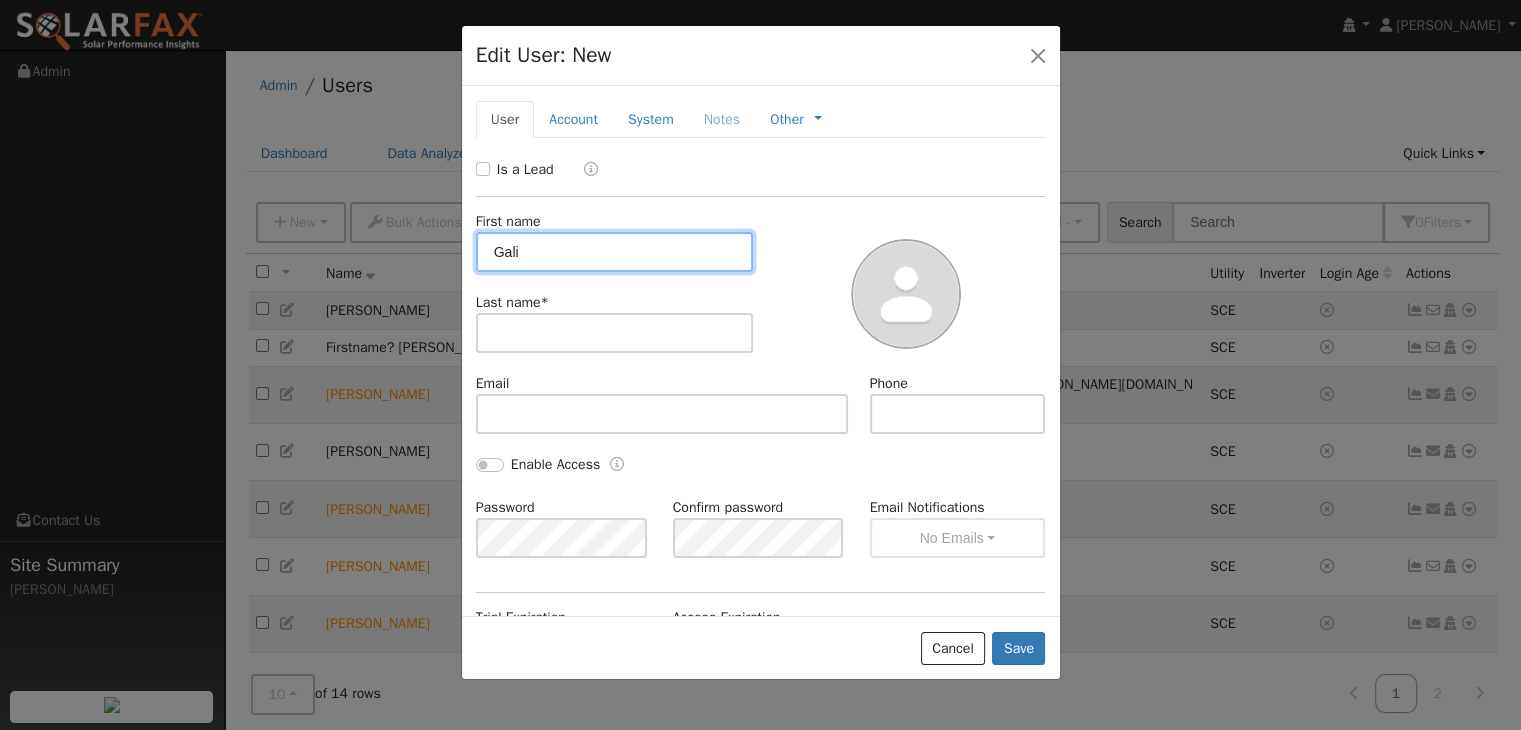 type on "Gali" 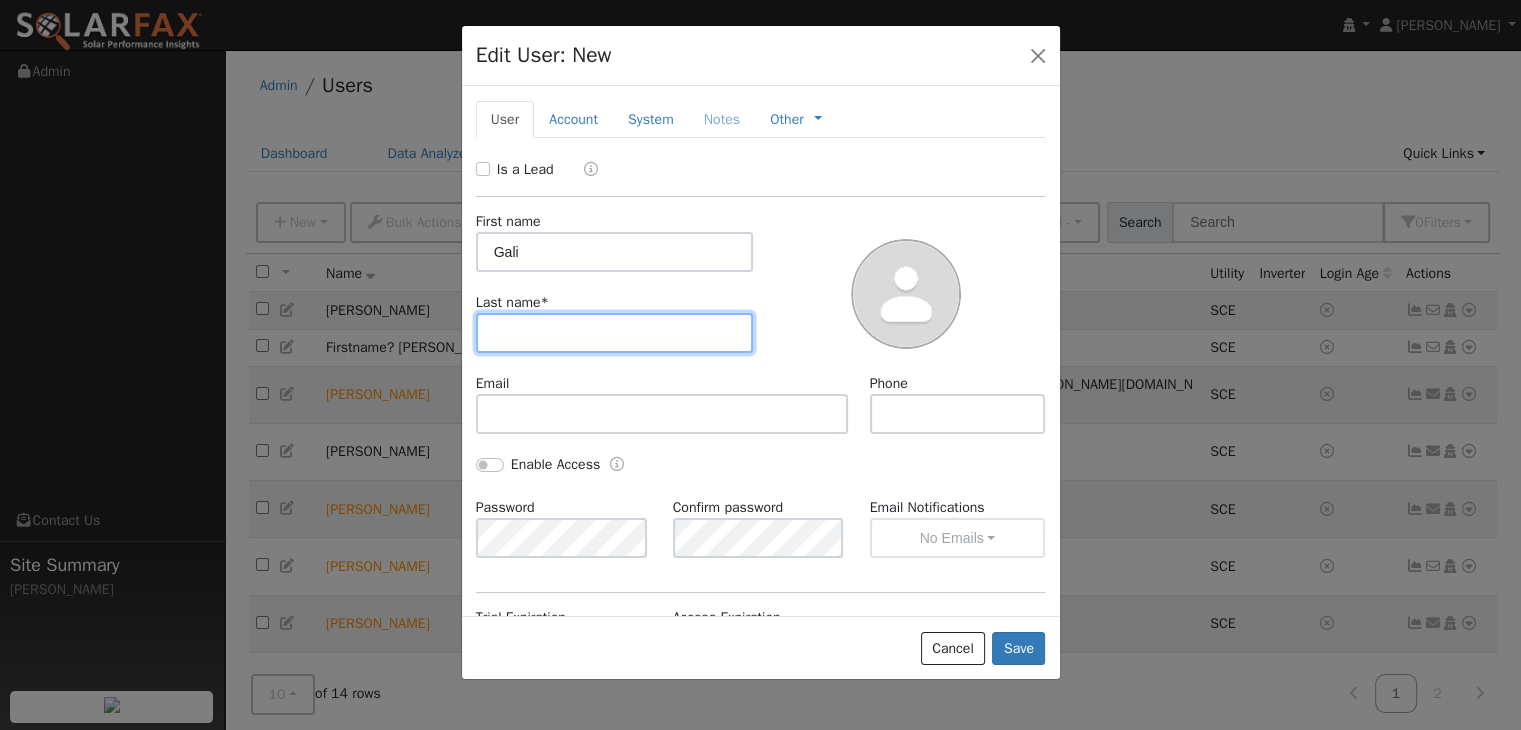 click at bounding box center (615, 333) 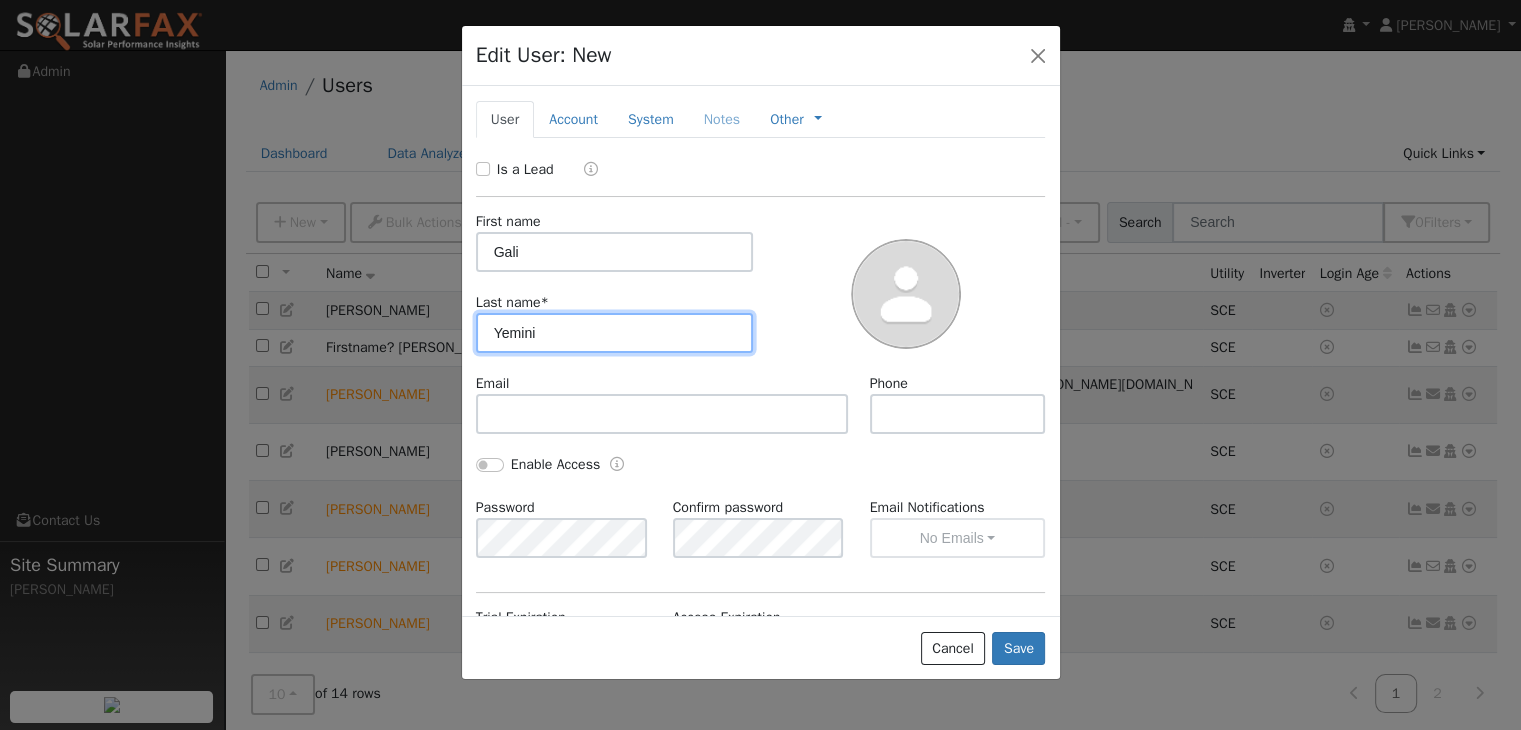 type on "Yemini" 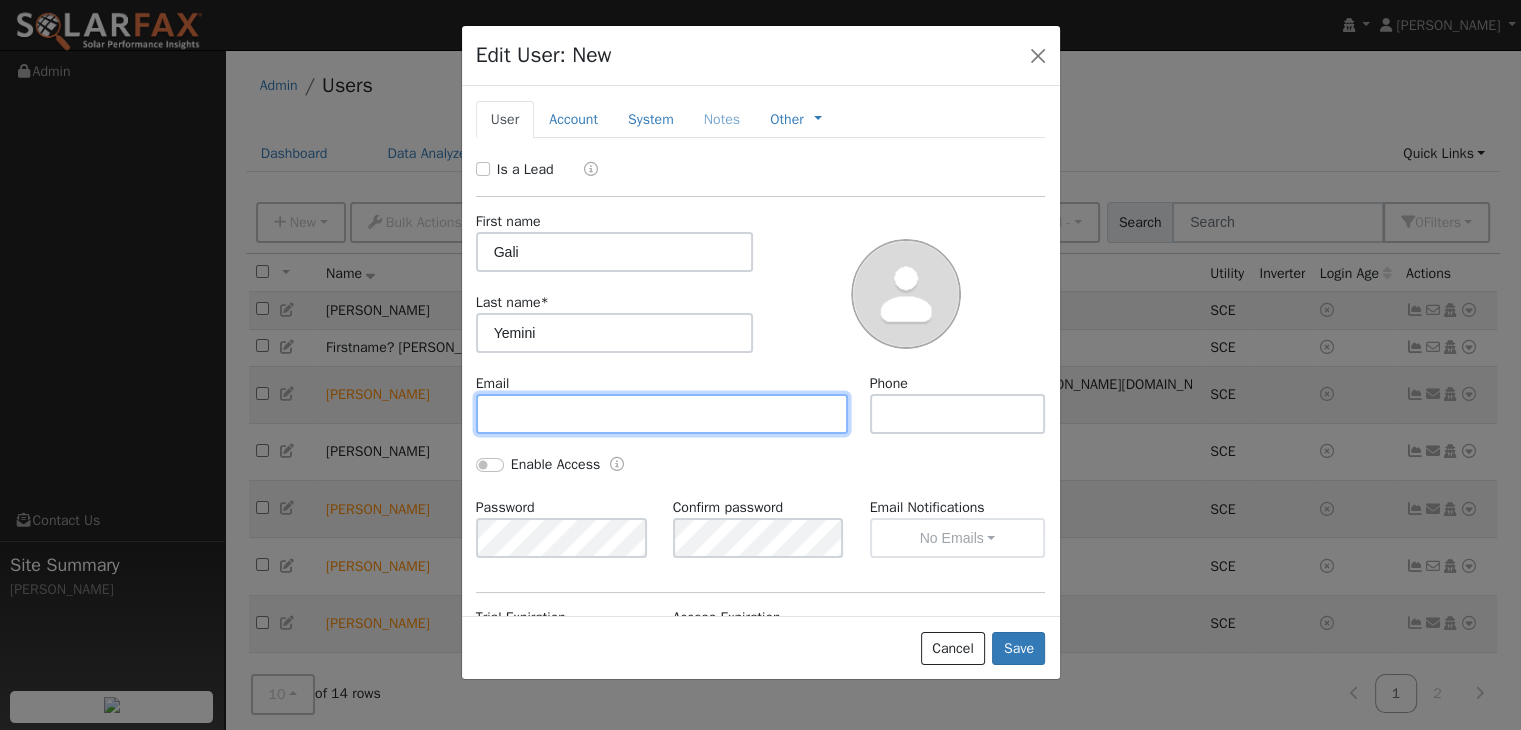 click at bounding box center [662, 414] 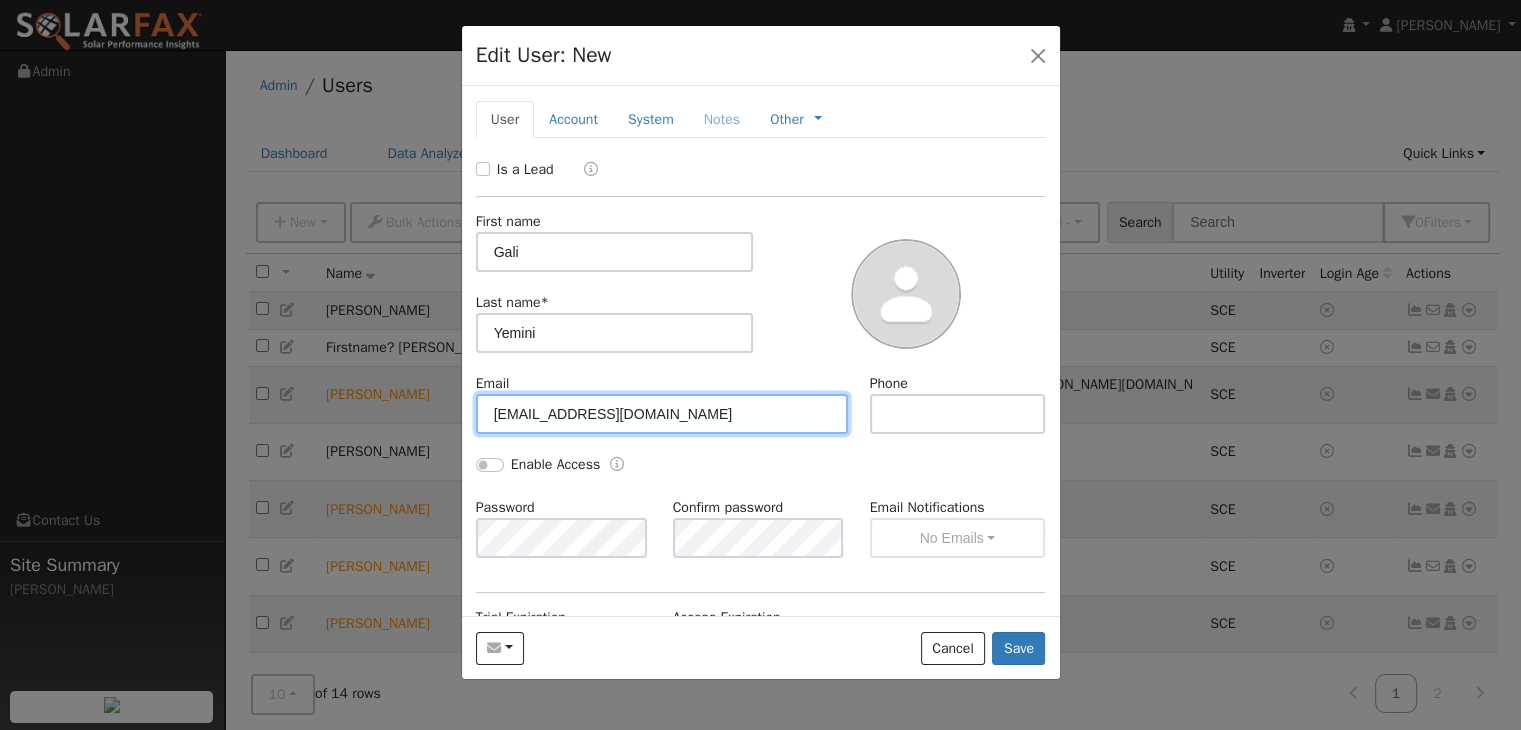 type on "[EMAIL_ADDRESS][DOMAIN_NAME]" 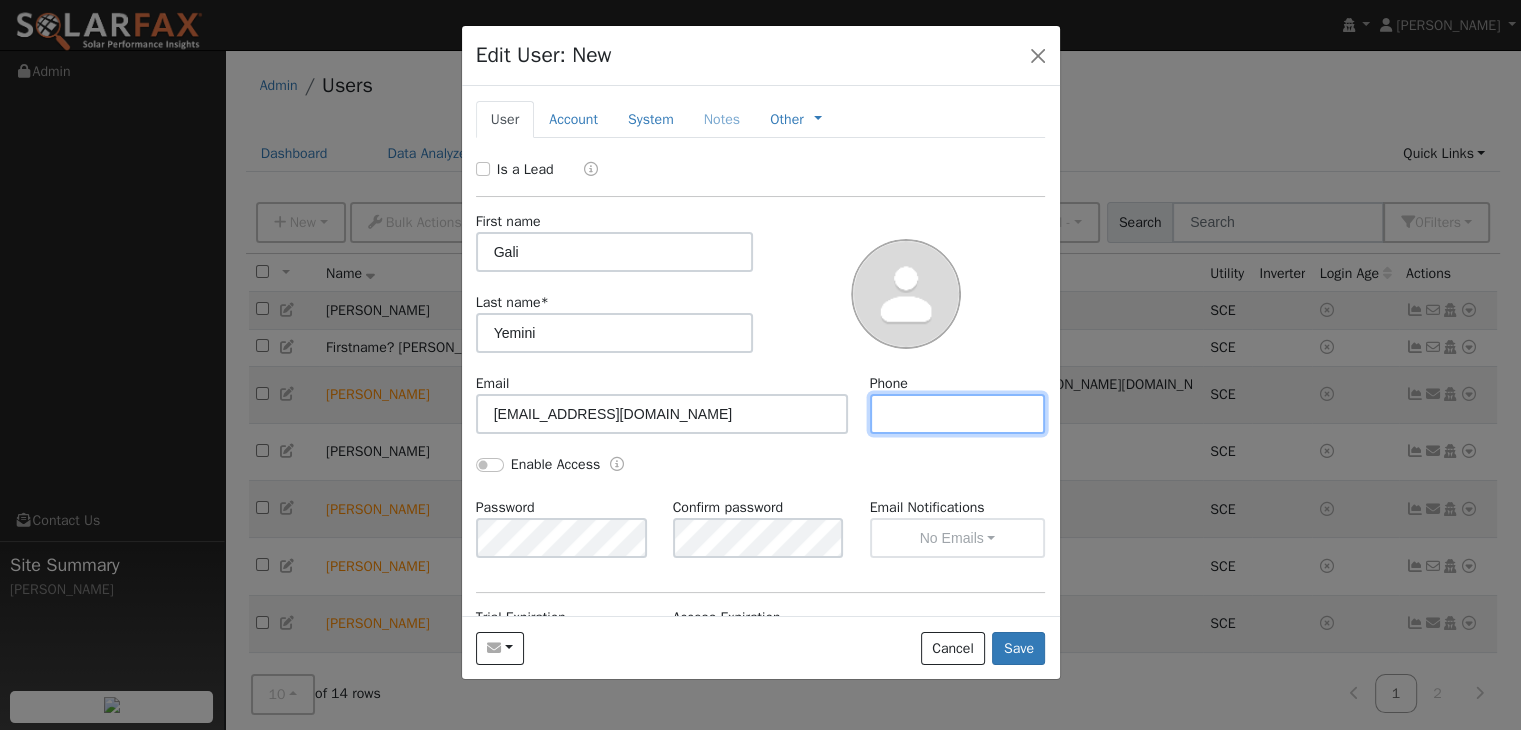 click at bounding box center [958, 414] 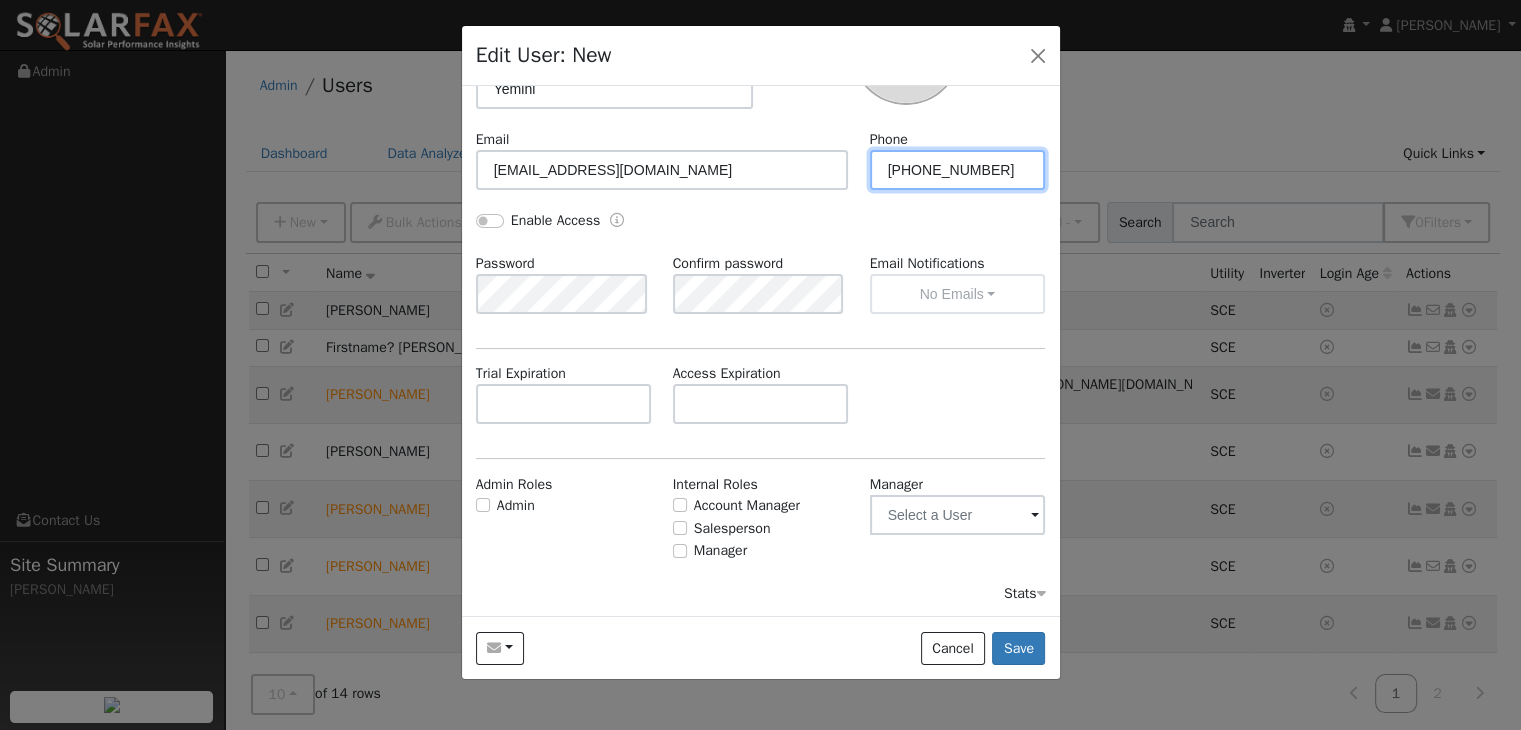 scroll, scrollTop: 245, scrollLeft: 0, axis: vertical 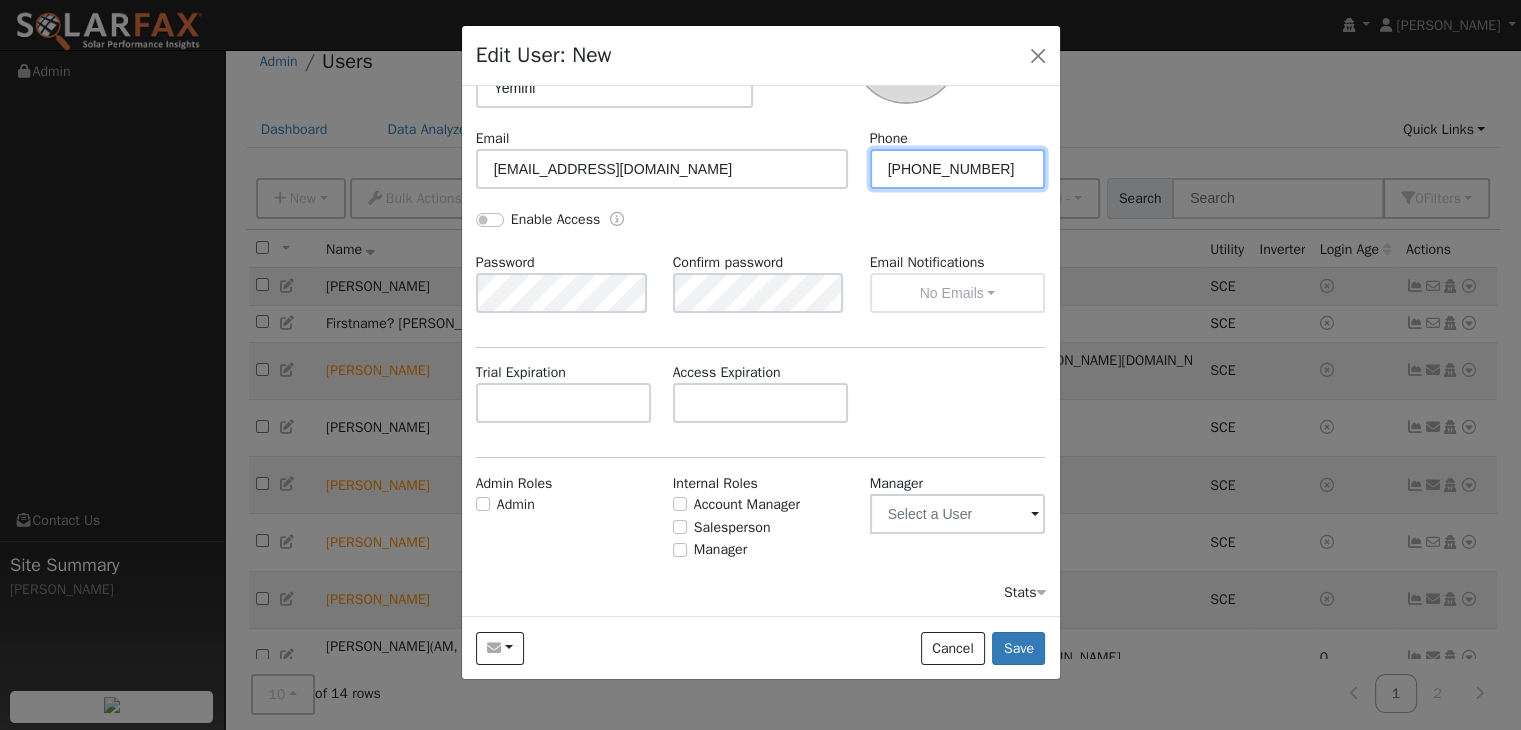 type on "[PHONE_NUMBER]" 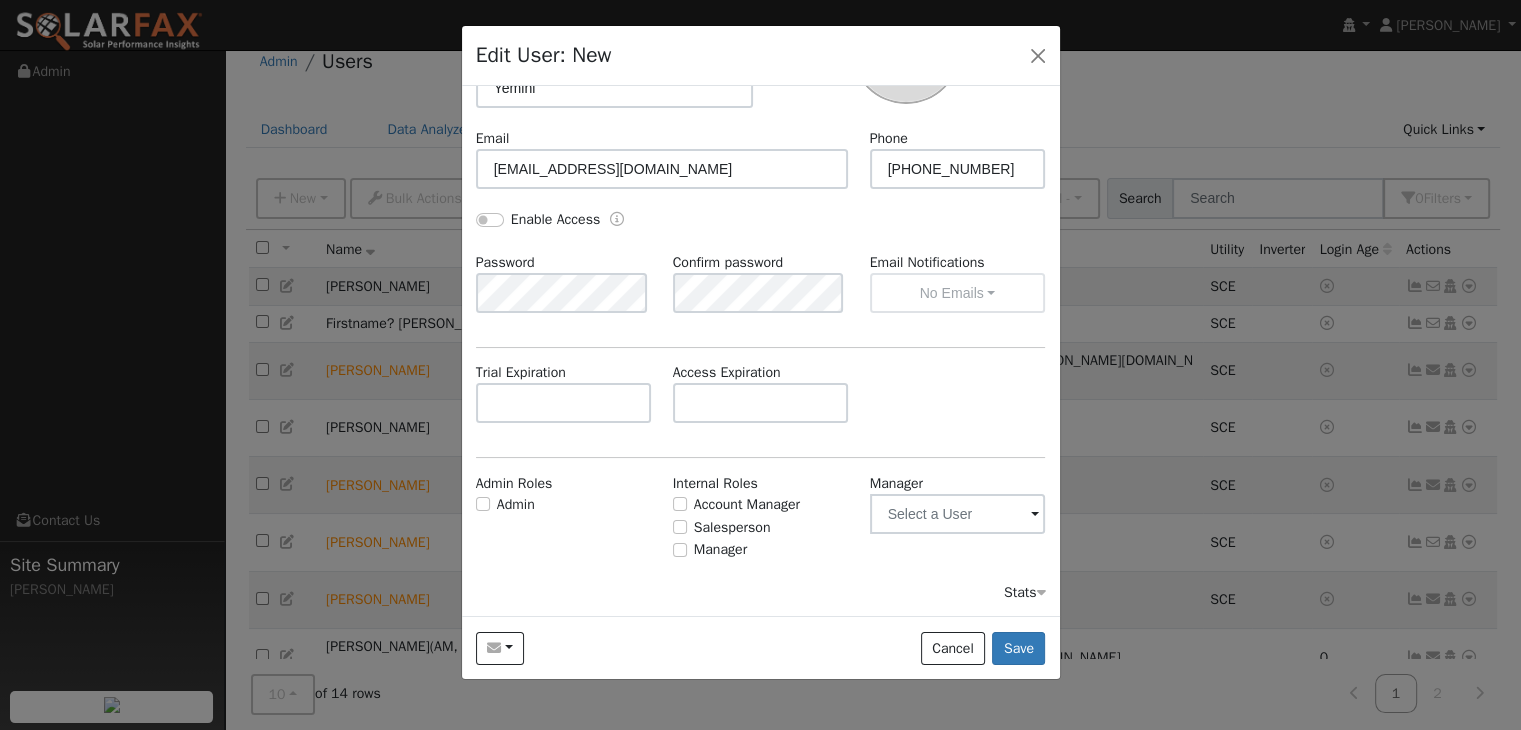click at bounding box center (1035, 515) 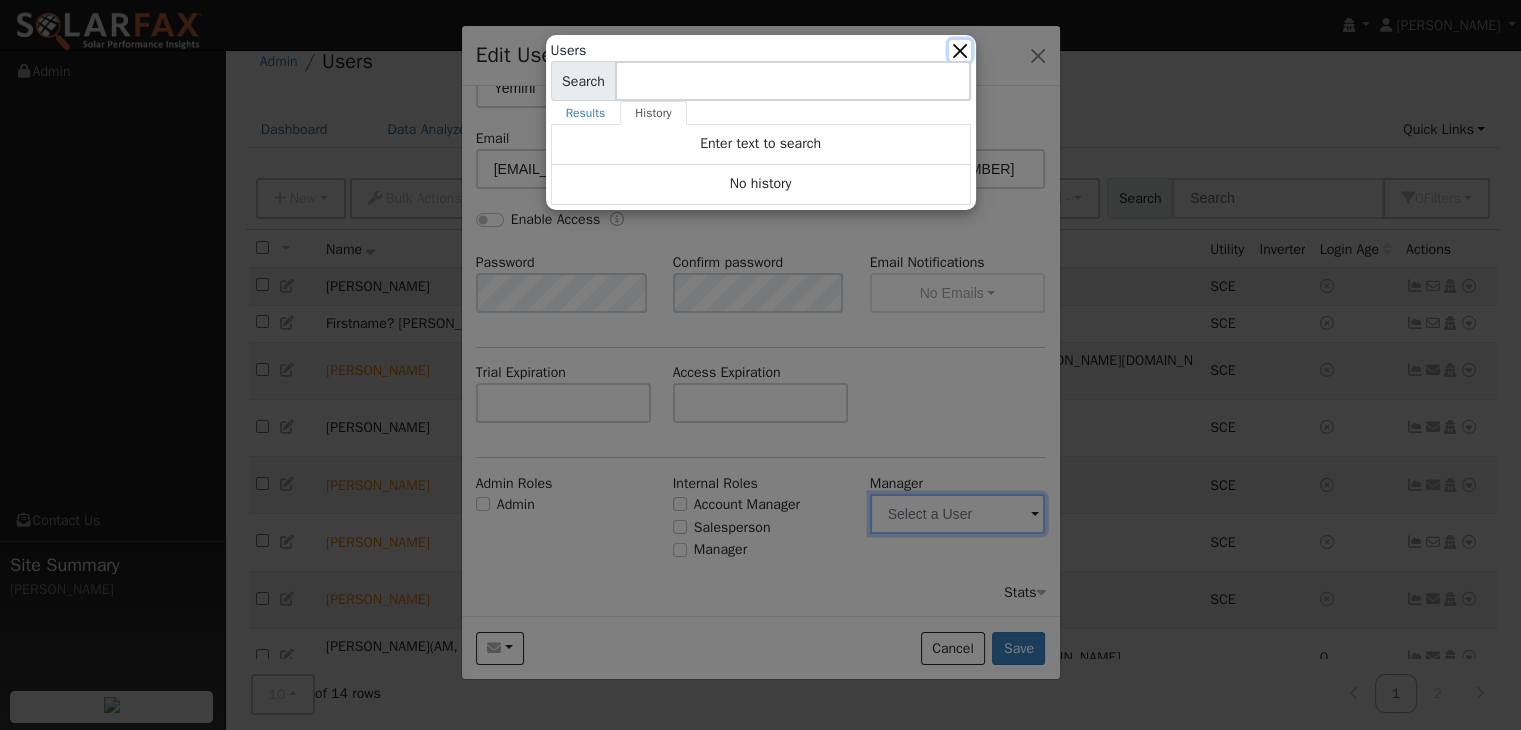 click at bounding box center (959, 50) 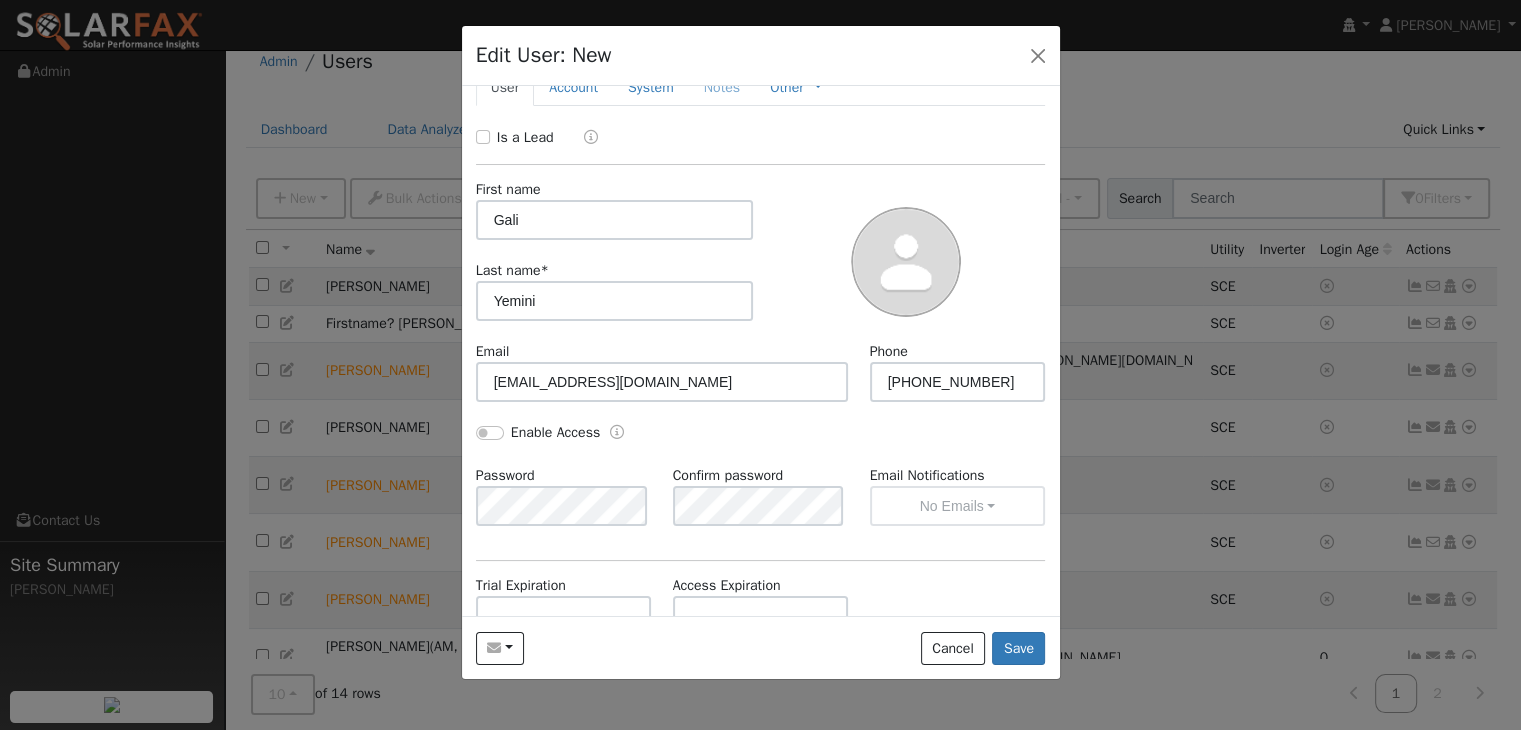 scroll, scrollTop: 0, scrollLeft: 0, axis: both 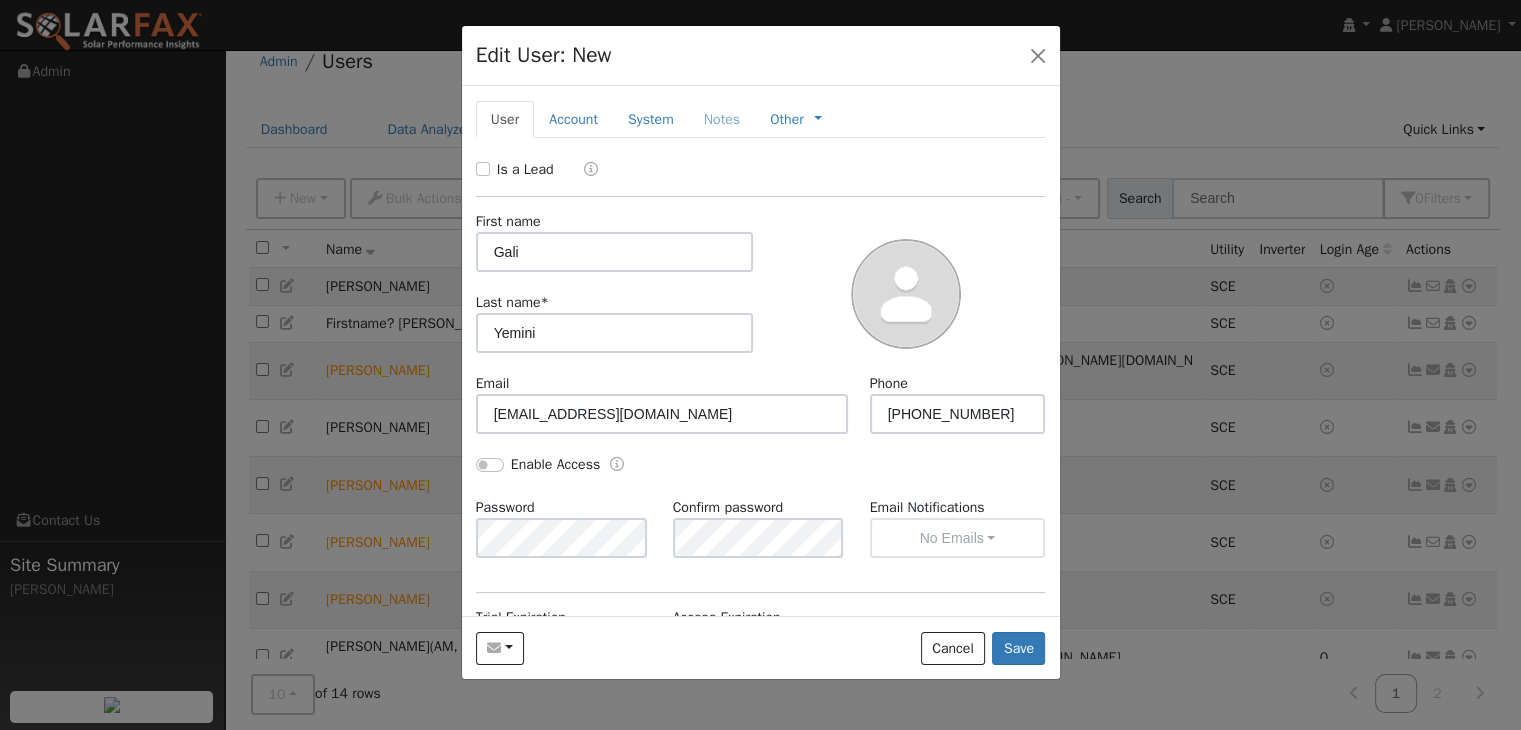 click on "New Account Nickname Cancel Create Are you sure you want to create new account 'New Account'?  Back Confirm User Account System Notes Other Management Billing Timeline  Is a Lead First name Gali Last name  * Yemini Email [EMAIL_ADDRESS][DOMAIN_NAME] Phone [PHONE_NUMBER] Enable Access Password Confirm password Email Notifications No Emails No Emails Weekly Emails Monthly Emails Trial Expiration Access Expiration Admin Roles Admin Internal Roles Account Manager Salesperson Manager Manager Stats  Account Nickname Address Line 1 Address line 2 City State Zip Code Stats  Solar Install Date Solar PTO Date True-Up Start Date Requested Utility Requested Inverter System Size (kW) Storage Size (kWh) Utility Metering - None - NEM NBT  Rate Schedule  Inverter Disconnecting . Do you also want to delete all of the  data?  - Delete data if disconnecting or connecting to different data.  - Keep data if reconnecting to same data.  Be careful: this cannot be undone.  Cancel  No  Yes Notes  Note Flag: Dates < [DATE] [DATE] >   New" at bounding box center [761, 351] 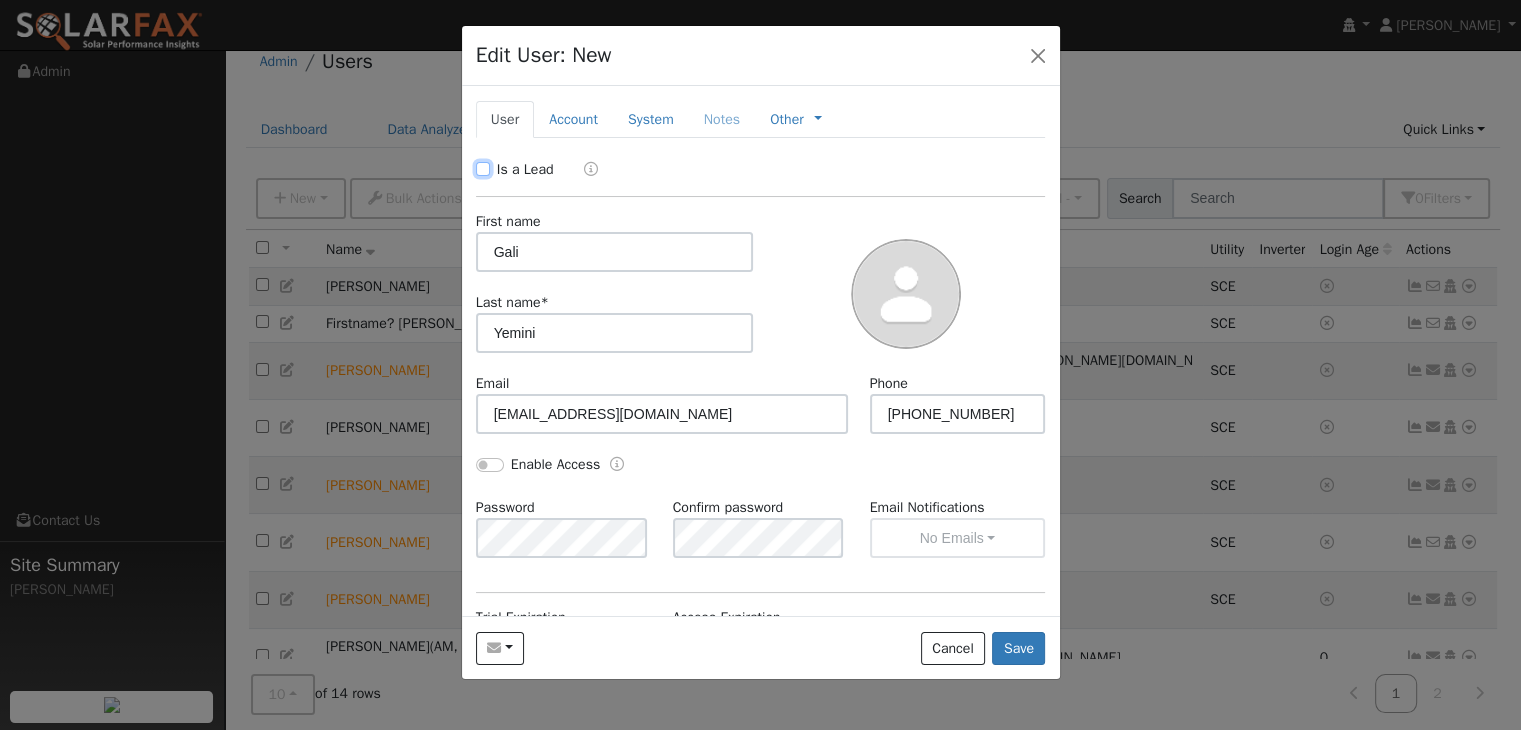 click on "Is a Lead" at bounding box center (483, 169) 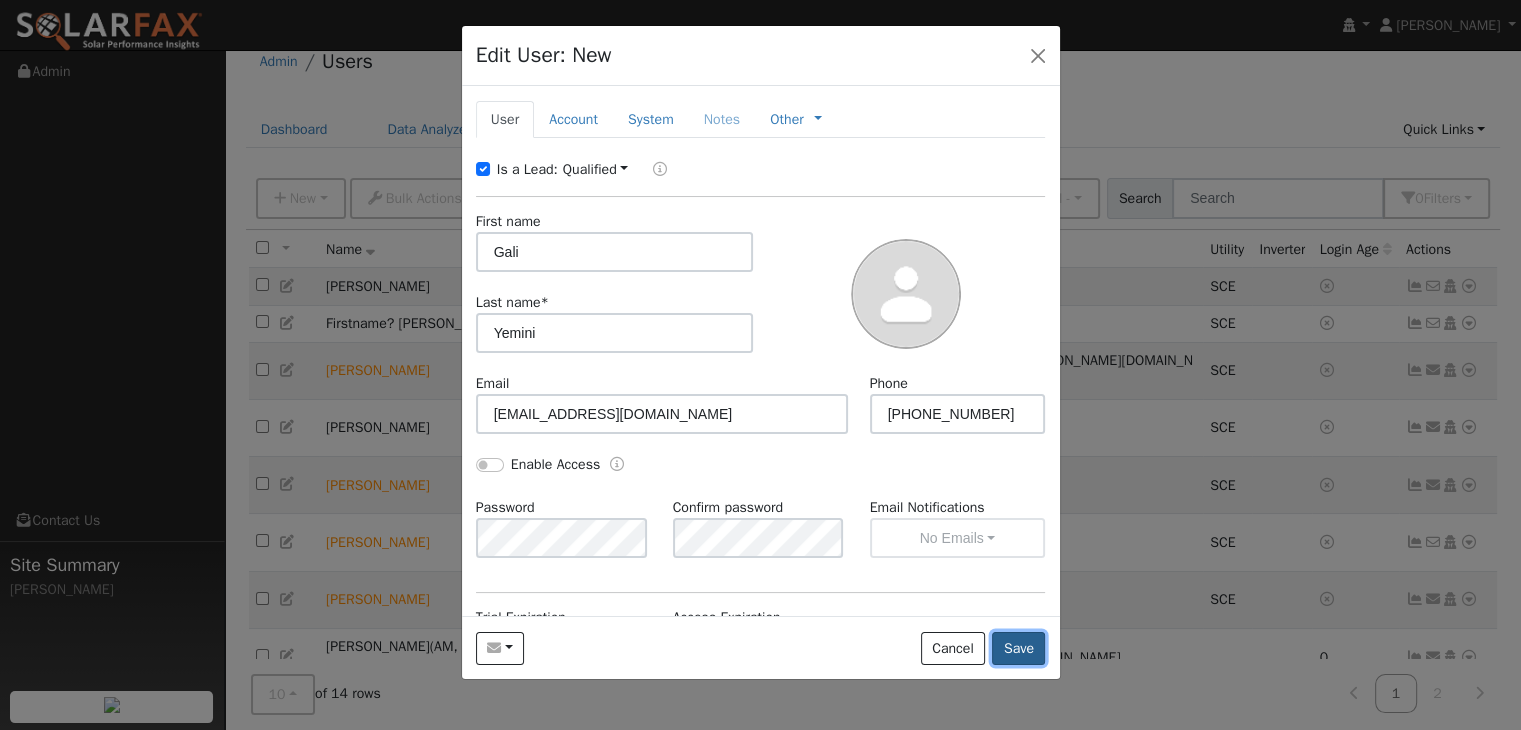 click on "Save" at bounding box center (1018, 649) 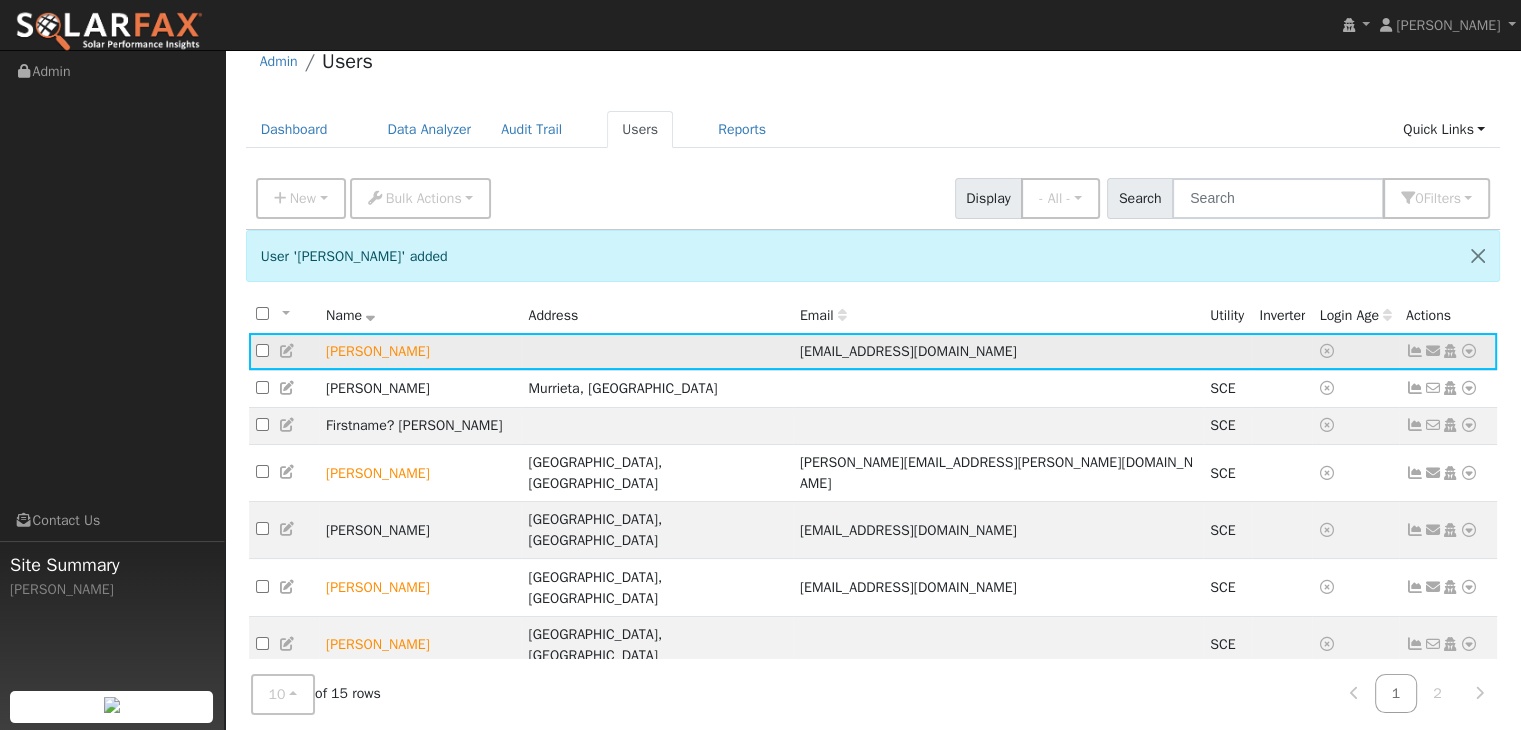 click at bounding box center [288, 351] 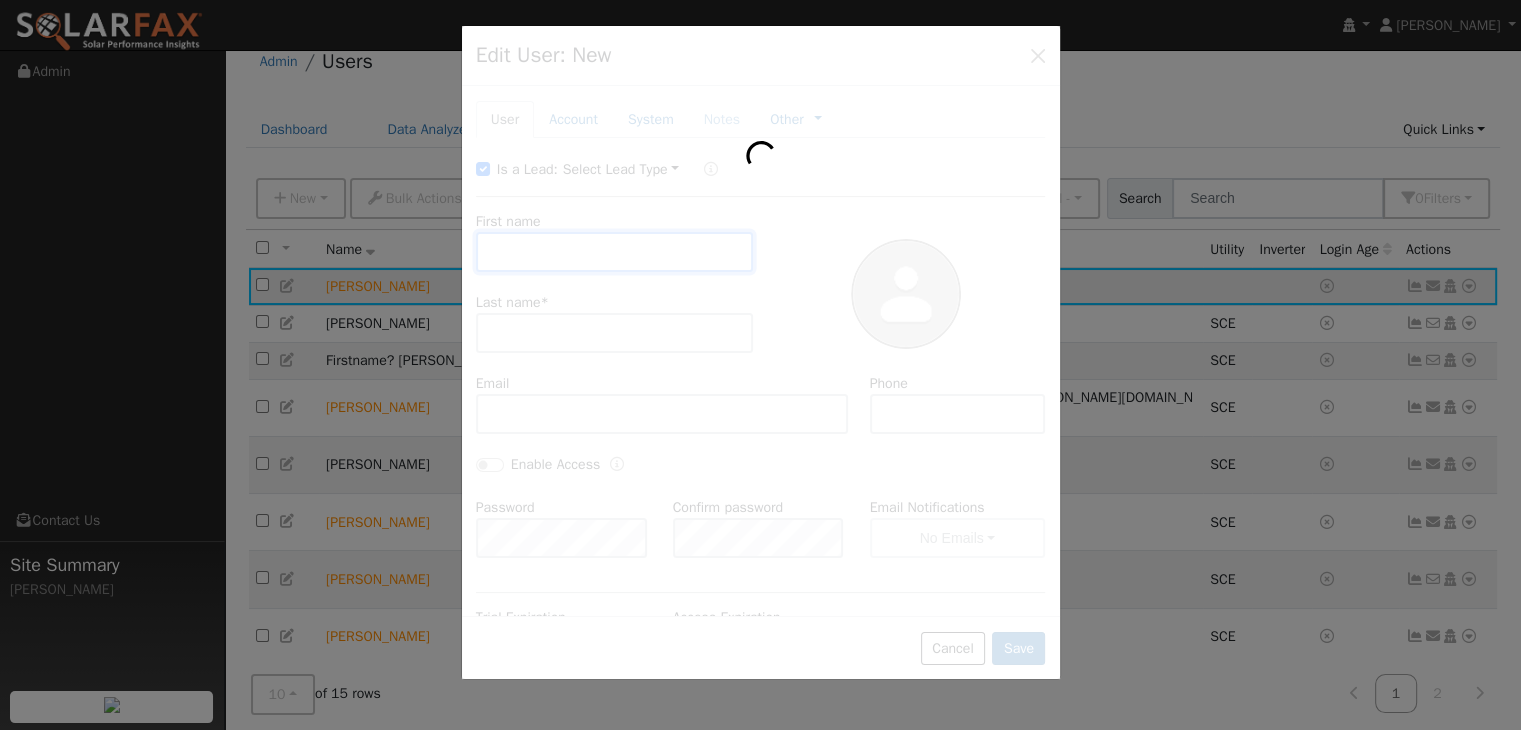 type on "Gali" 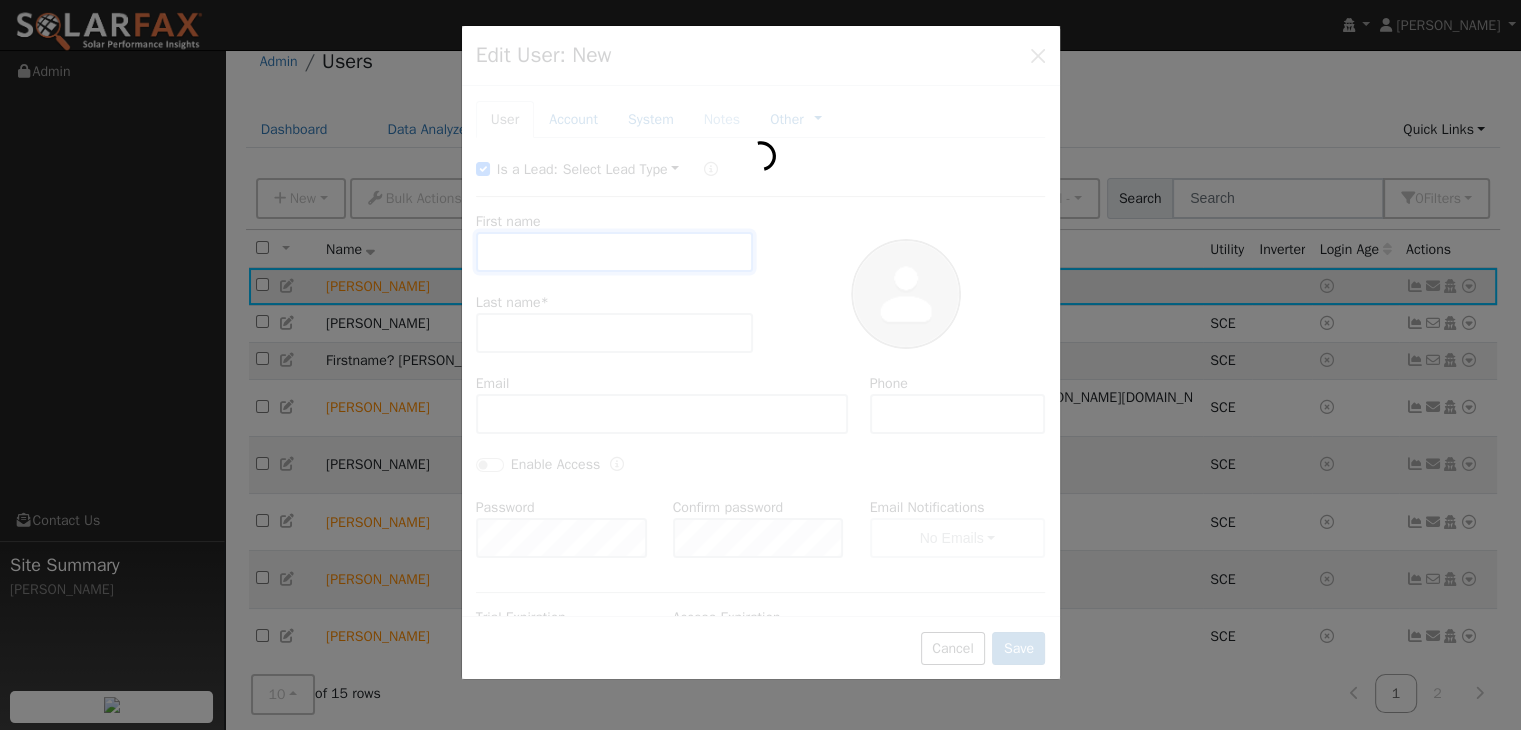 type on "Yemini" 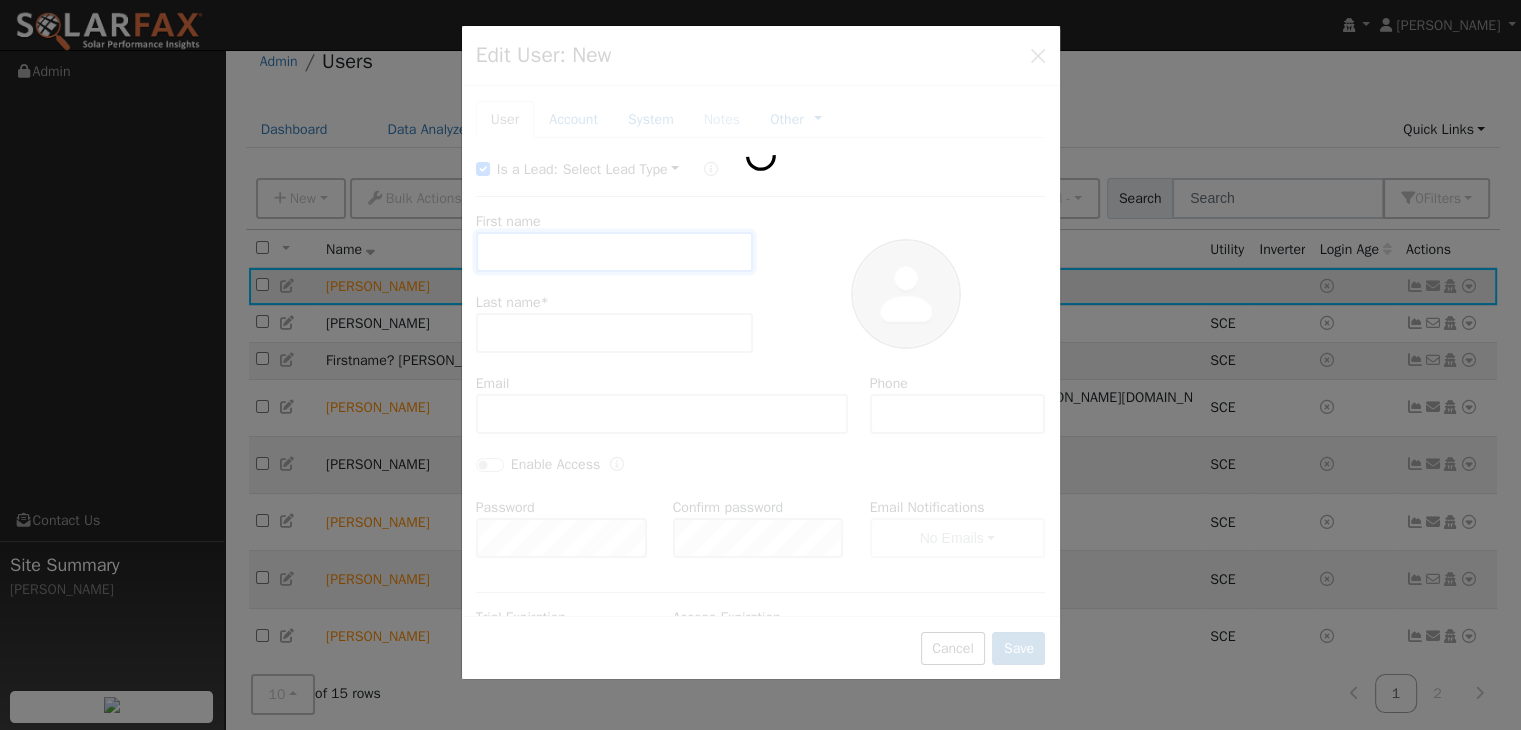 type on "[EMAIL_ADDRESS][DOMAIN_NAME]" 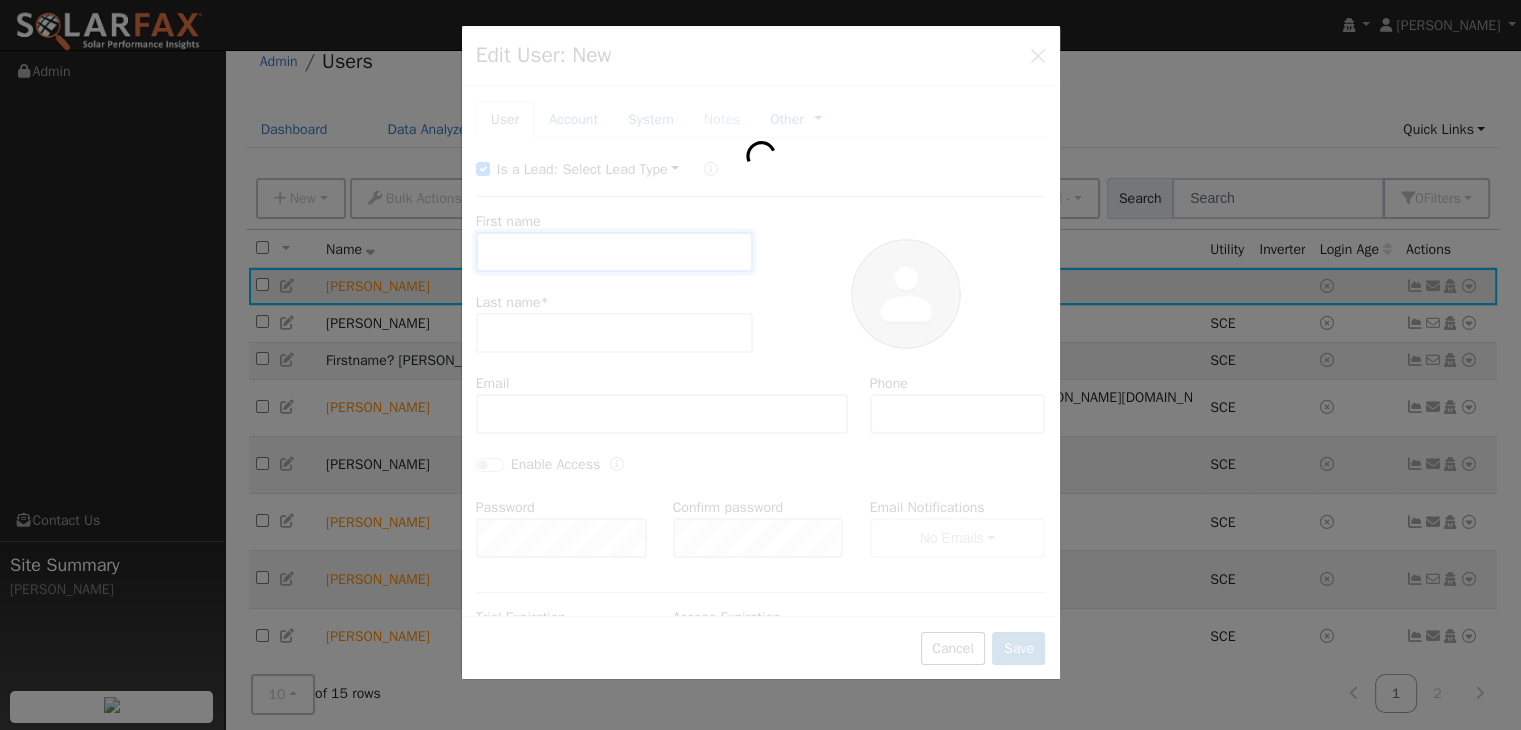 type on "[PHONE_NUMBER]" 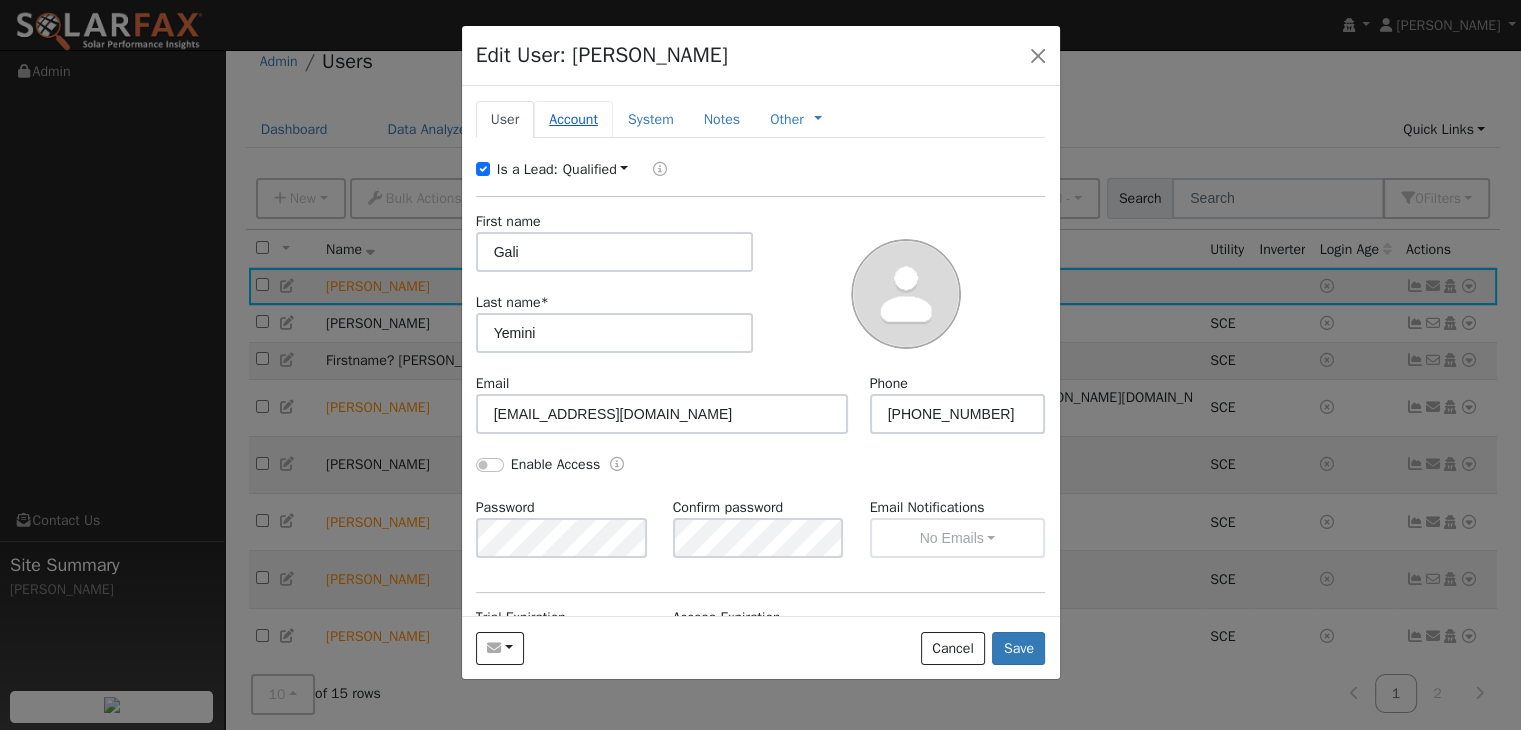 click on "Account" at bounding box center (573, 119) 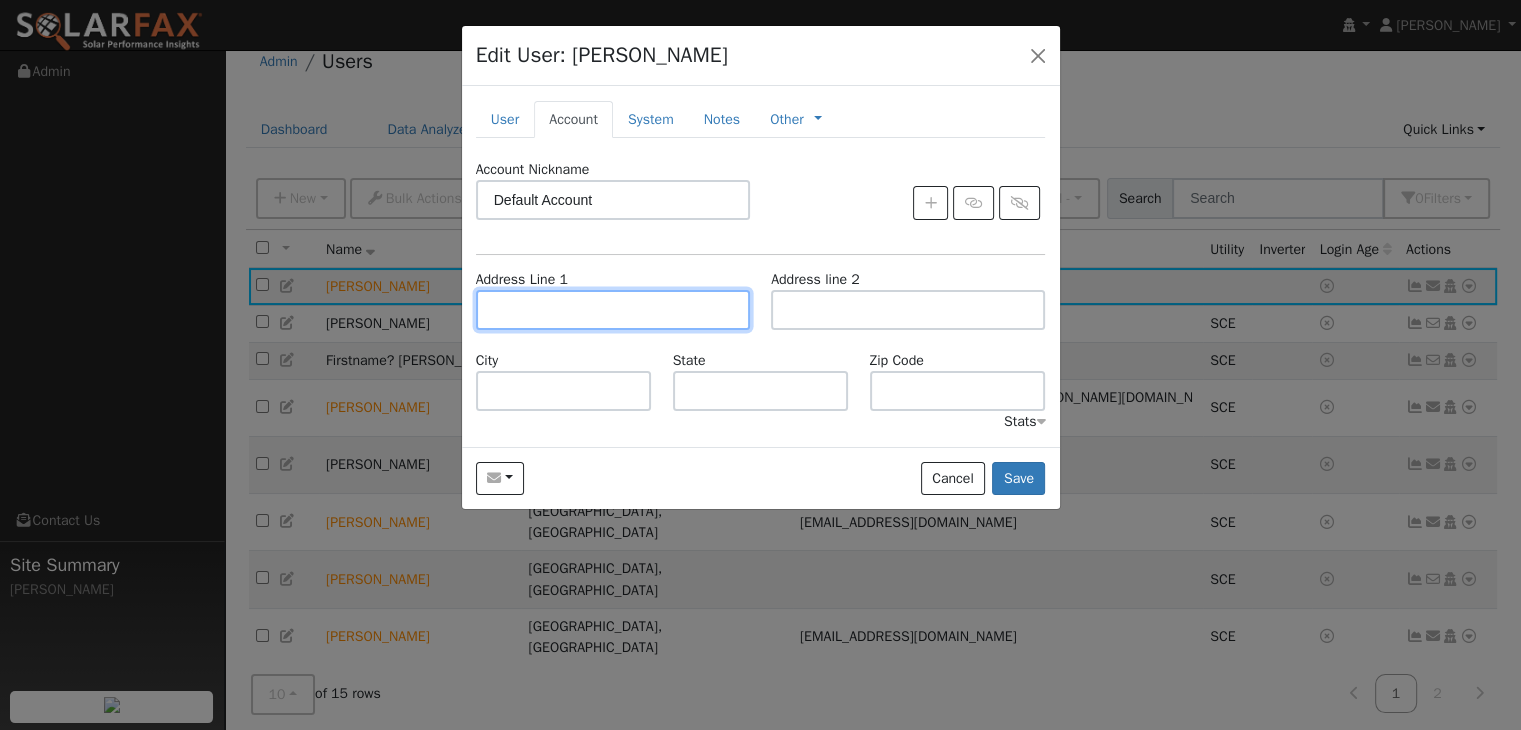 click at bounding box center (613, 310) 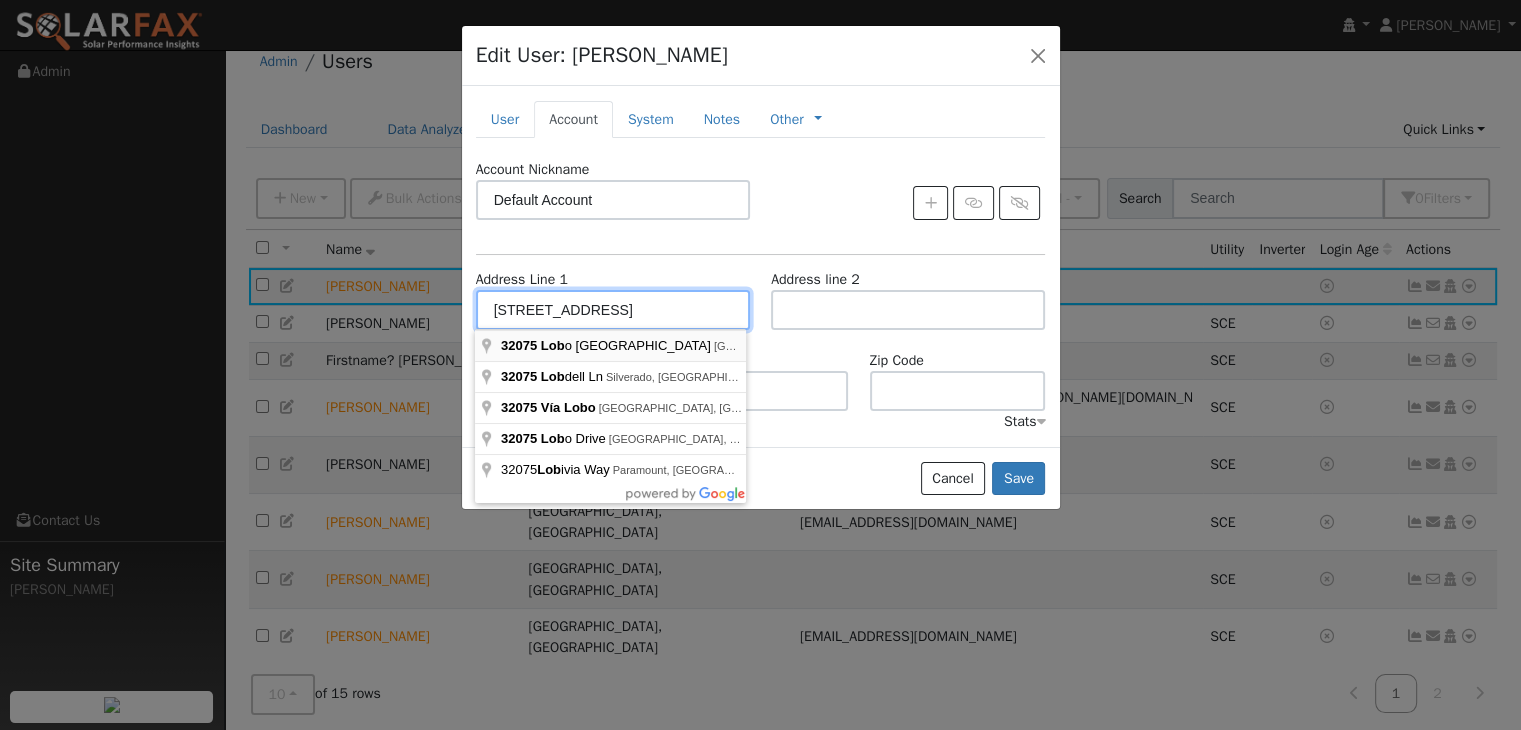 type on "[STREET_ADDRESS]" 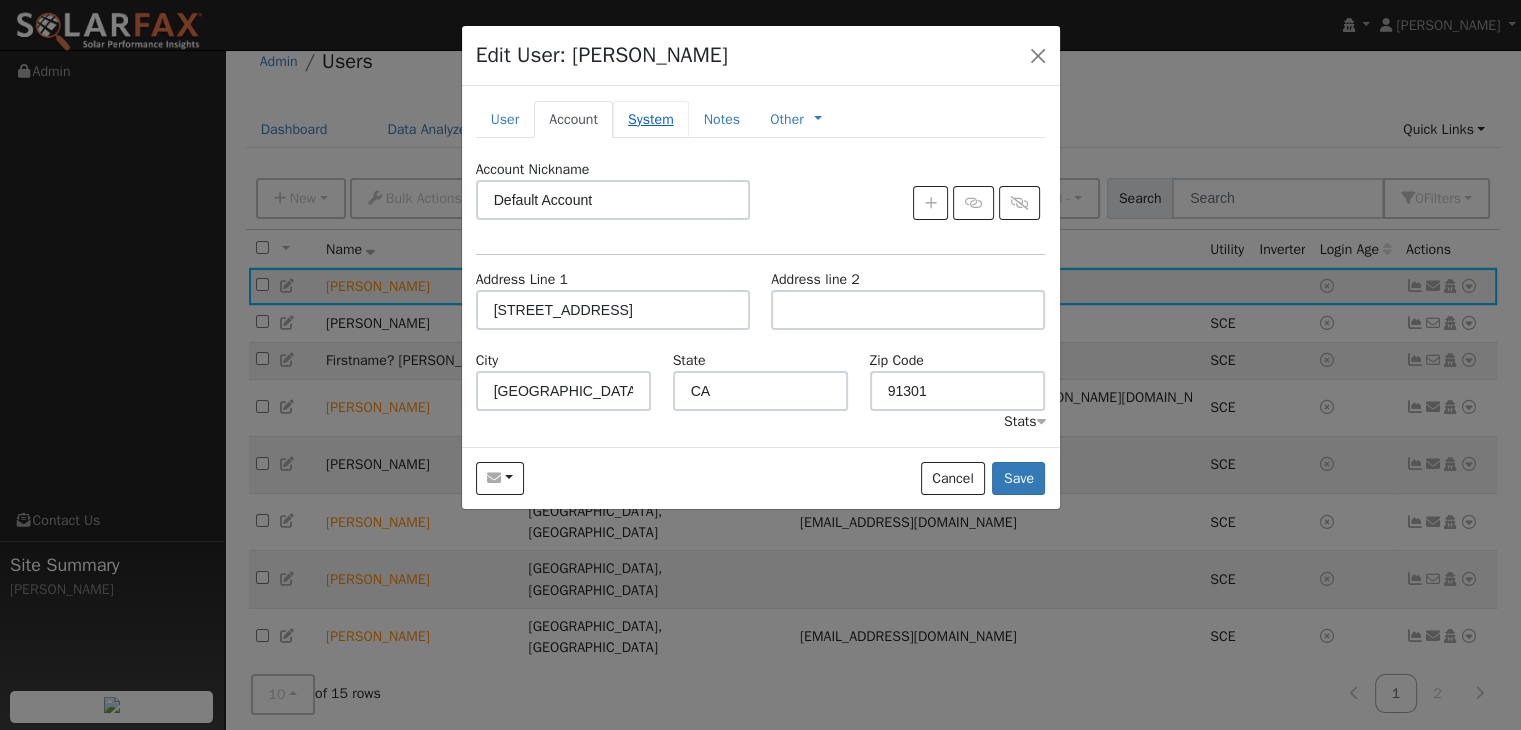 click on "System" at bounding box center [651, 119] 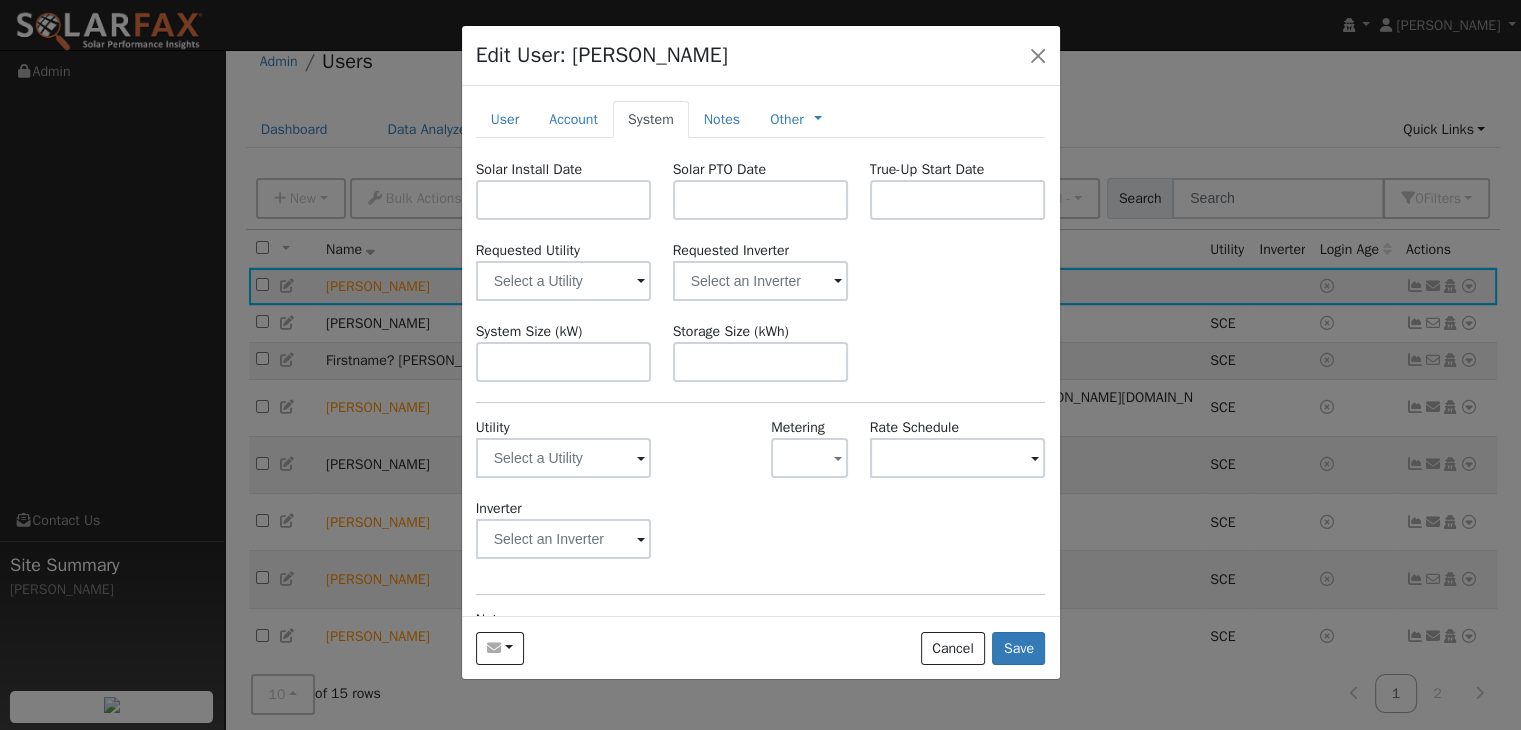 click at bounding box center [641, 282] 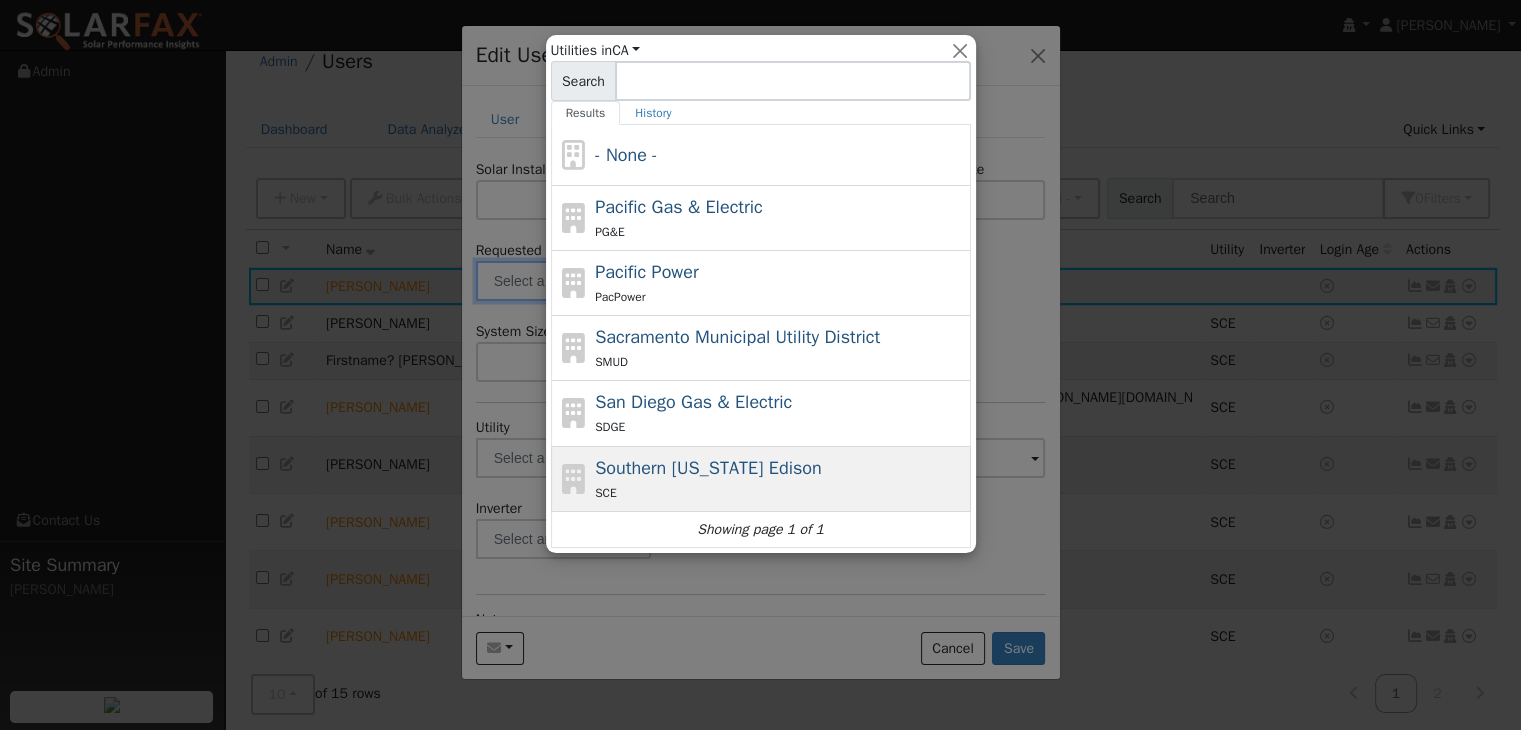 click on "SCE" at bounding box center [780, 492] 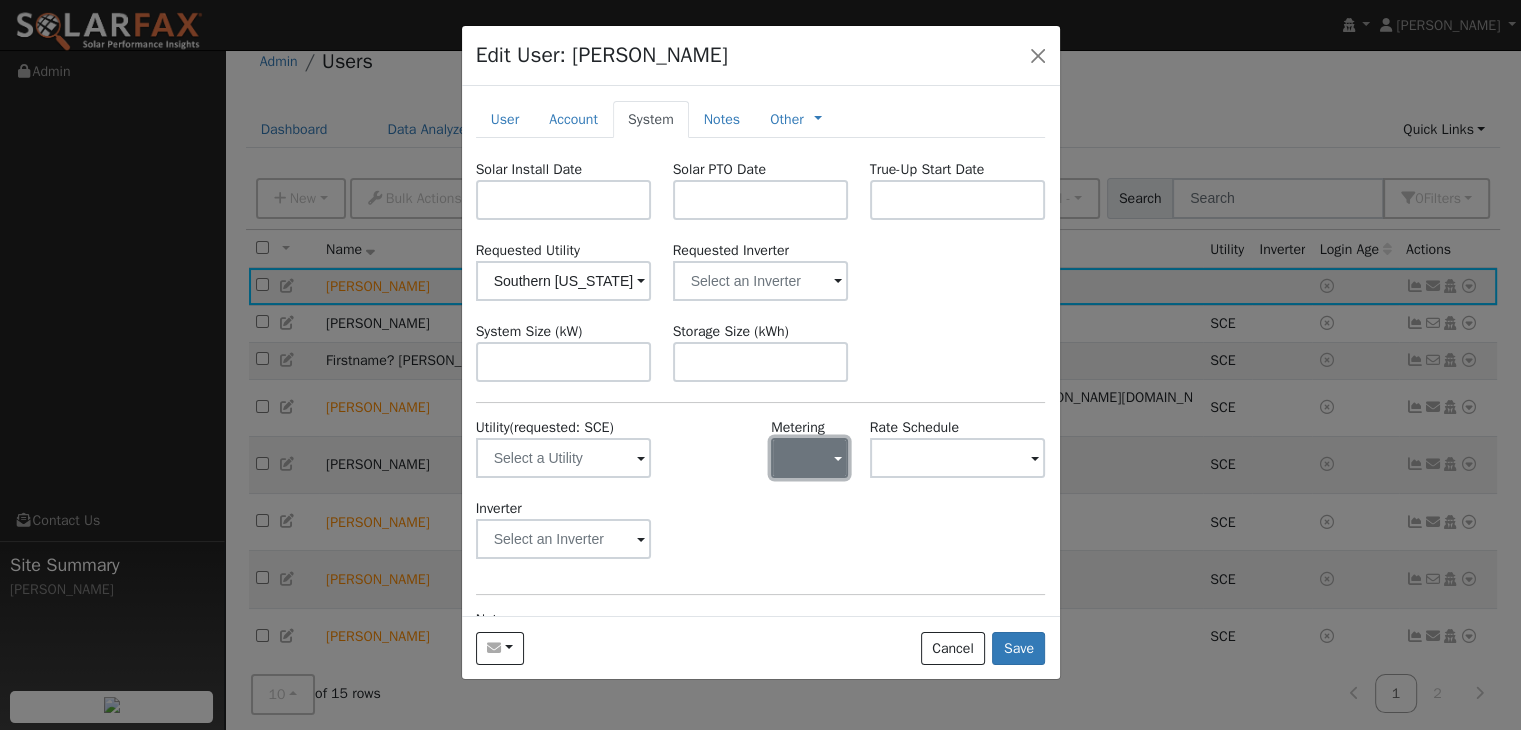 click 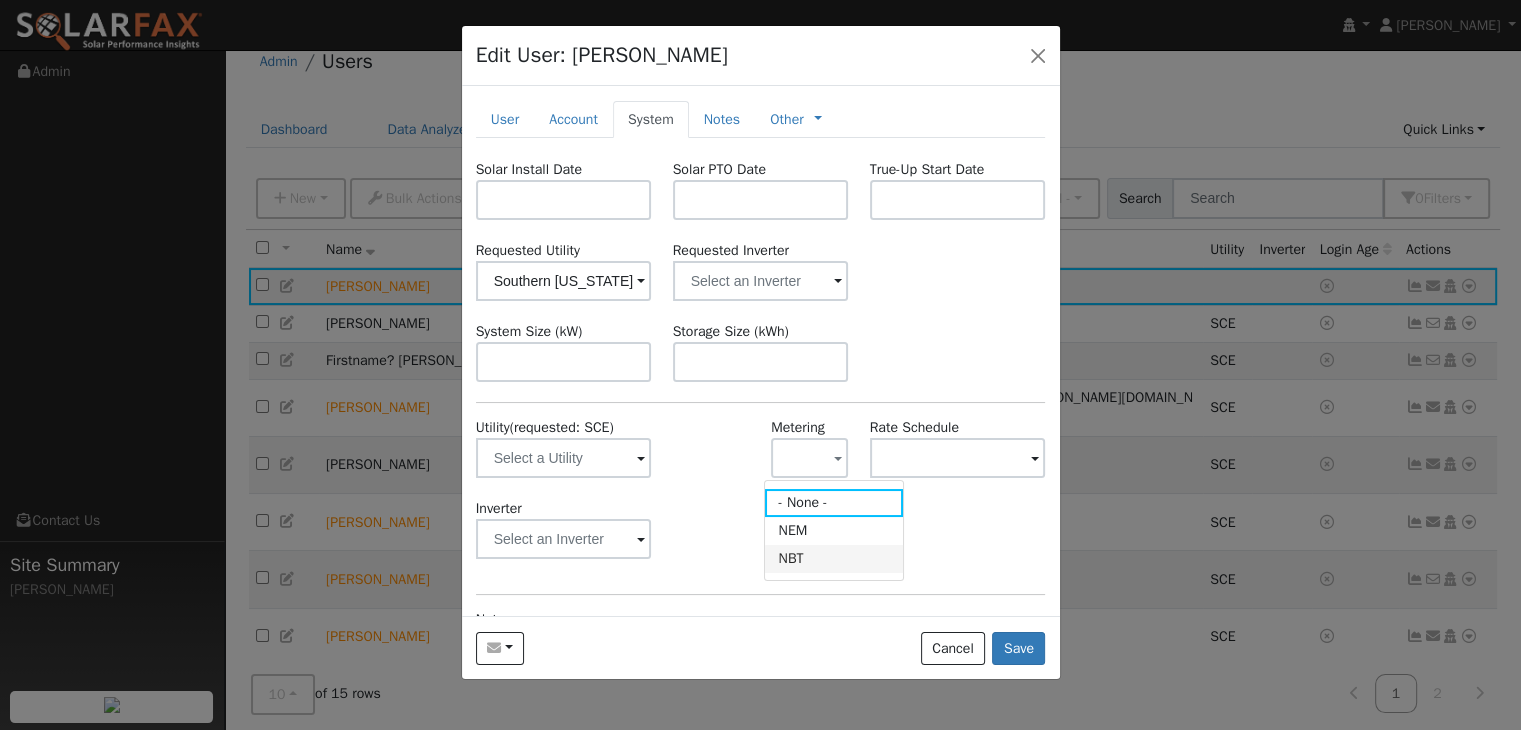click on "NBT" at bounding box center [834, 559] 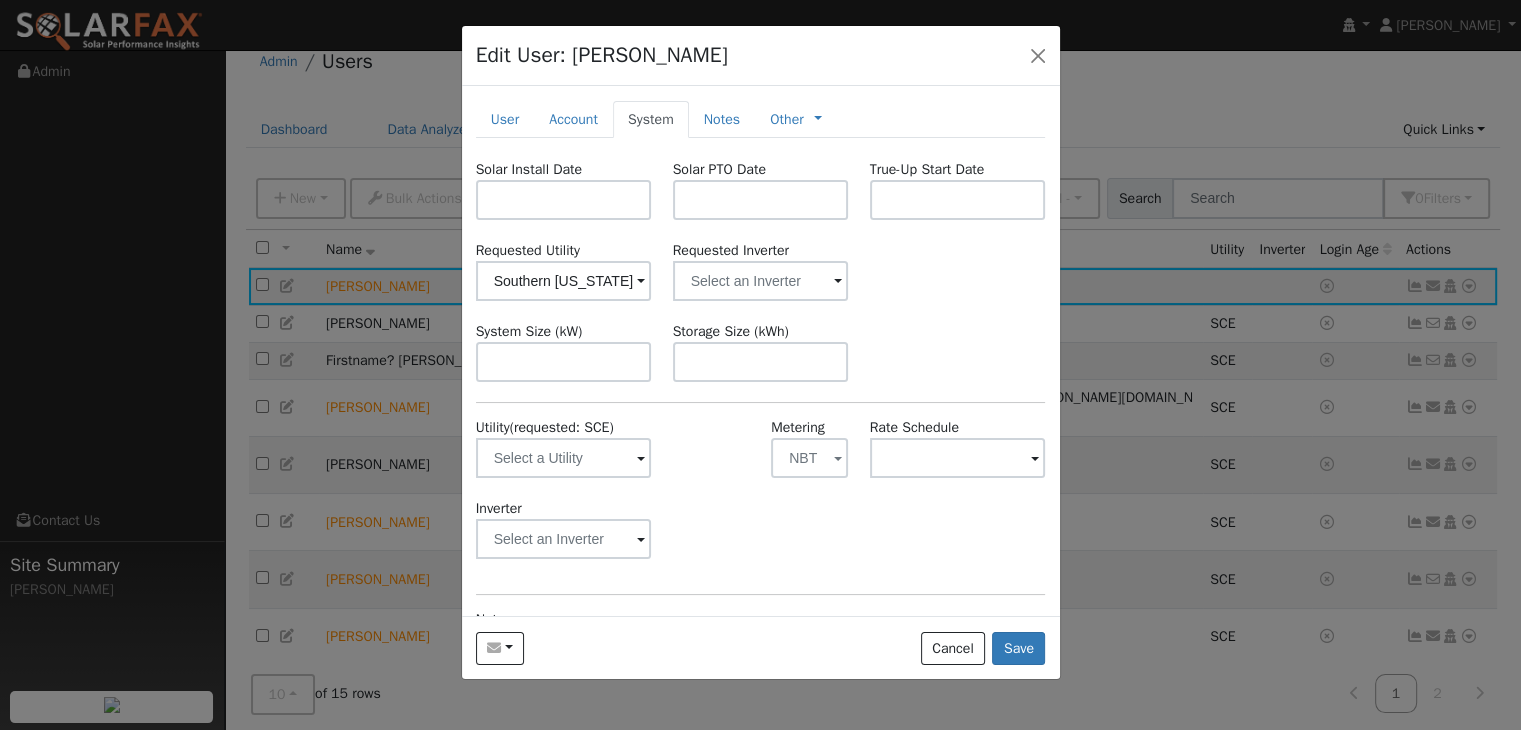 click at bounding box center (641, 459) 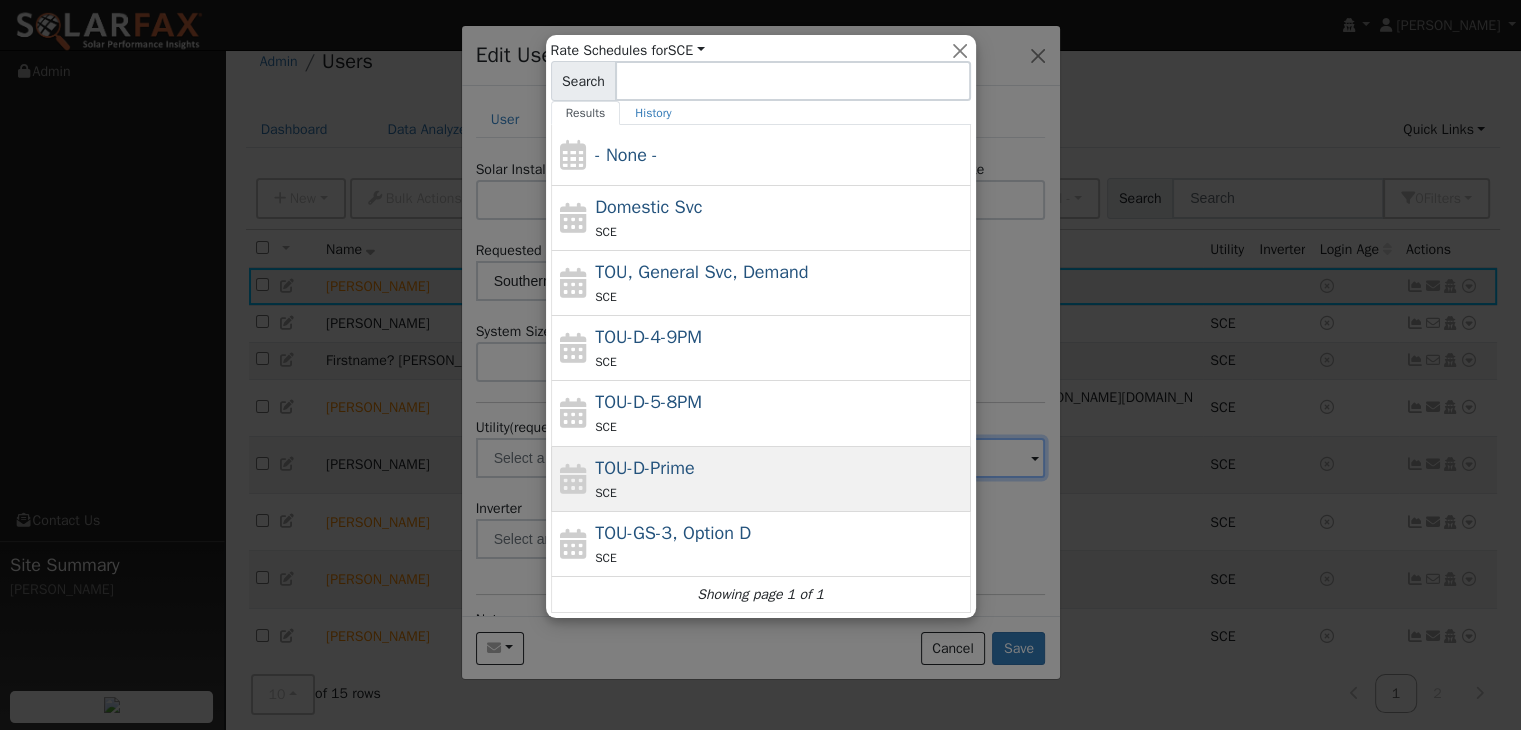 click on "SCE" at bounding box center [780, 492] 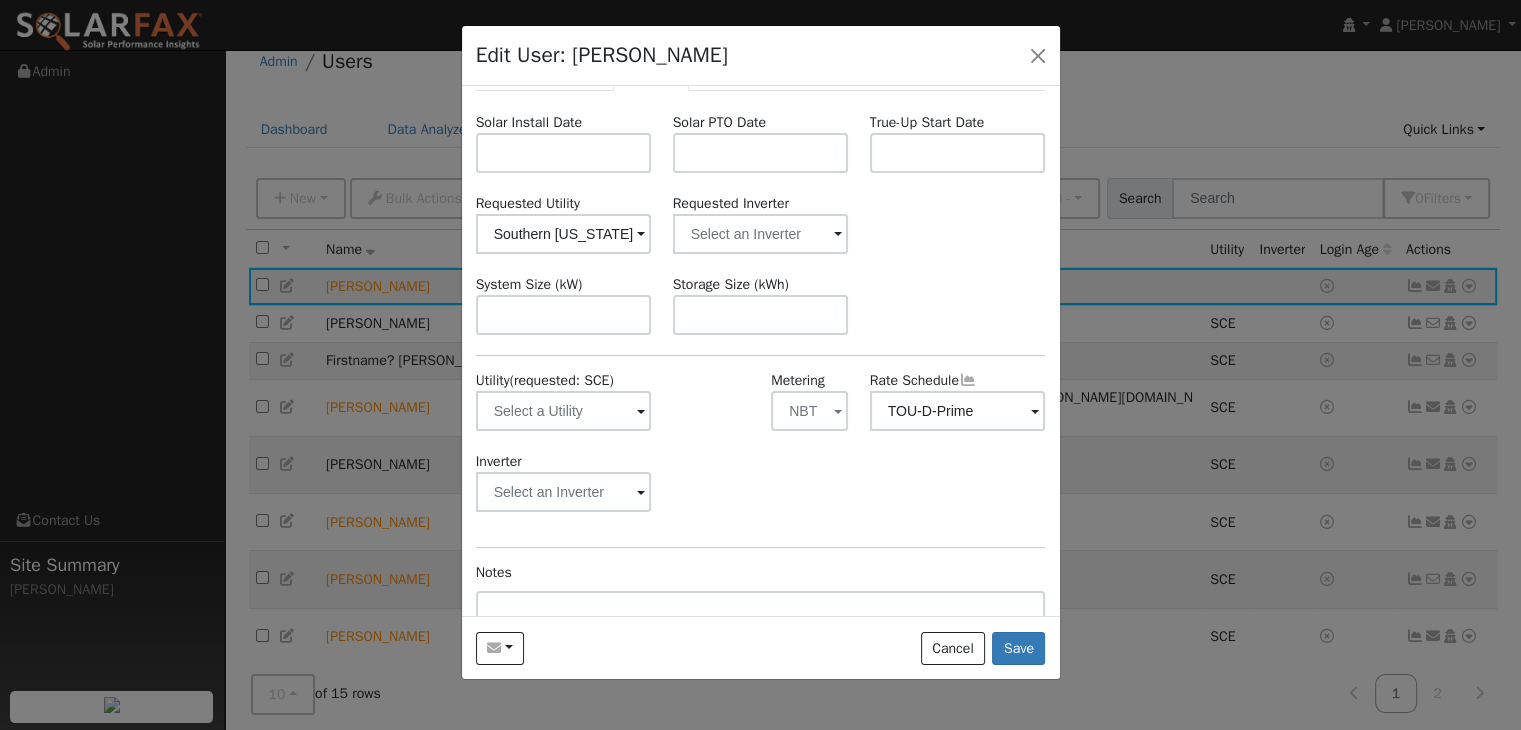 scroll, scrollTop: 184, scrollLeft: 0, axis: vertical 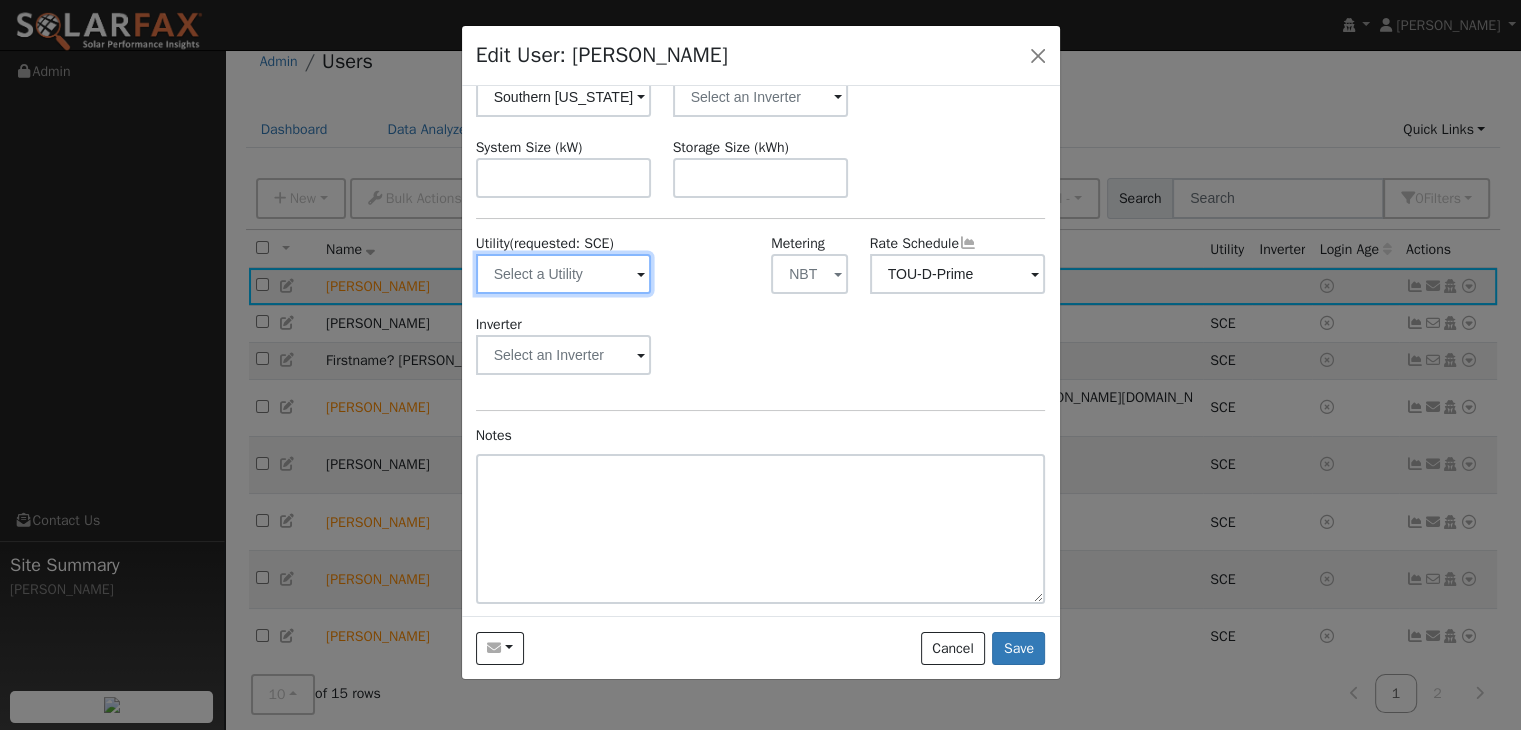 click at bounding box center (564, 274) 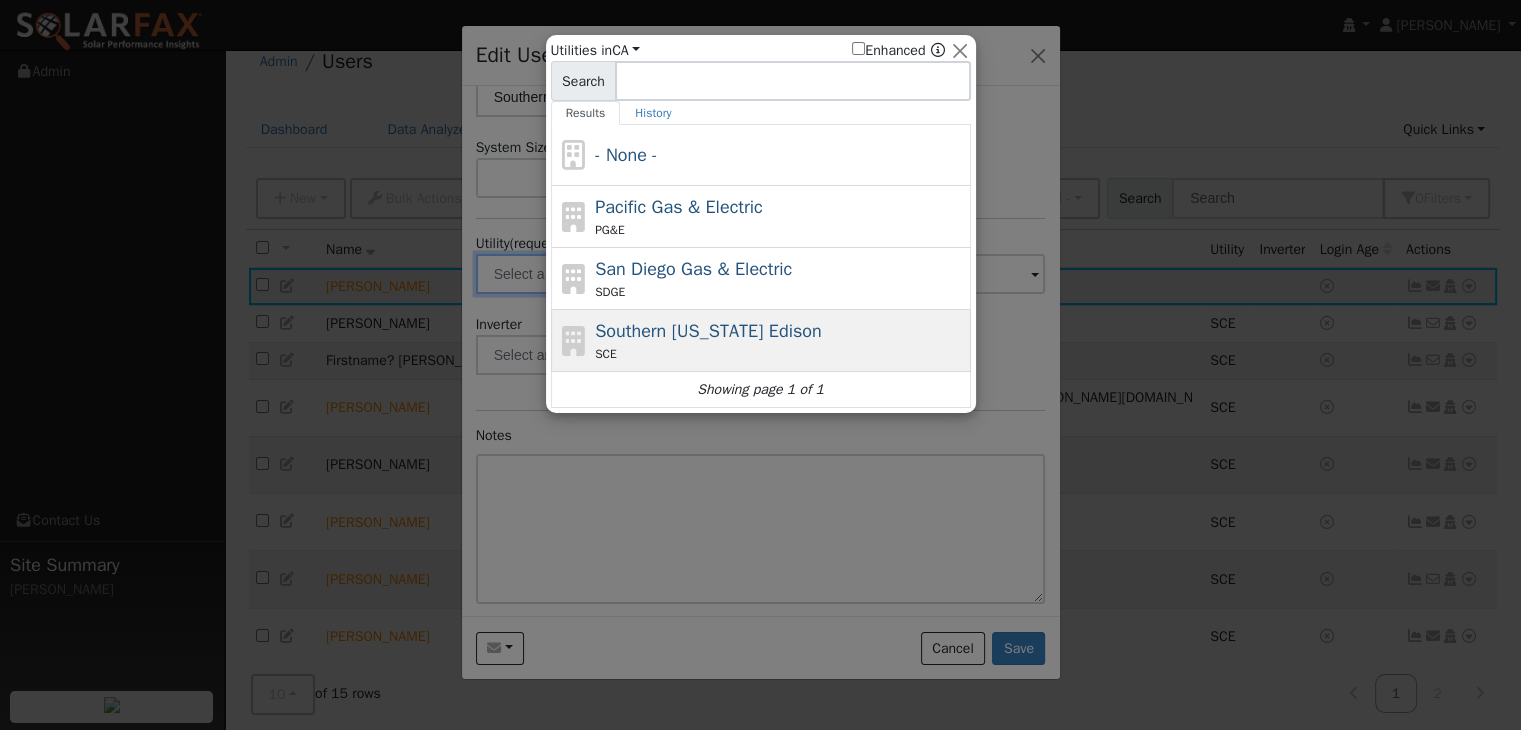 click on "Southern [US_STATE] Edison" at bounding box center (708, 331) 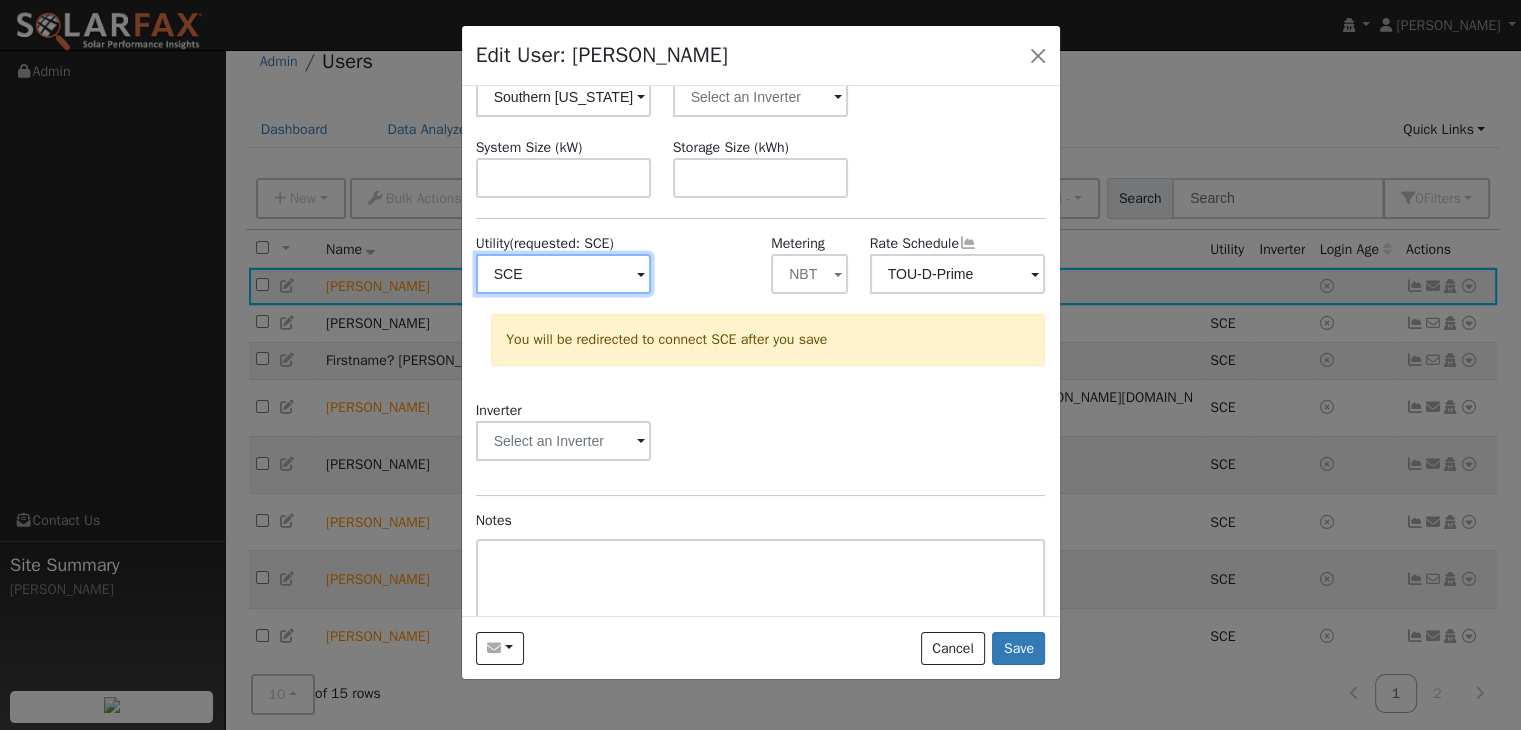 click on "SCE" at bounding box center (564, 274) 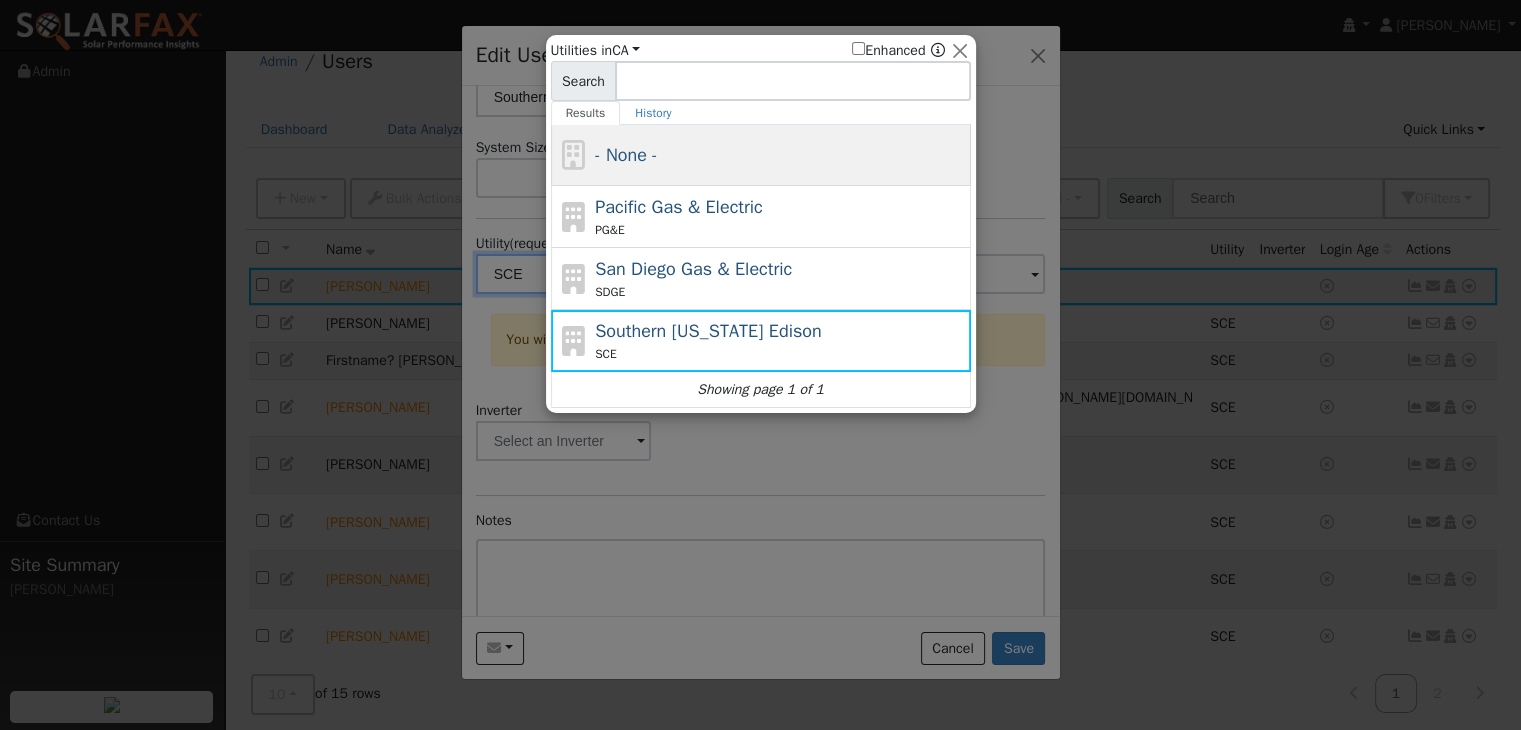 click on "- None -" at bounding box center (780, 155) 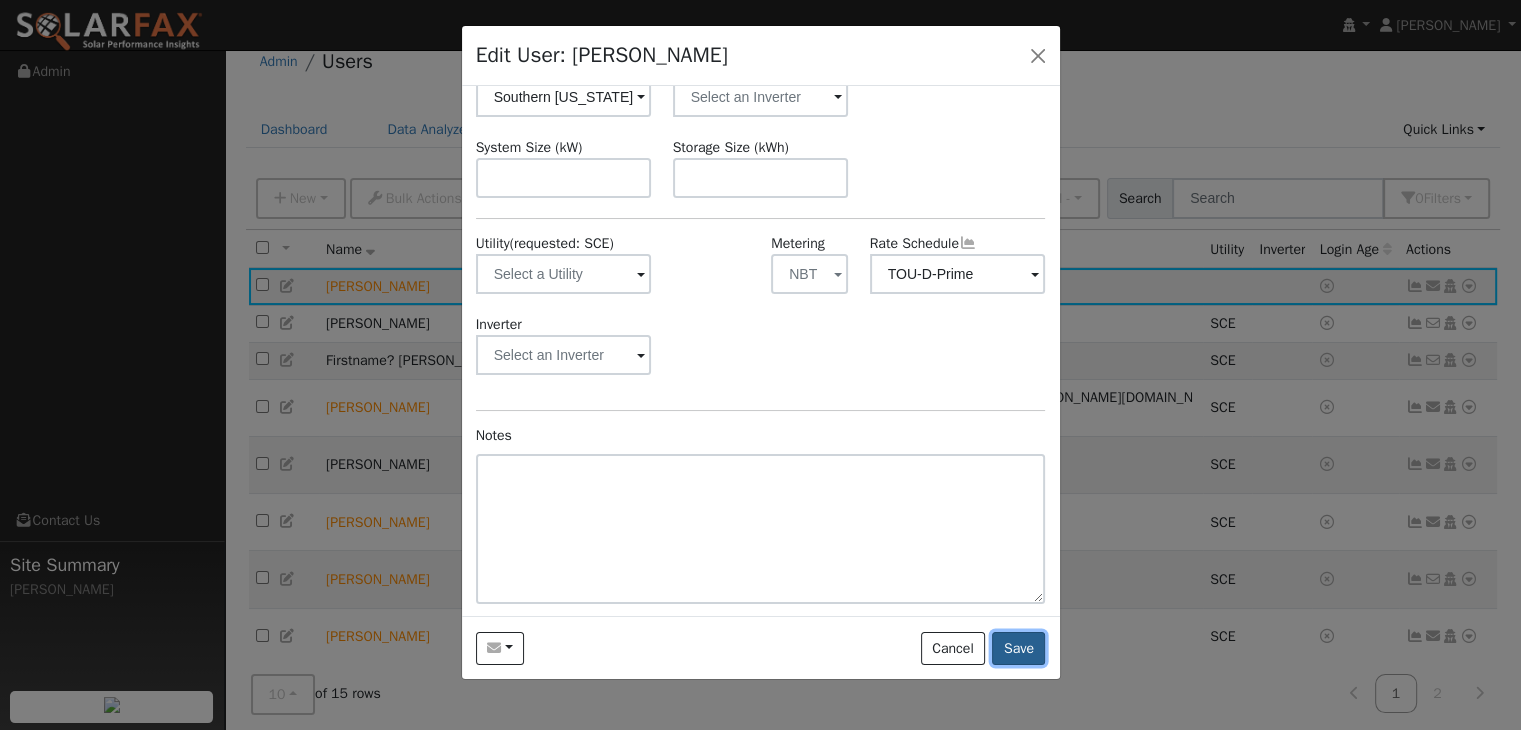 click on "Save" at bounding box center (1018, 649) 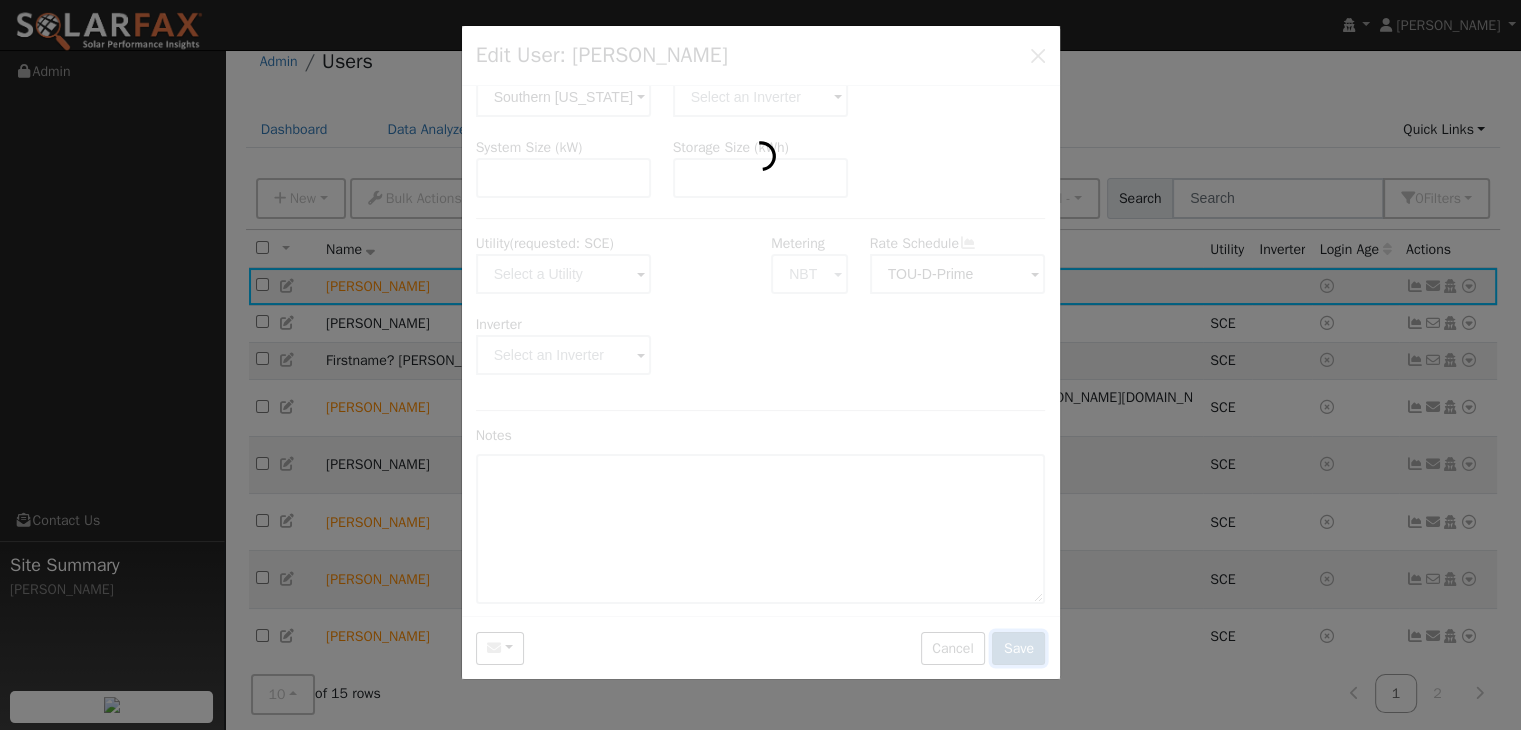scroll, scrollTop: 0, scrollLeft: 0, axis: both 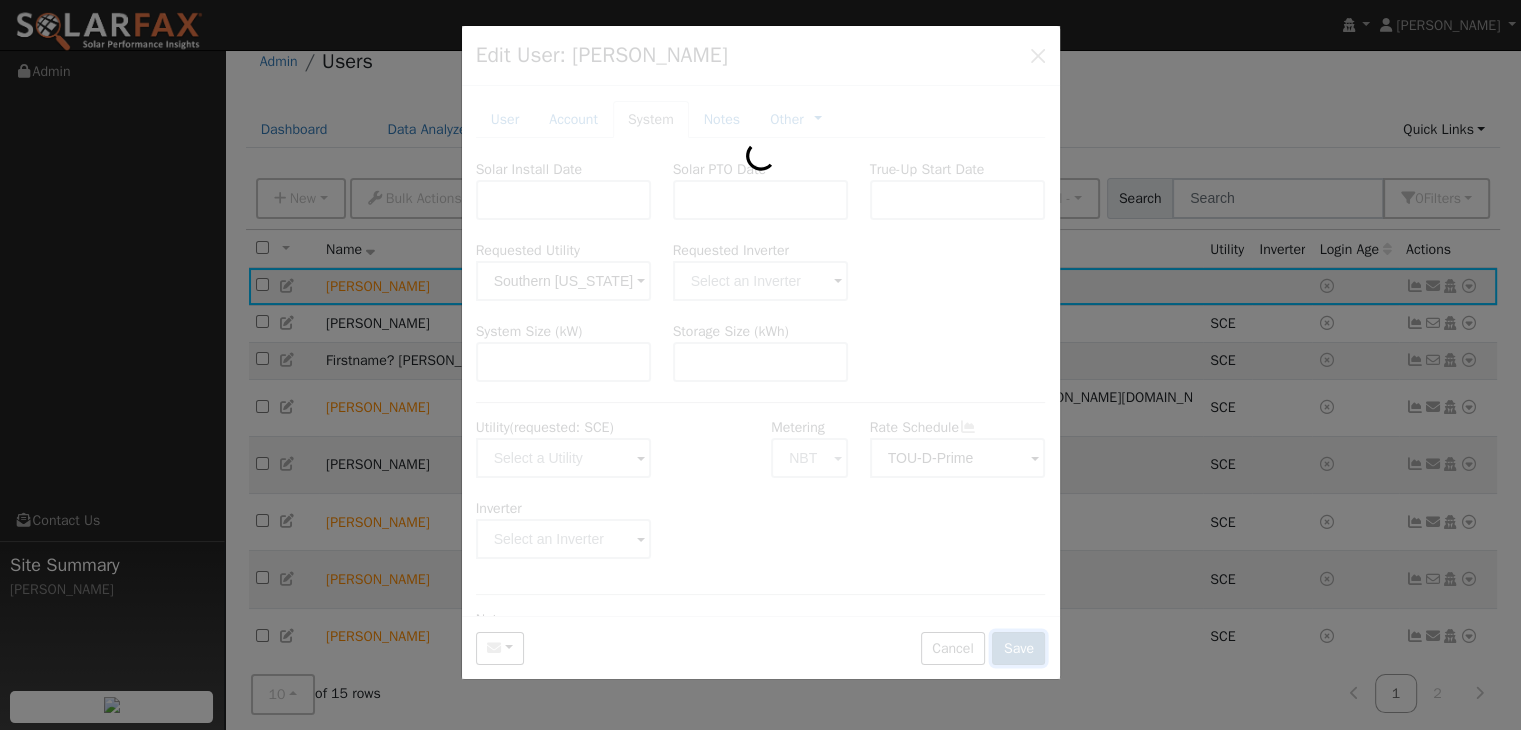type 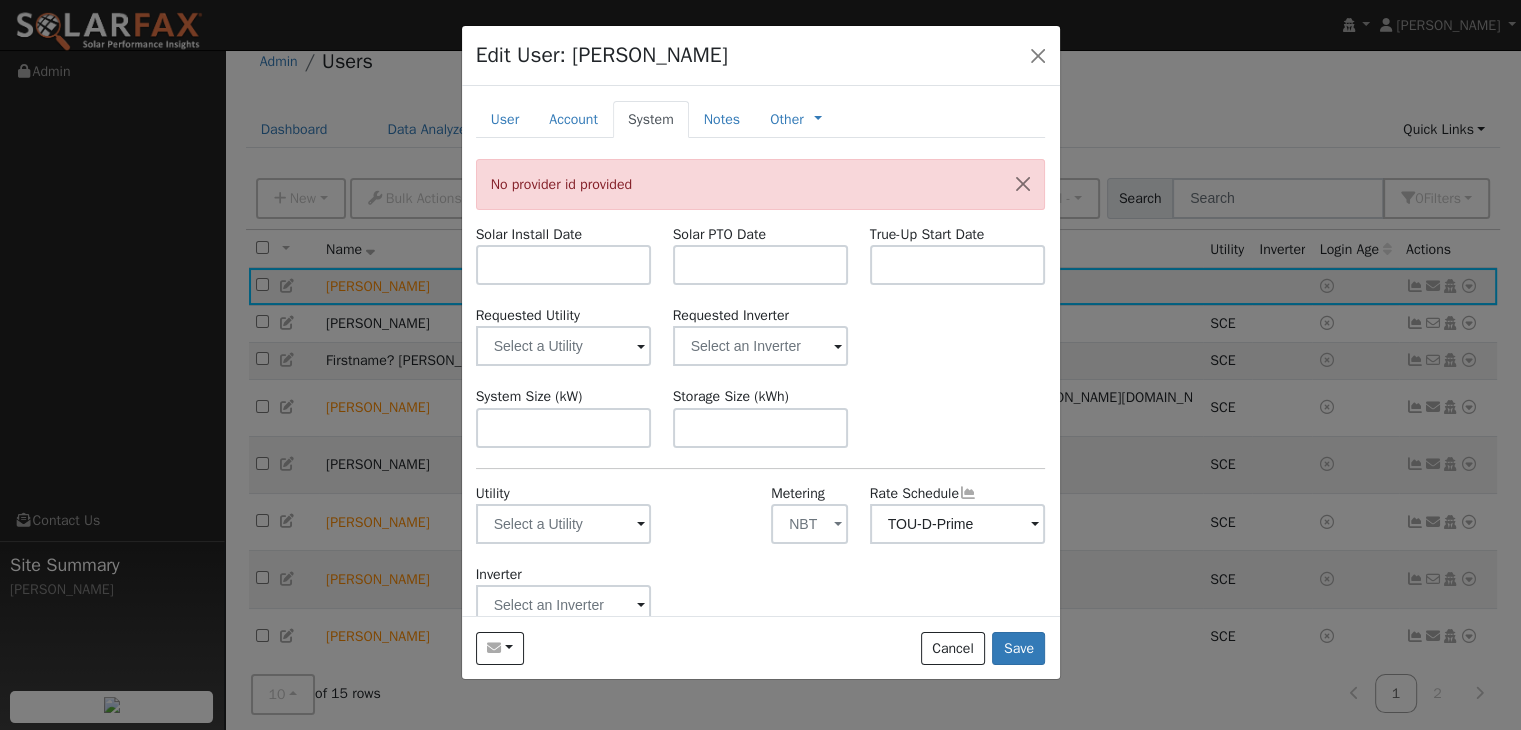 click at bounding box center (641, 525) 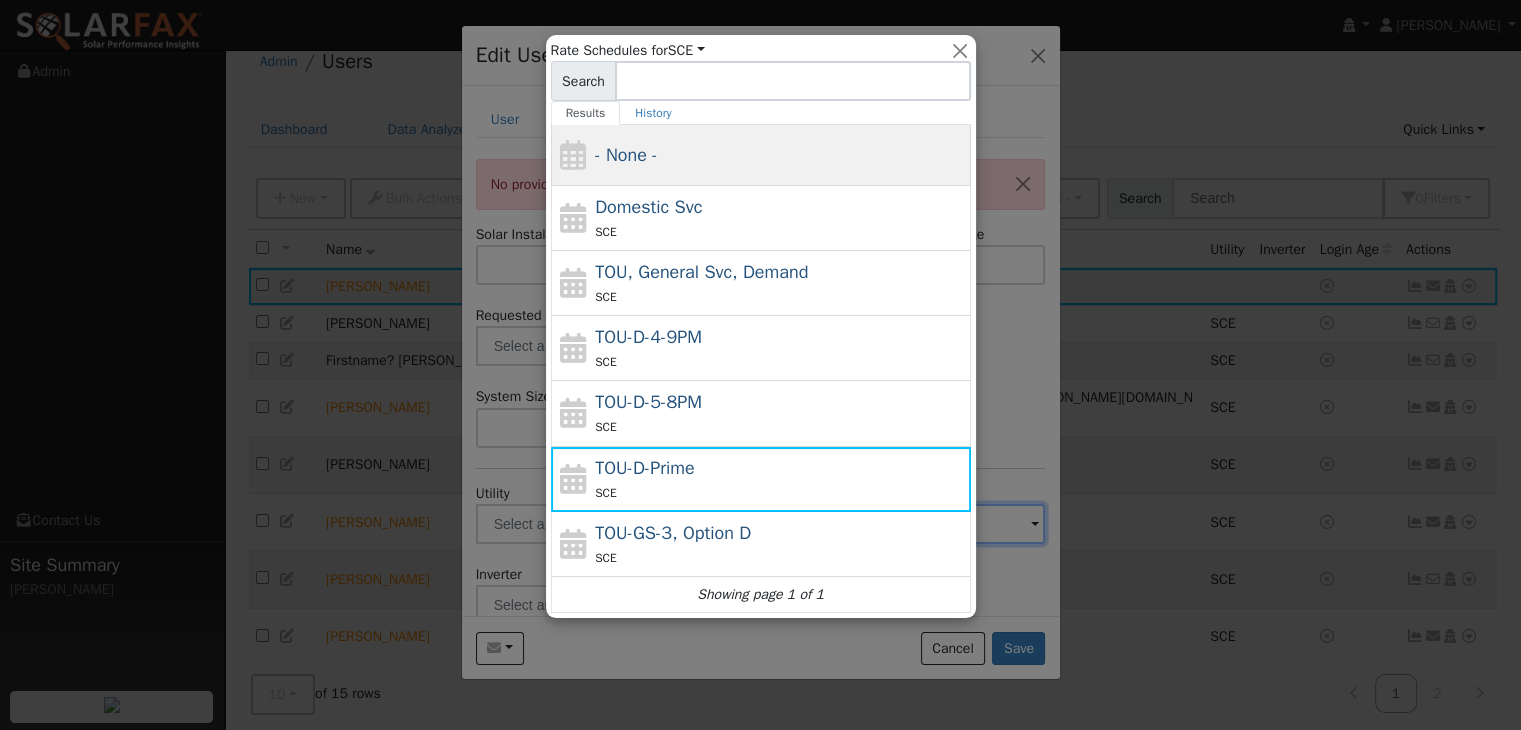 click on "- None -" at bounding box center [761, 155] 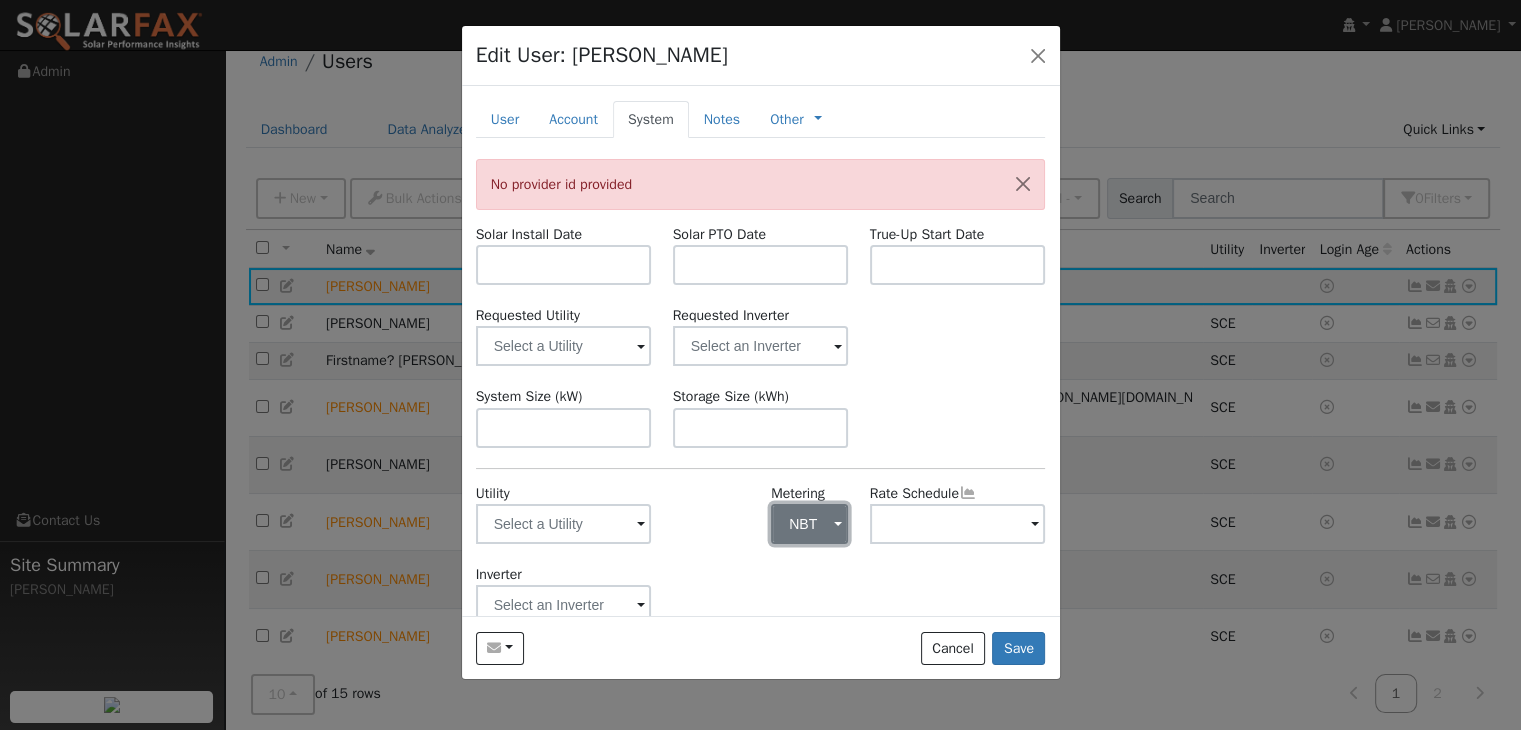 click at bounding box center (838, 525) 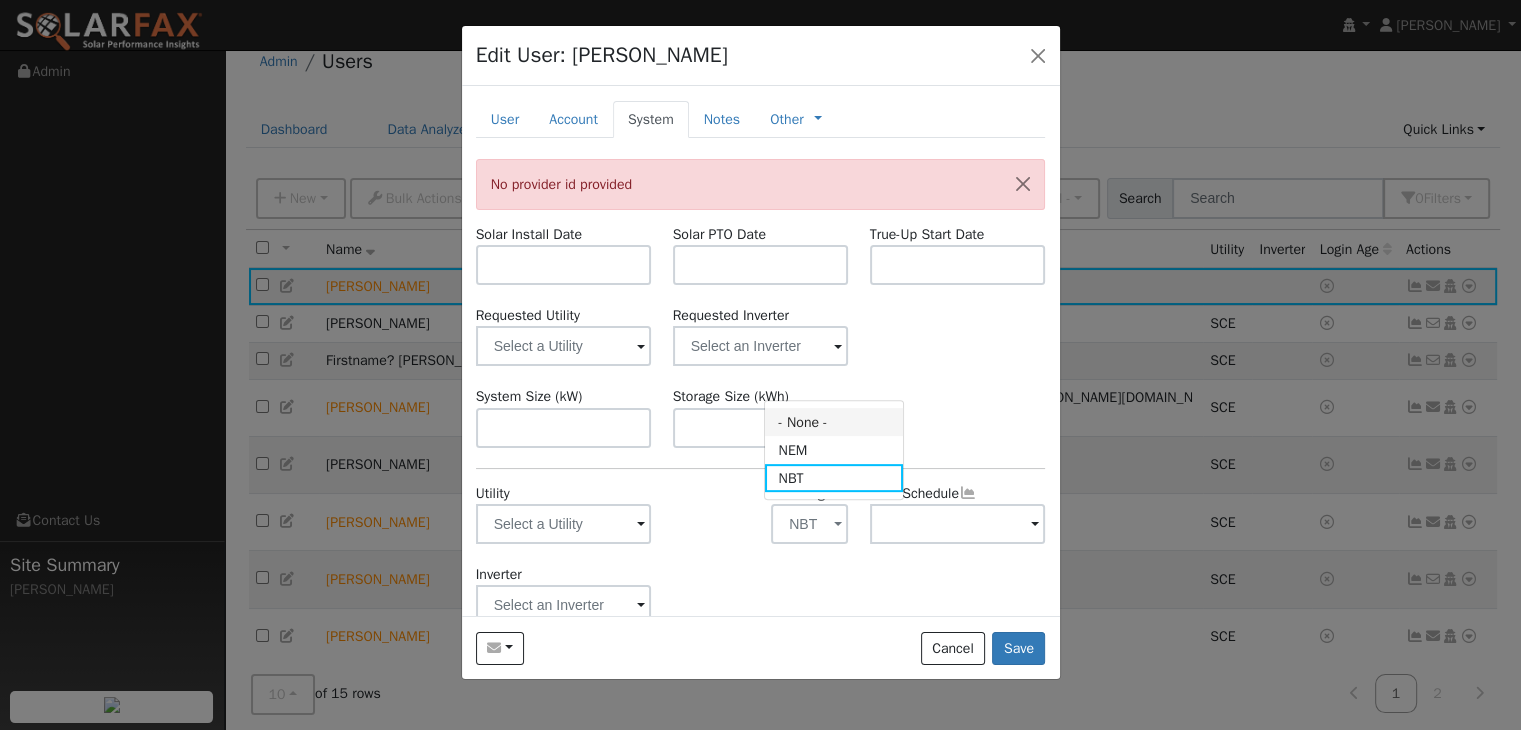 click on "- None -" at bounding box center (834, 422) 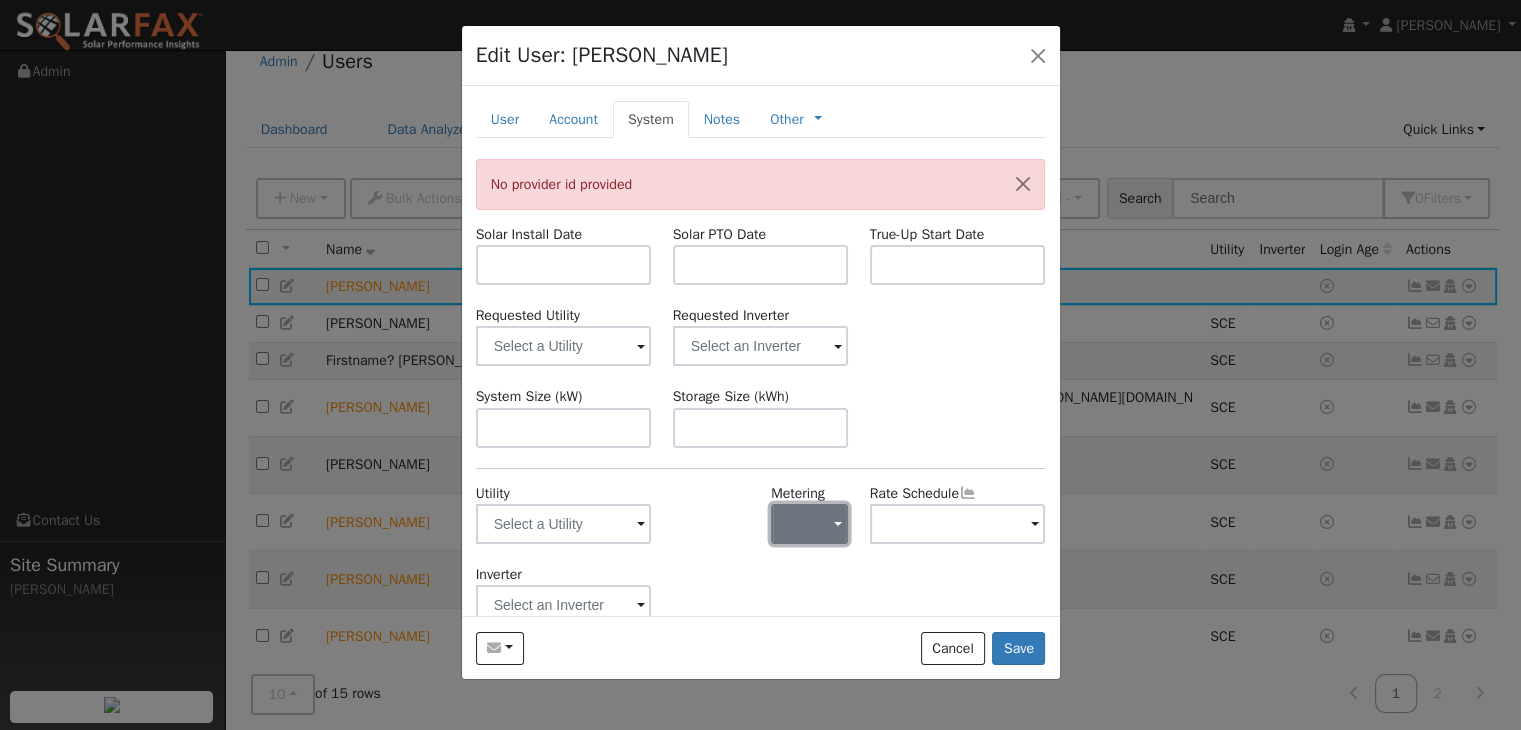click at bounding box center (809, 524) 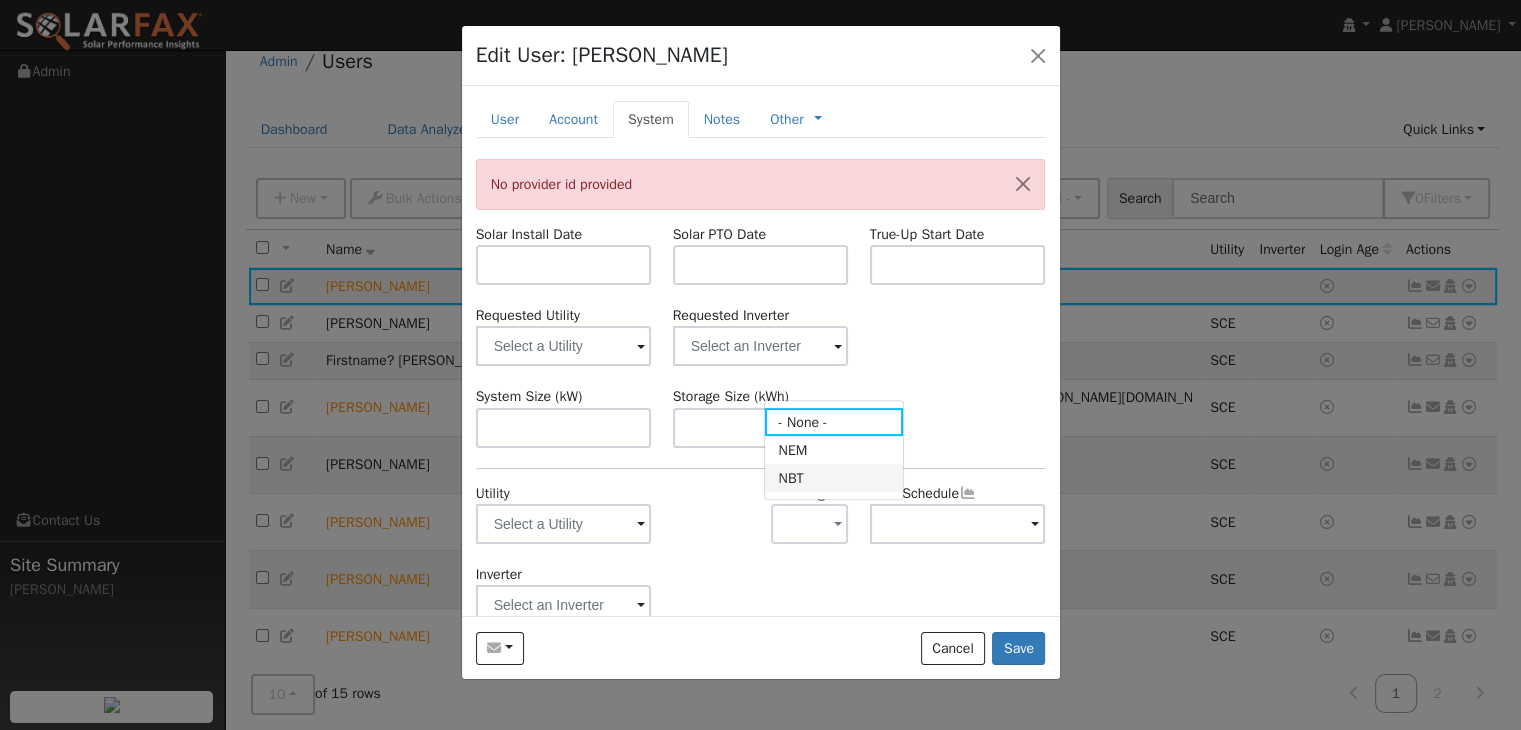 click on "NBT" at bounding box center (834, 478) 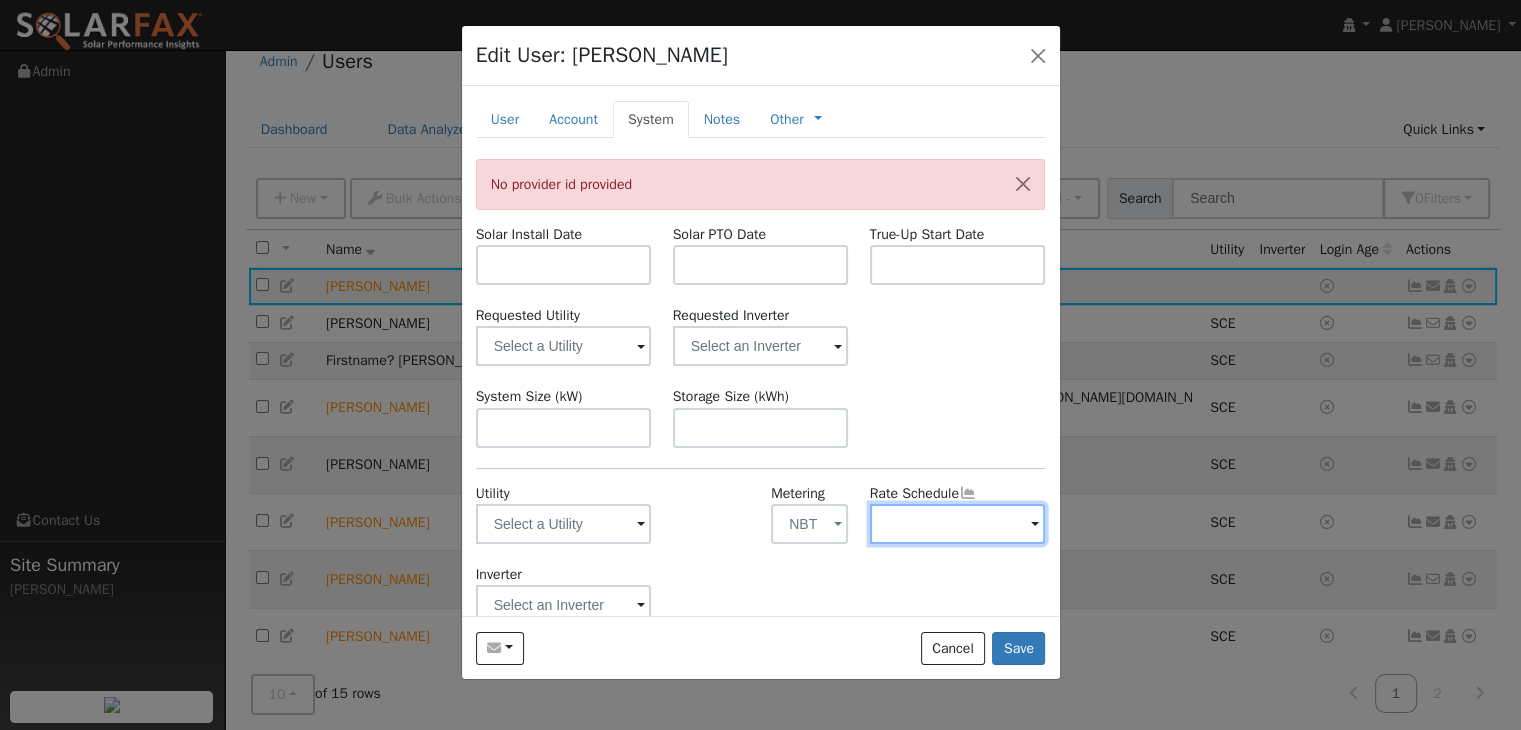 click at bounding box center (564, 524) 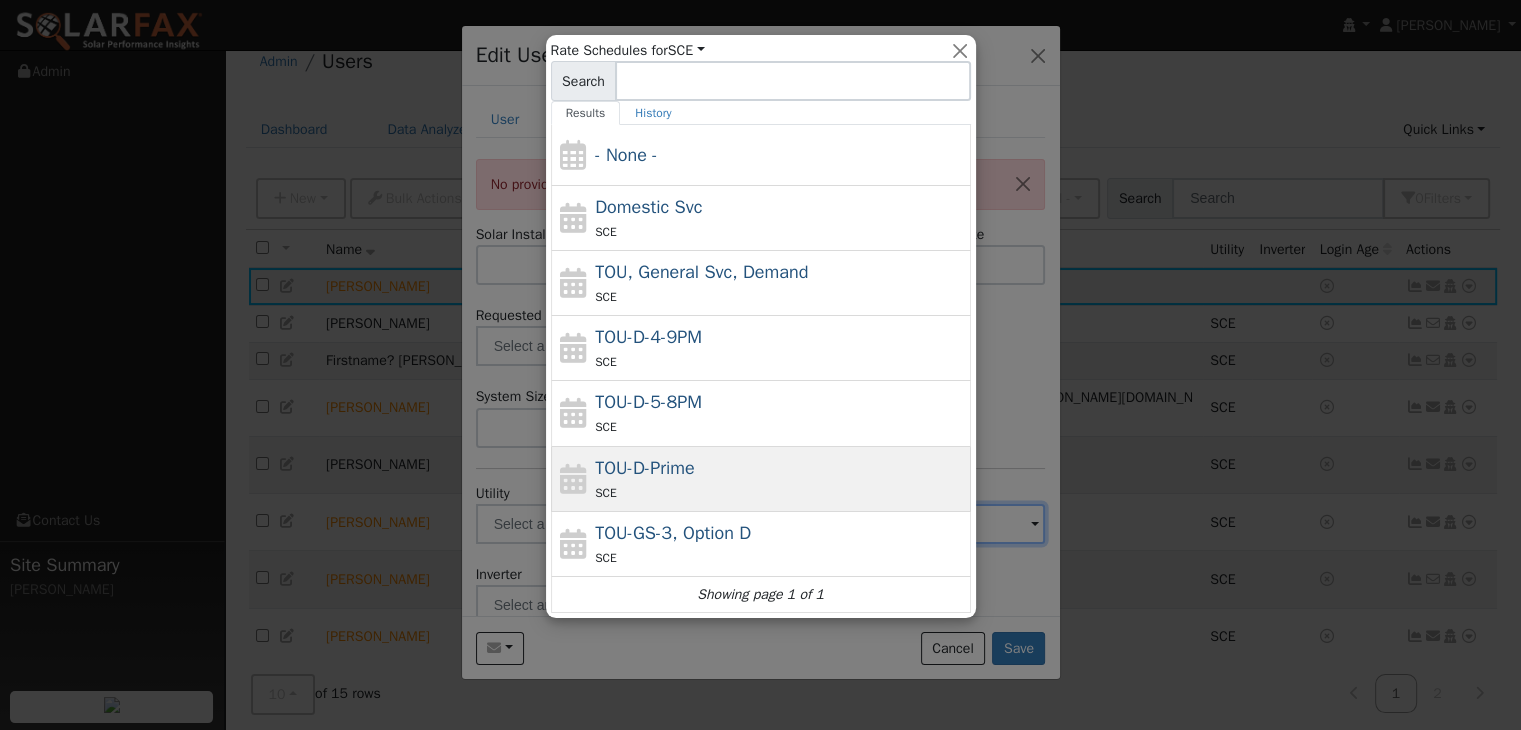 click on "SCE" at bounding box center [780, 492] 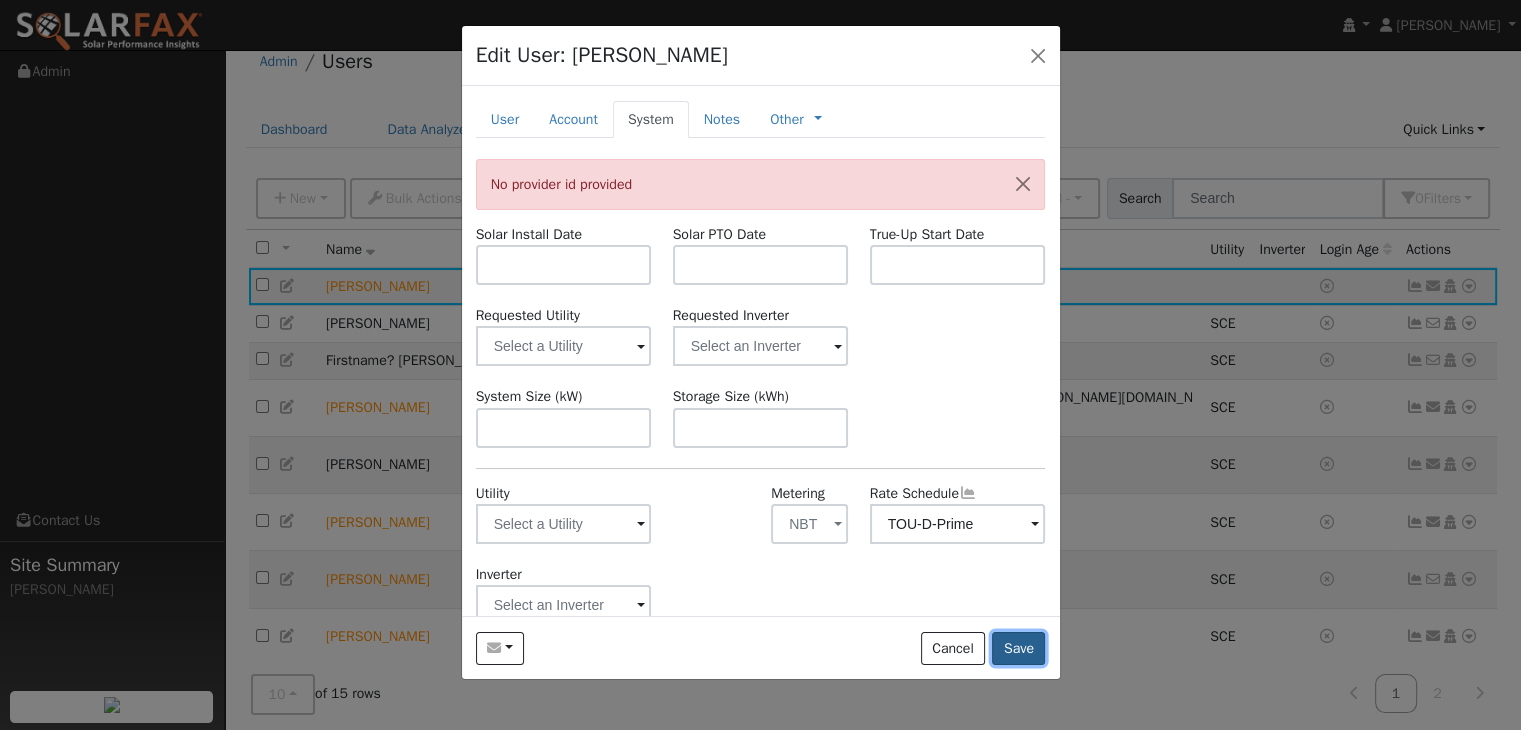 click on "Save" at bounding box center (1018, 649) 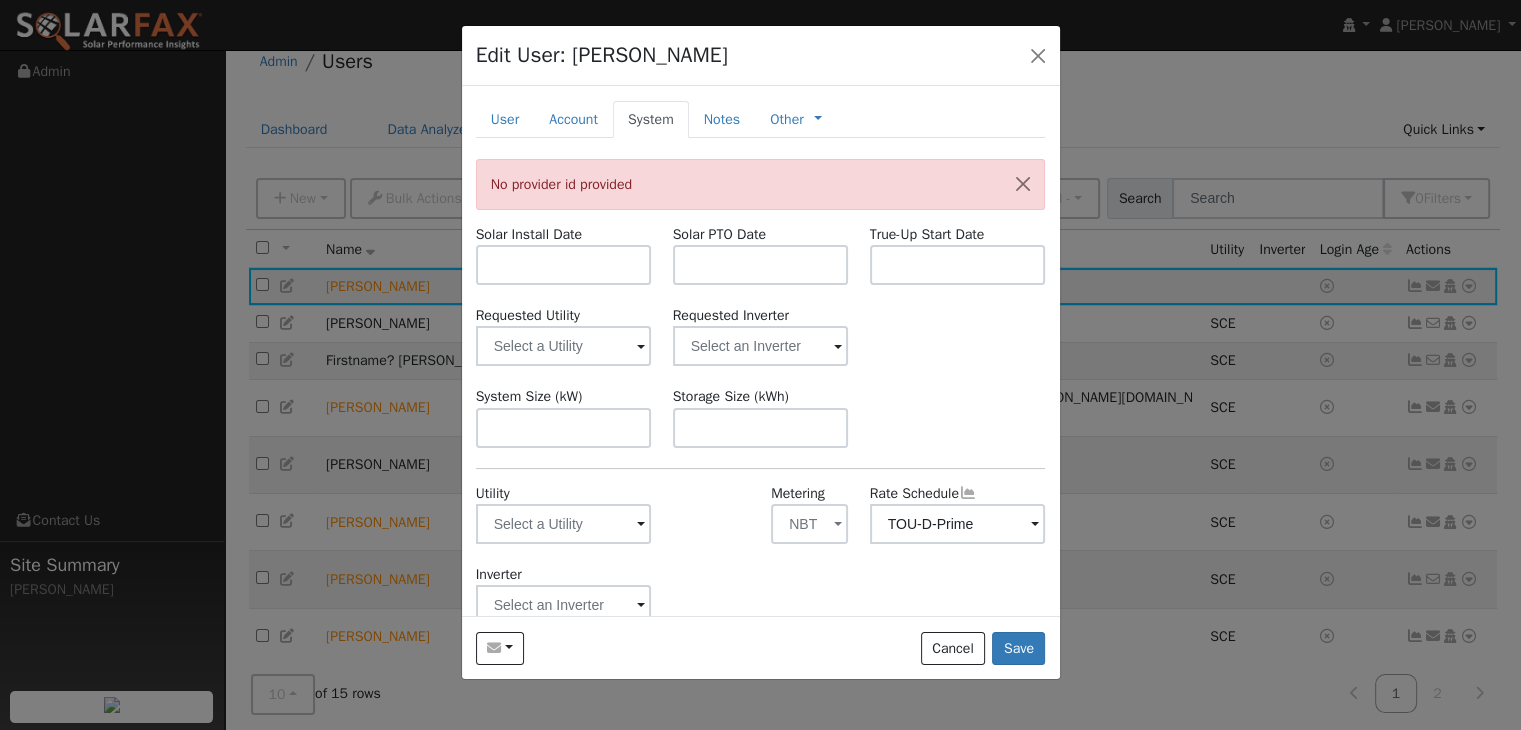 click at bounding box center [641, 525] 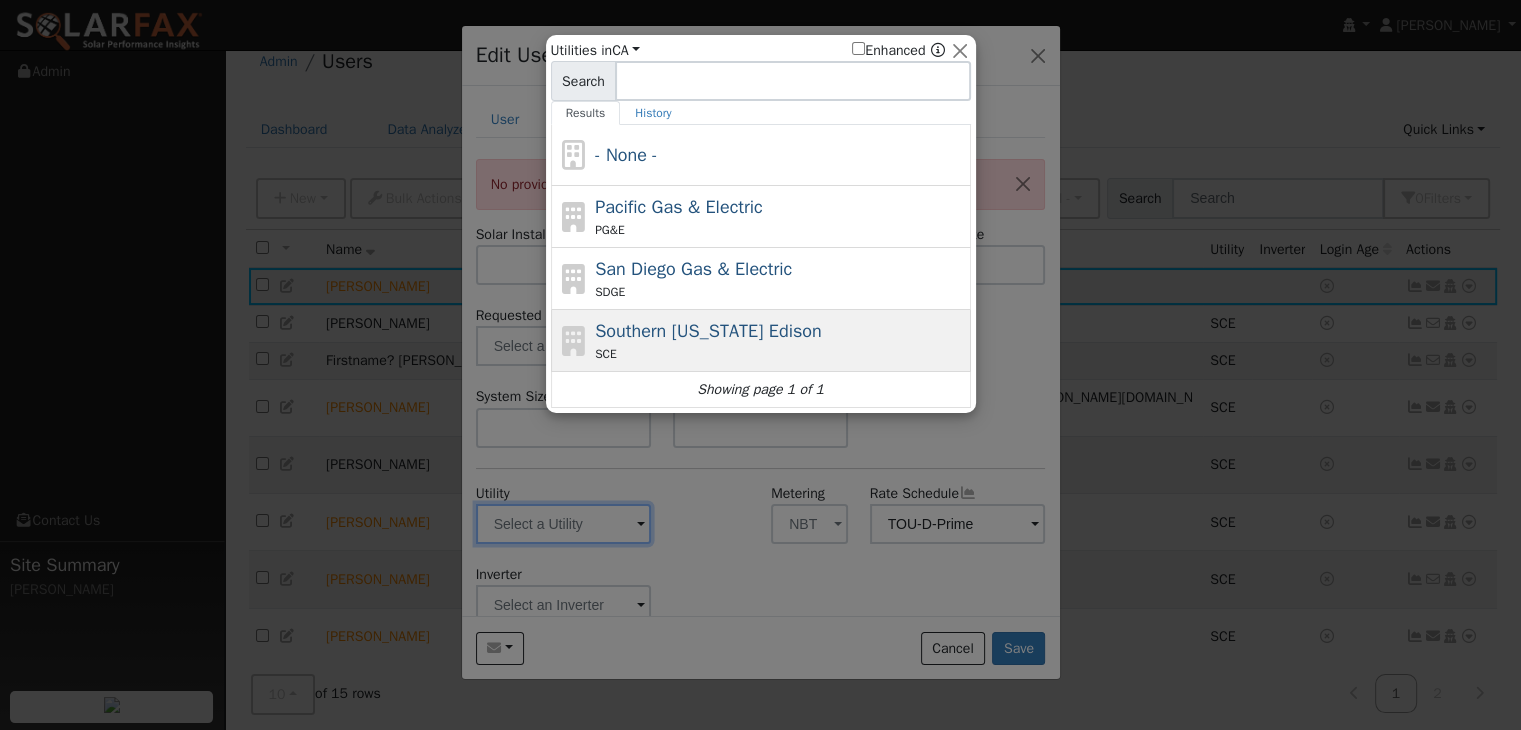 click on "Southern [US_STATE] Edison SCE" at bounding box center (780, 340) 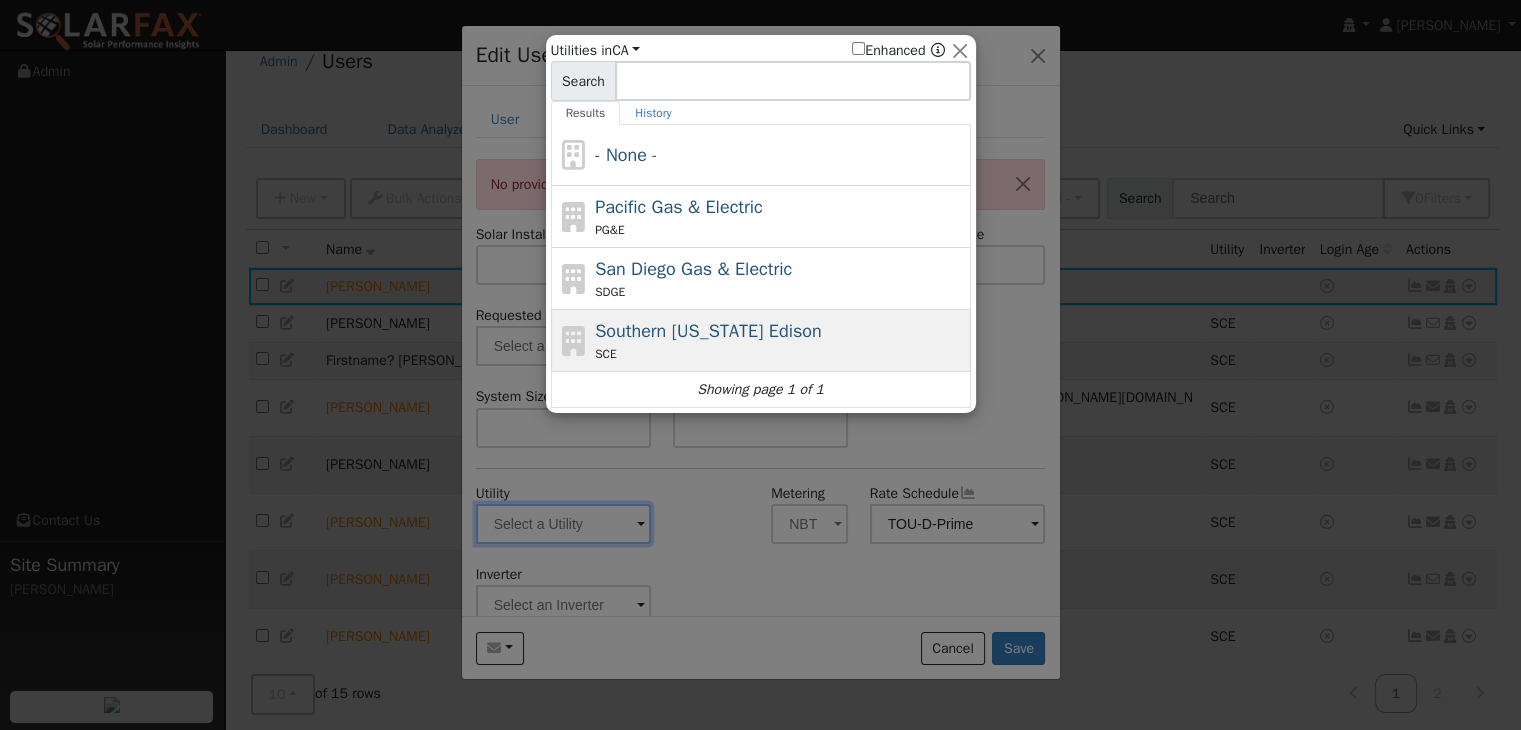 type on "SCE" 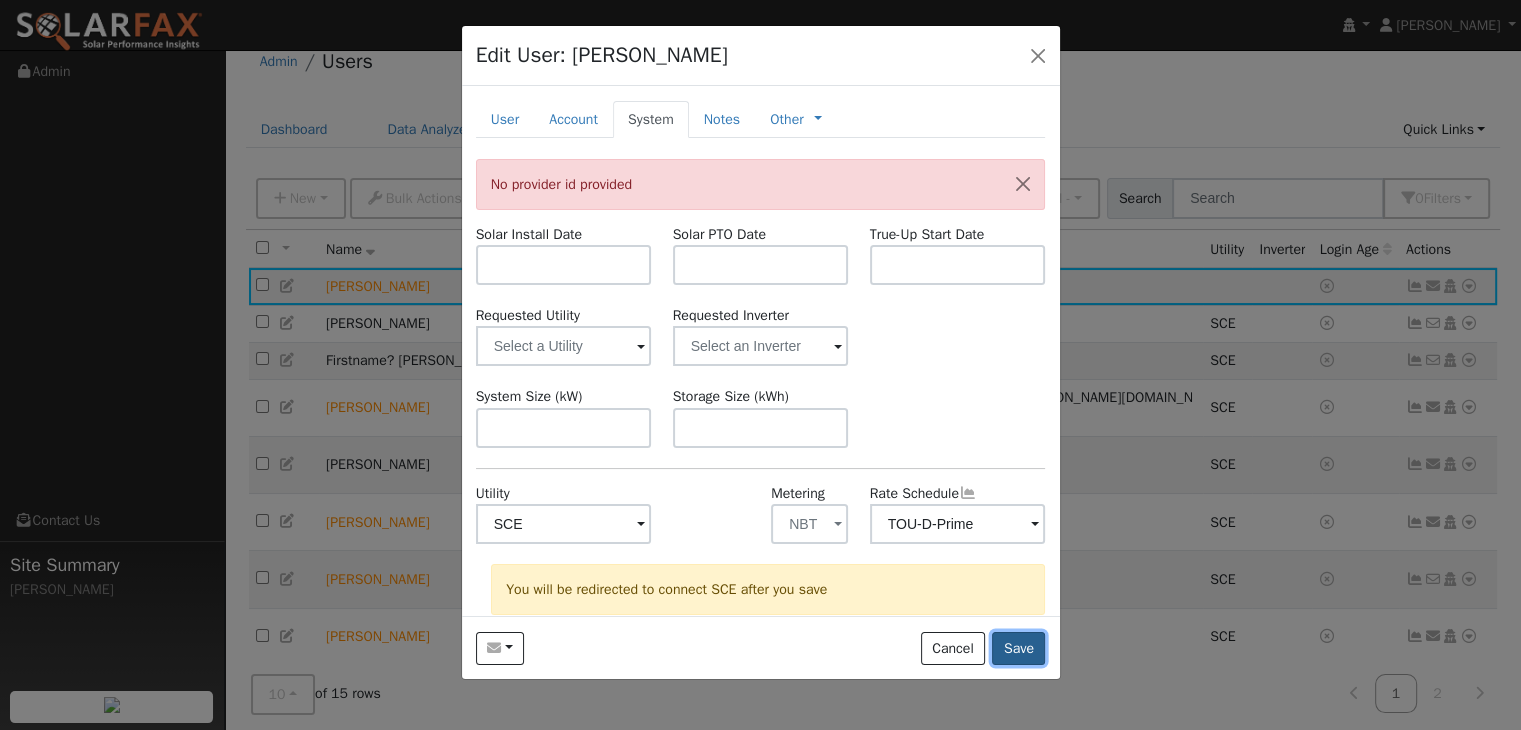 click on "Save" at bounding box center [1018, 649] 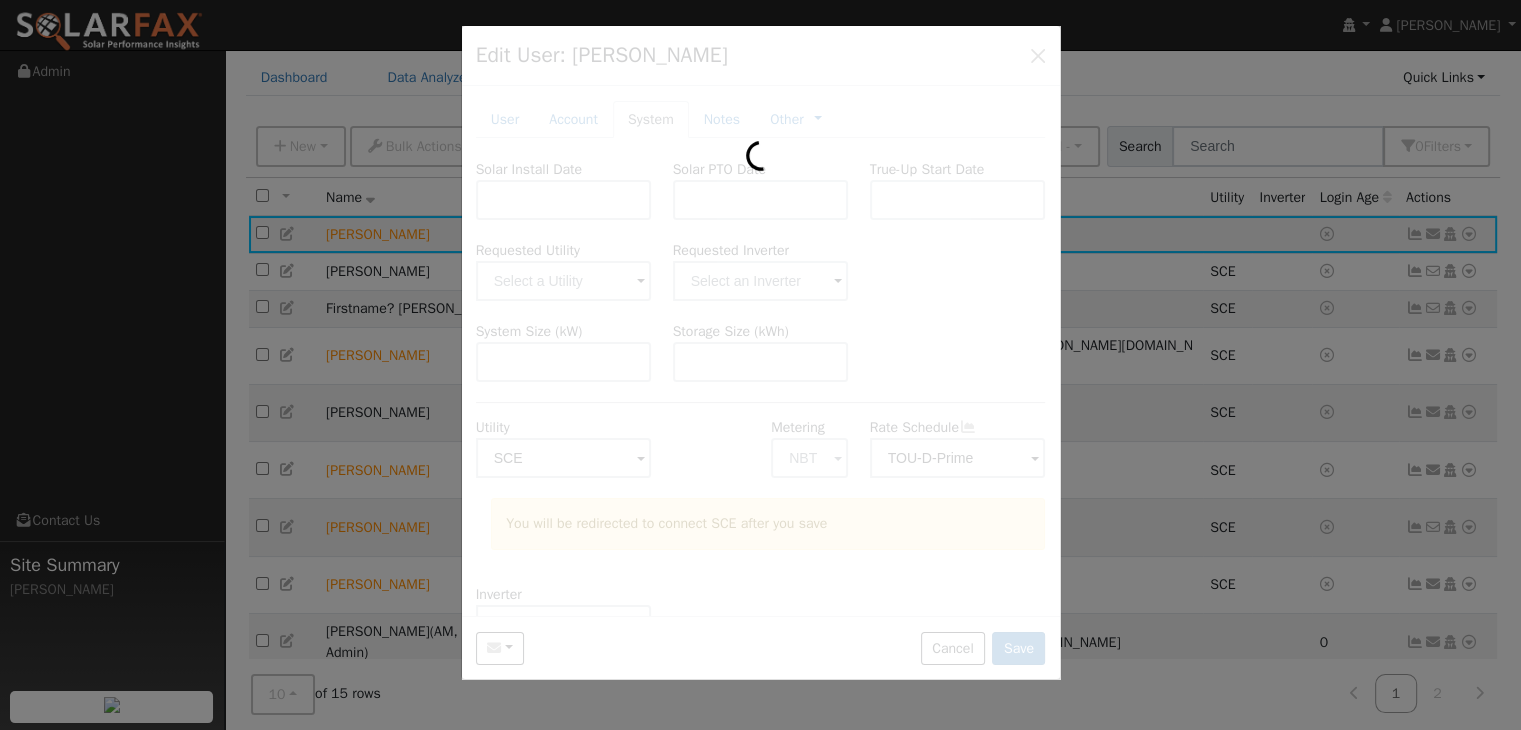 scroll, scrollTop: 0, scrollLeft: 0, axis: both 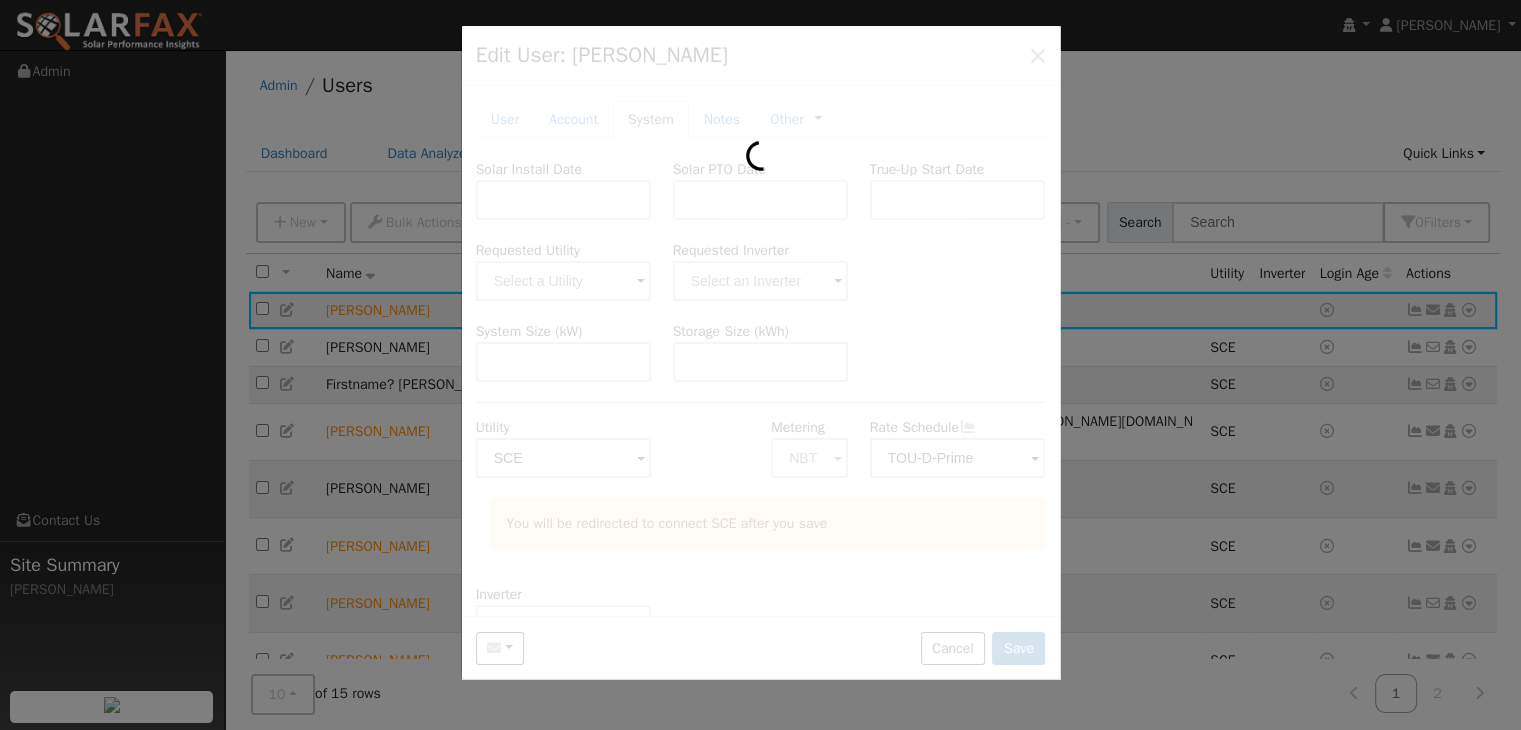 click at bounding box center [761, 353] 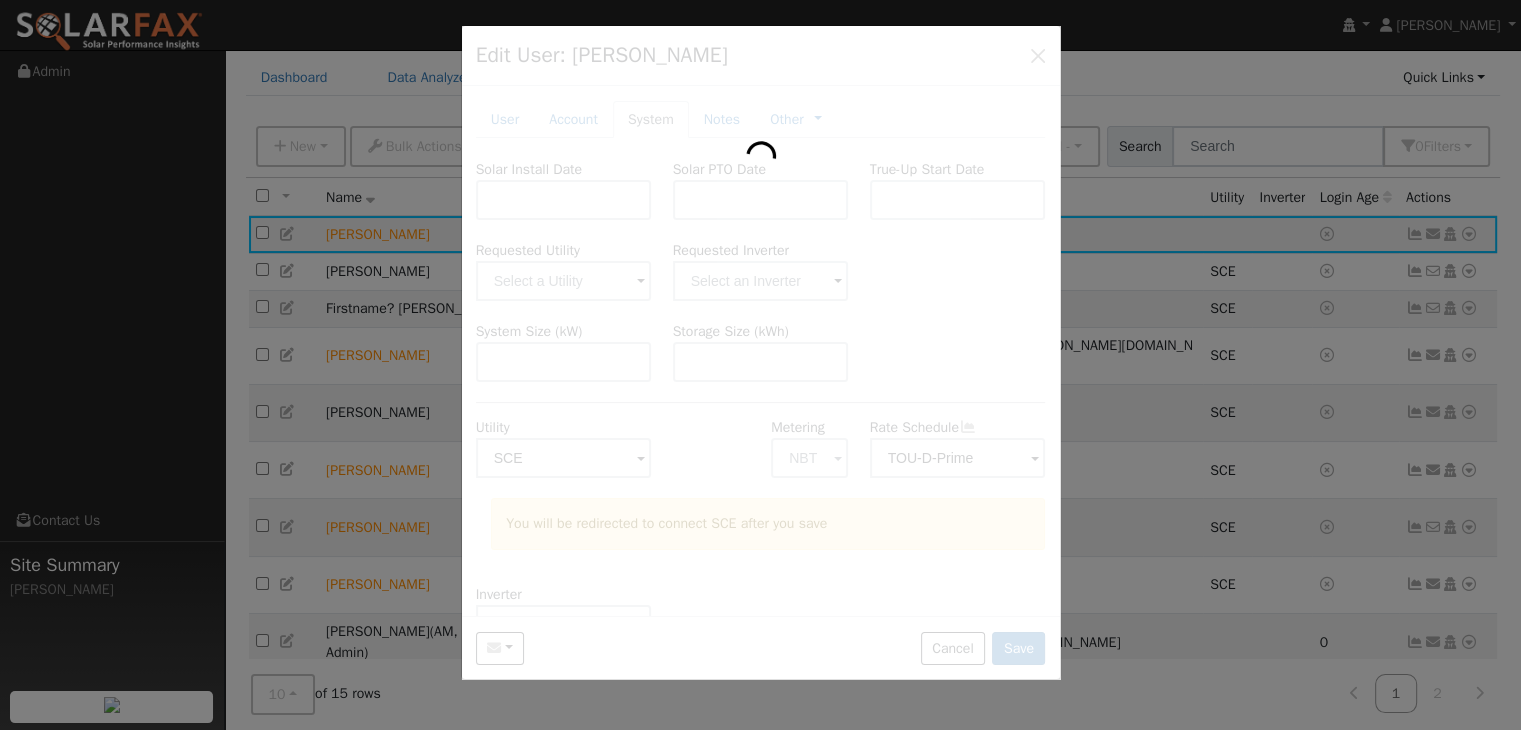 scroll, scrollTop: 0, scrollLeft: 0, axis: both 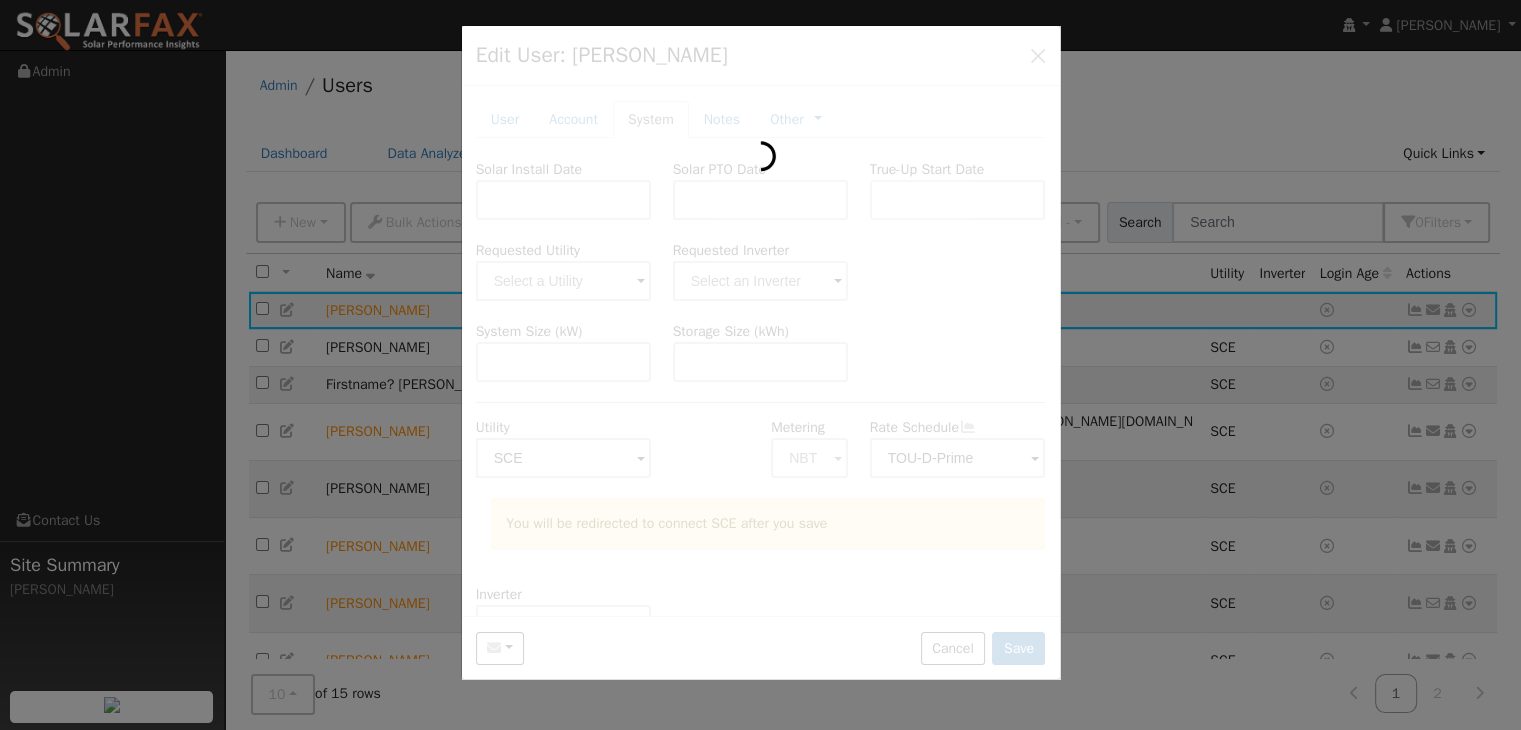 click at bounding box center (761, 353) 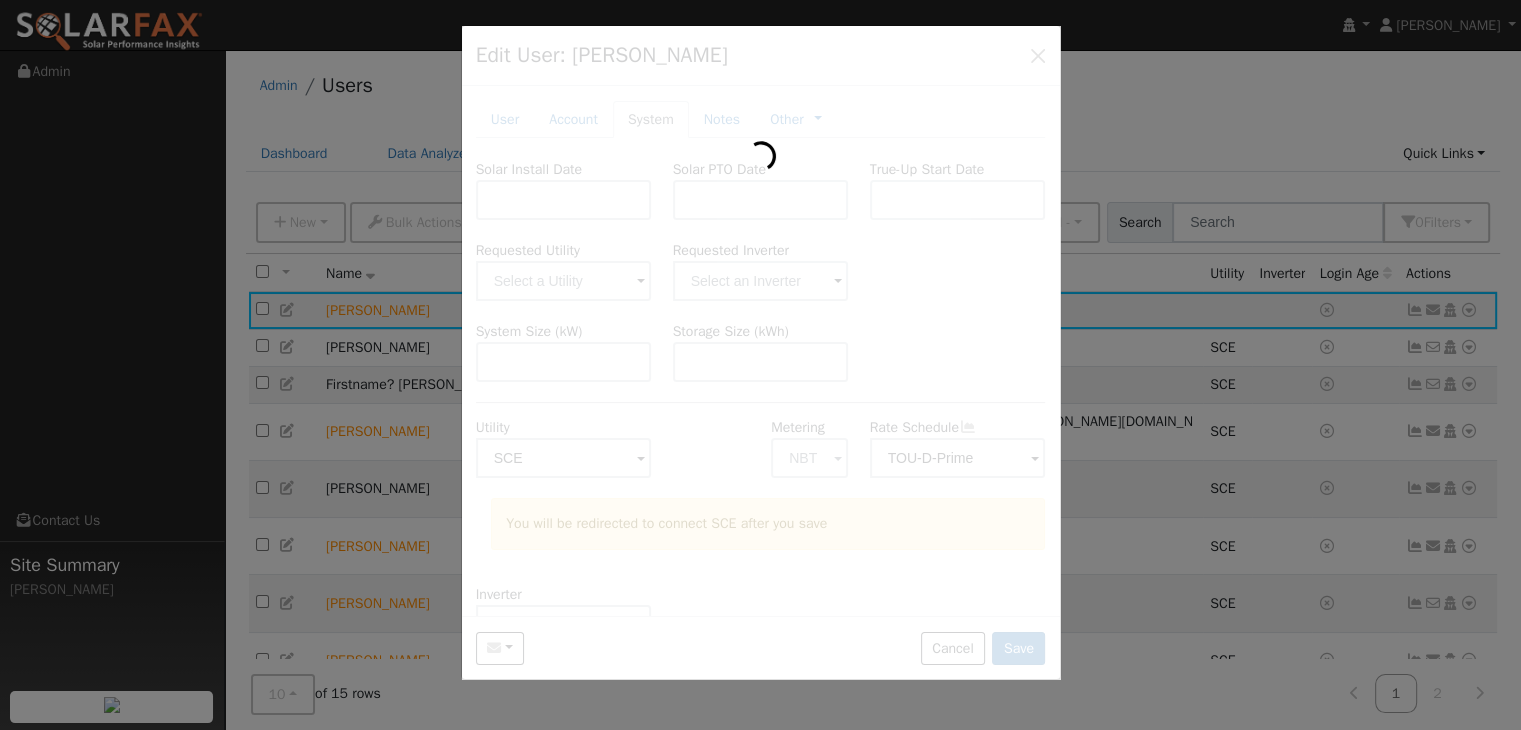 click at bounding box center [761, 353] 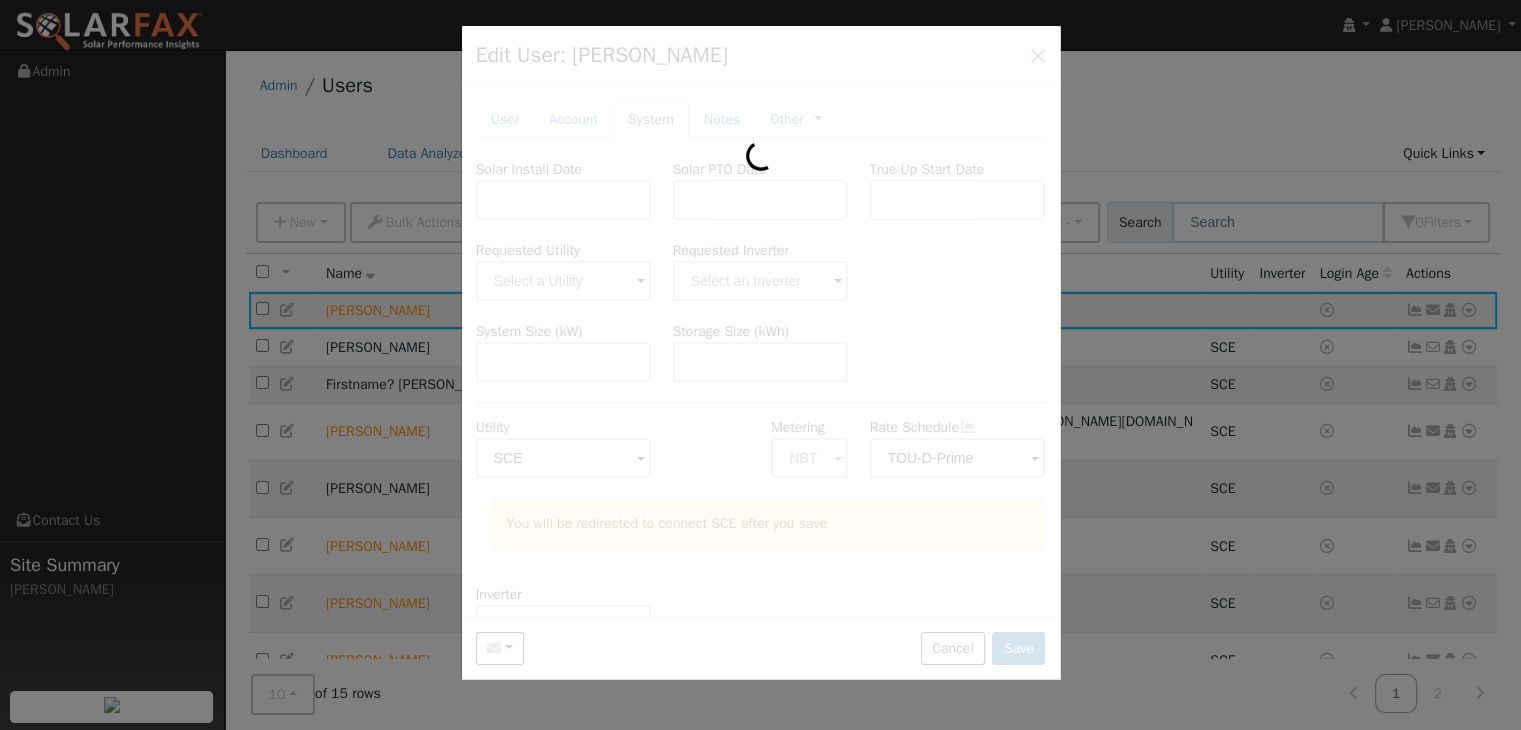 click at bounding box center (761, 353) 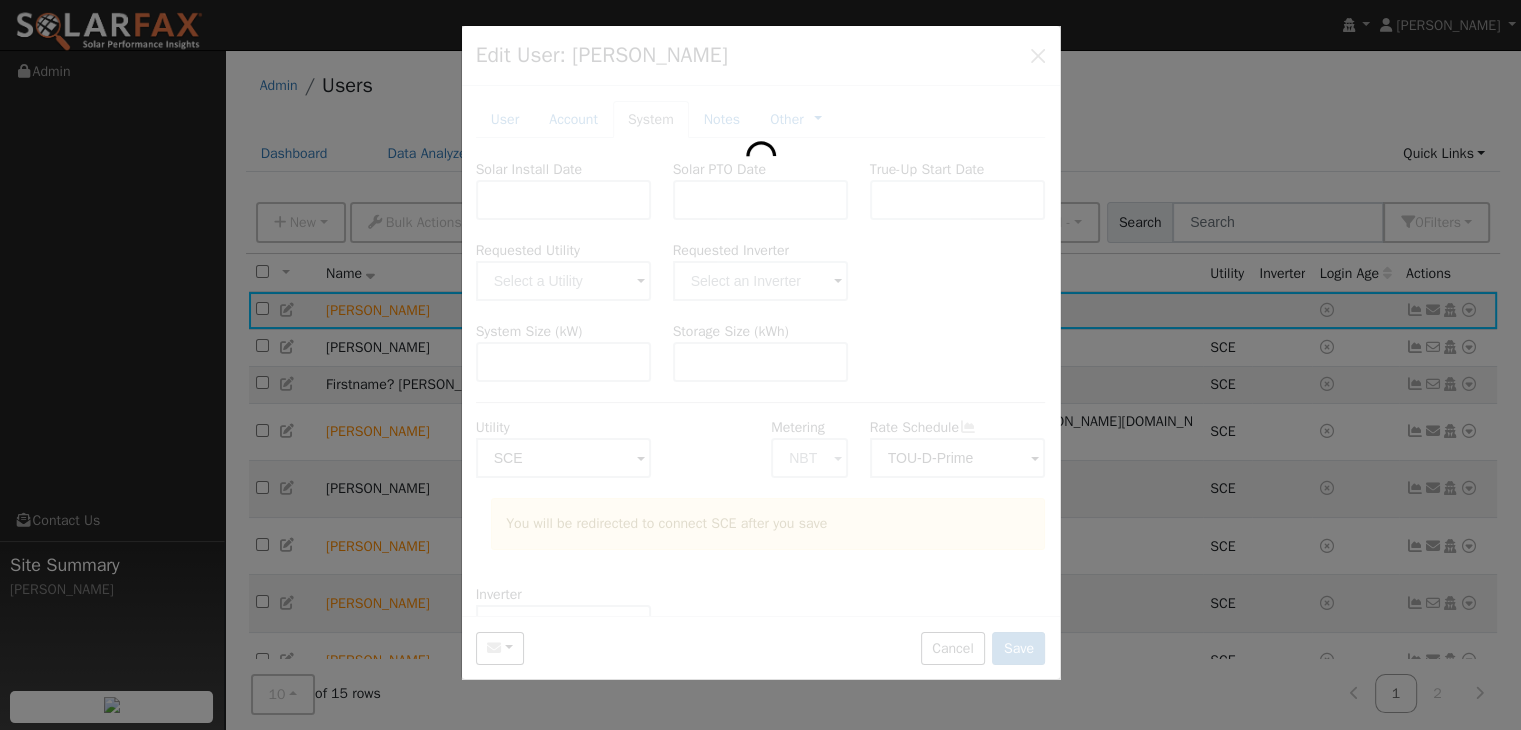 click at bounding box center [760, 365] 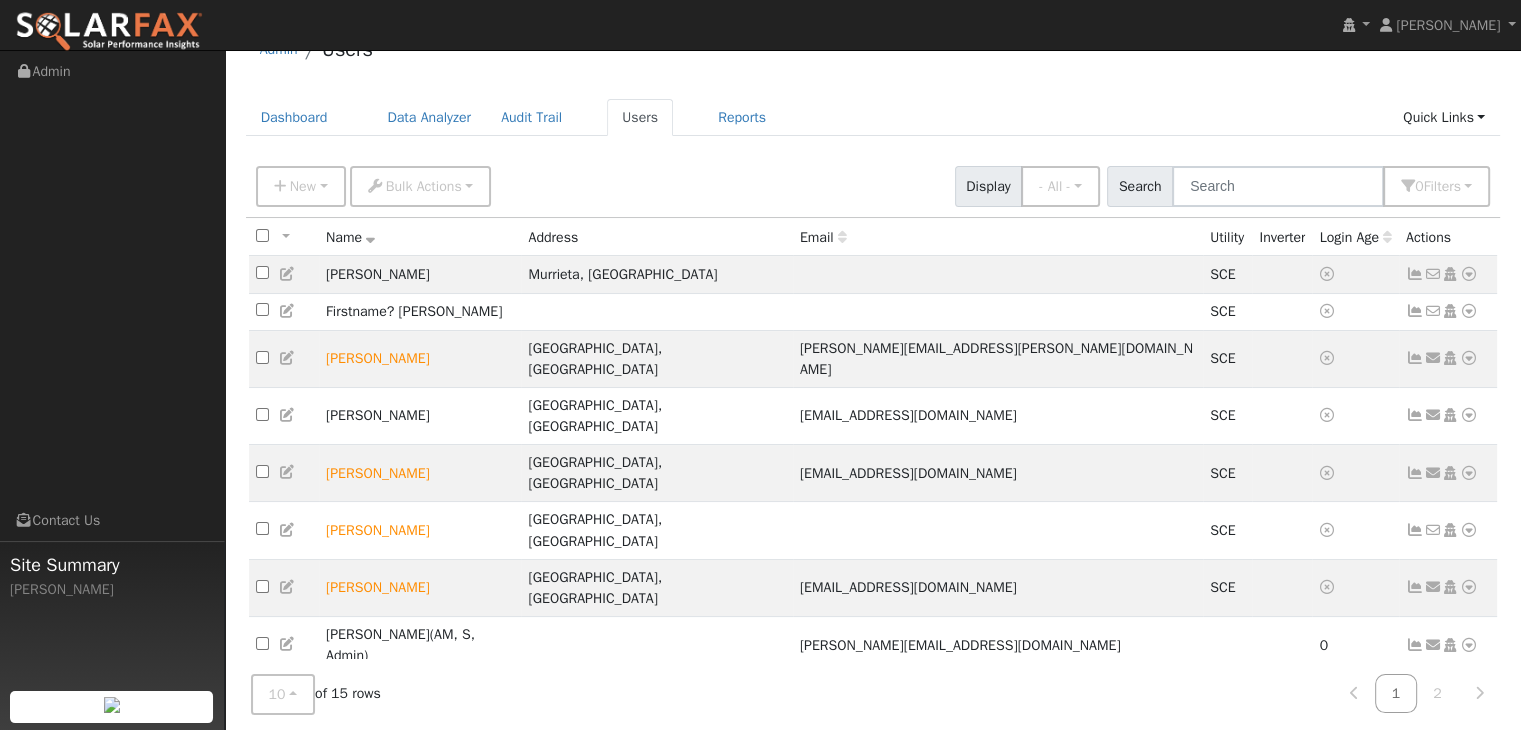 scroll, scrollTop: 41, scrollLeft: 0, axis: vertical 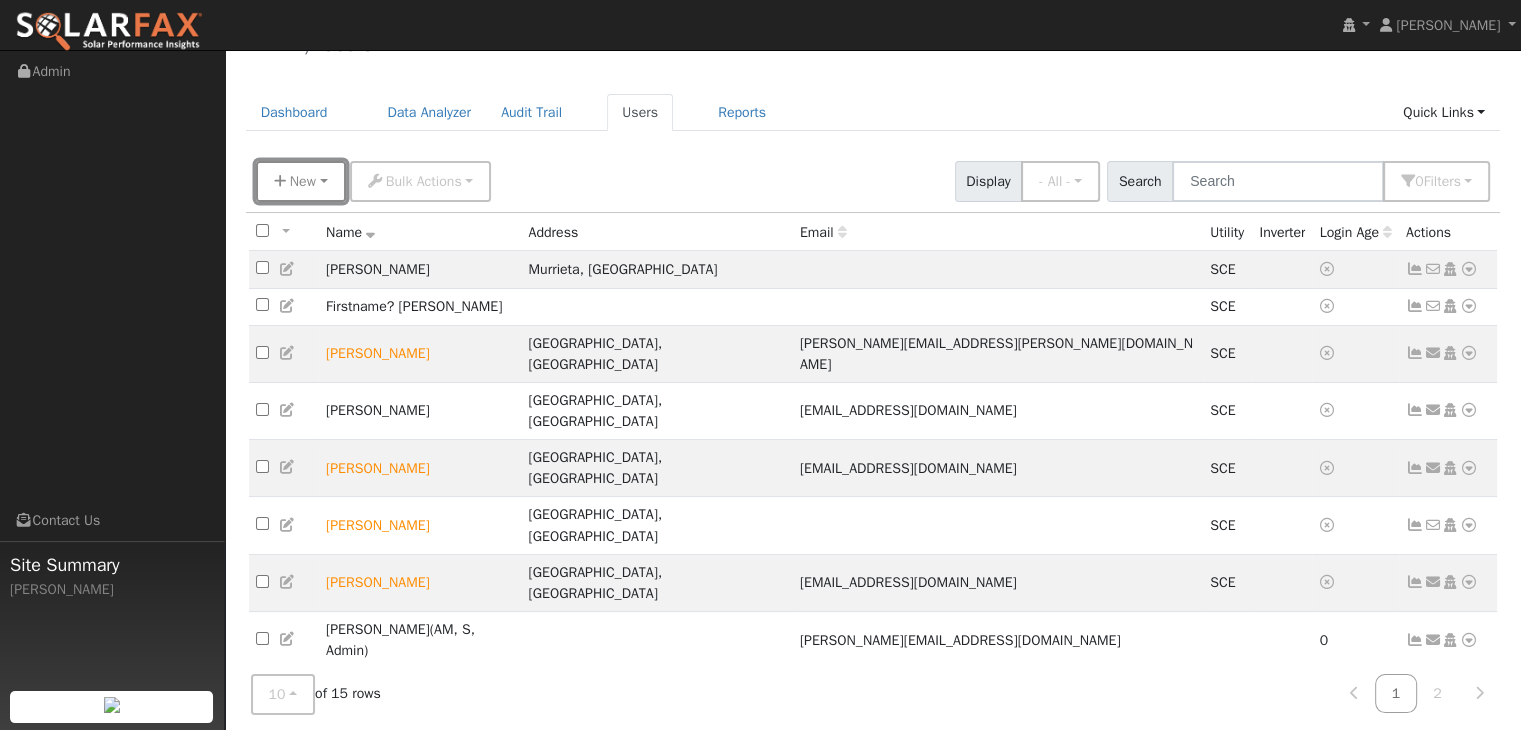 click on "New" at bounding box center (301, 181) 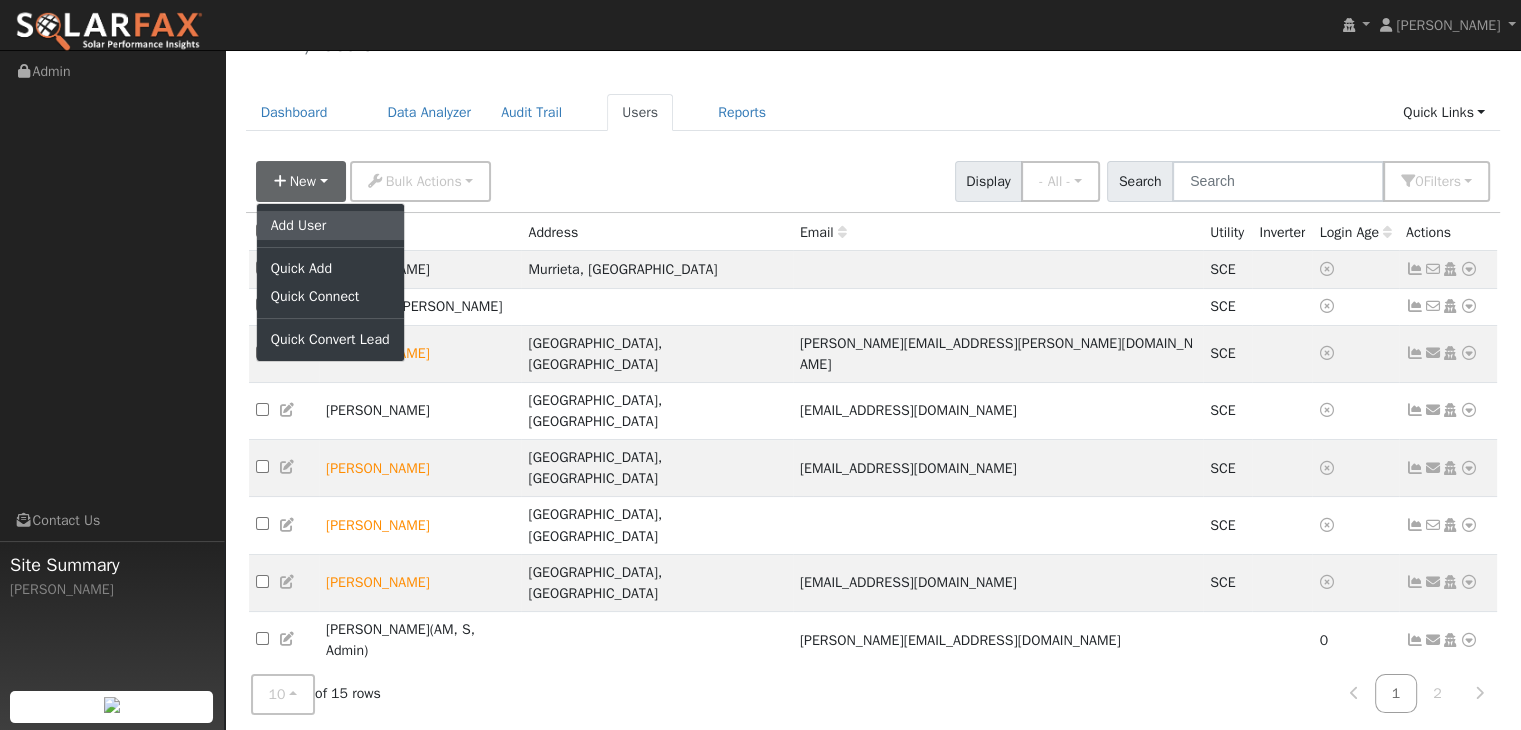 click on "Add User" at bounding box center [330, 225] 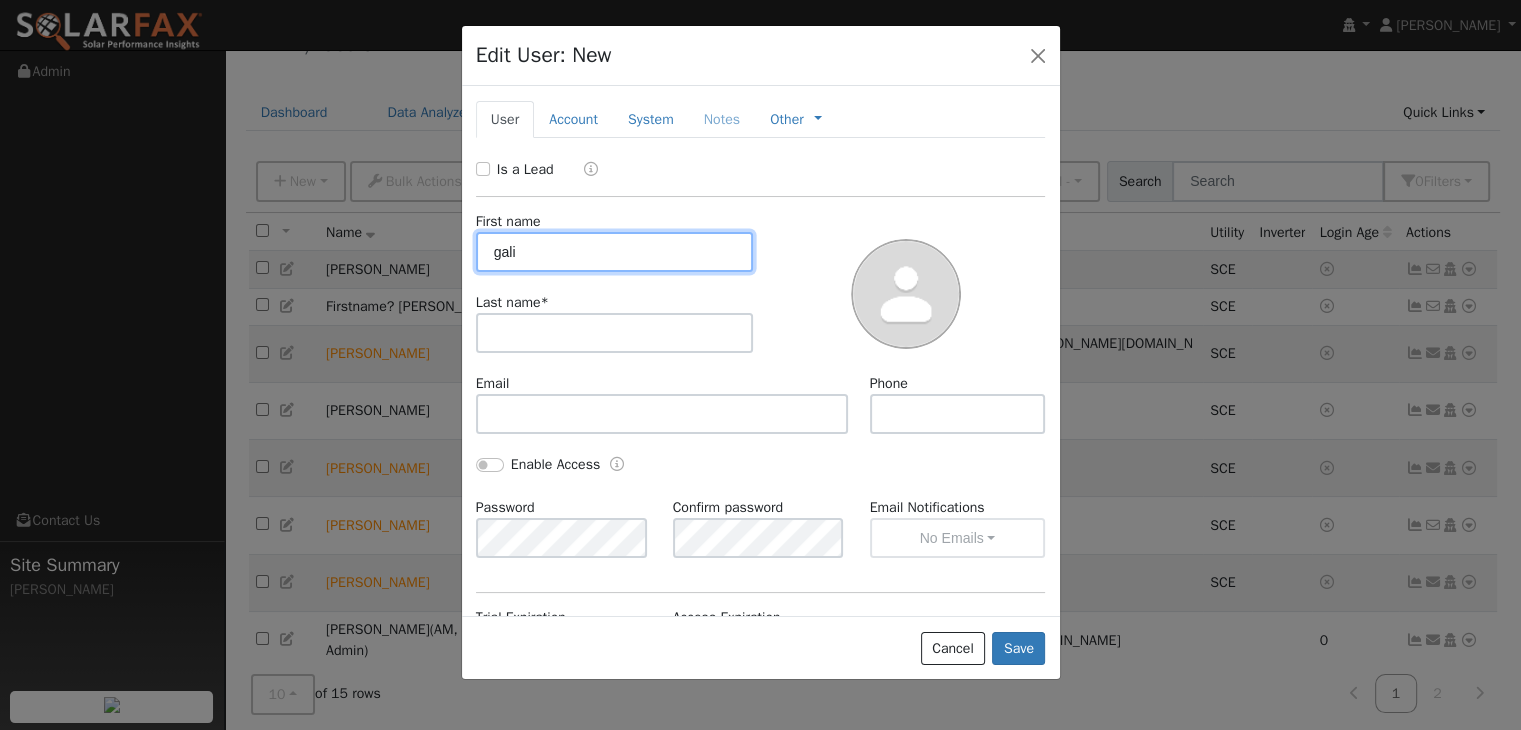 type on "gali" 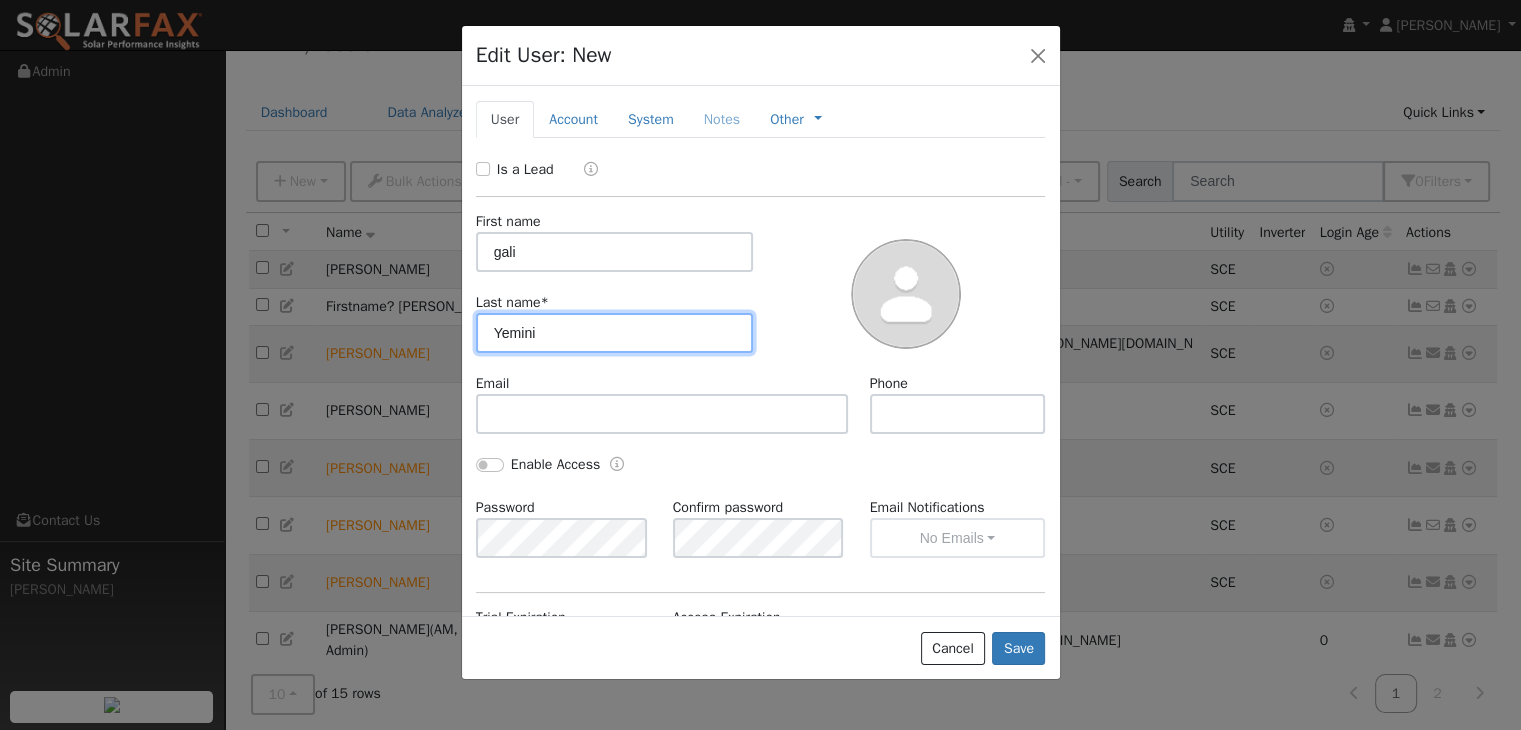 type on "Yemini" 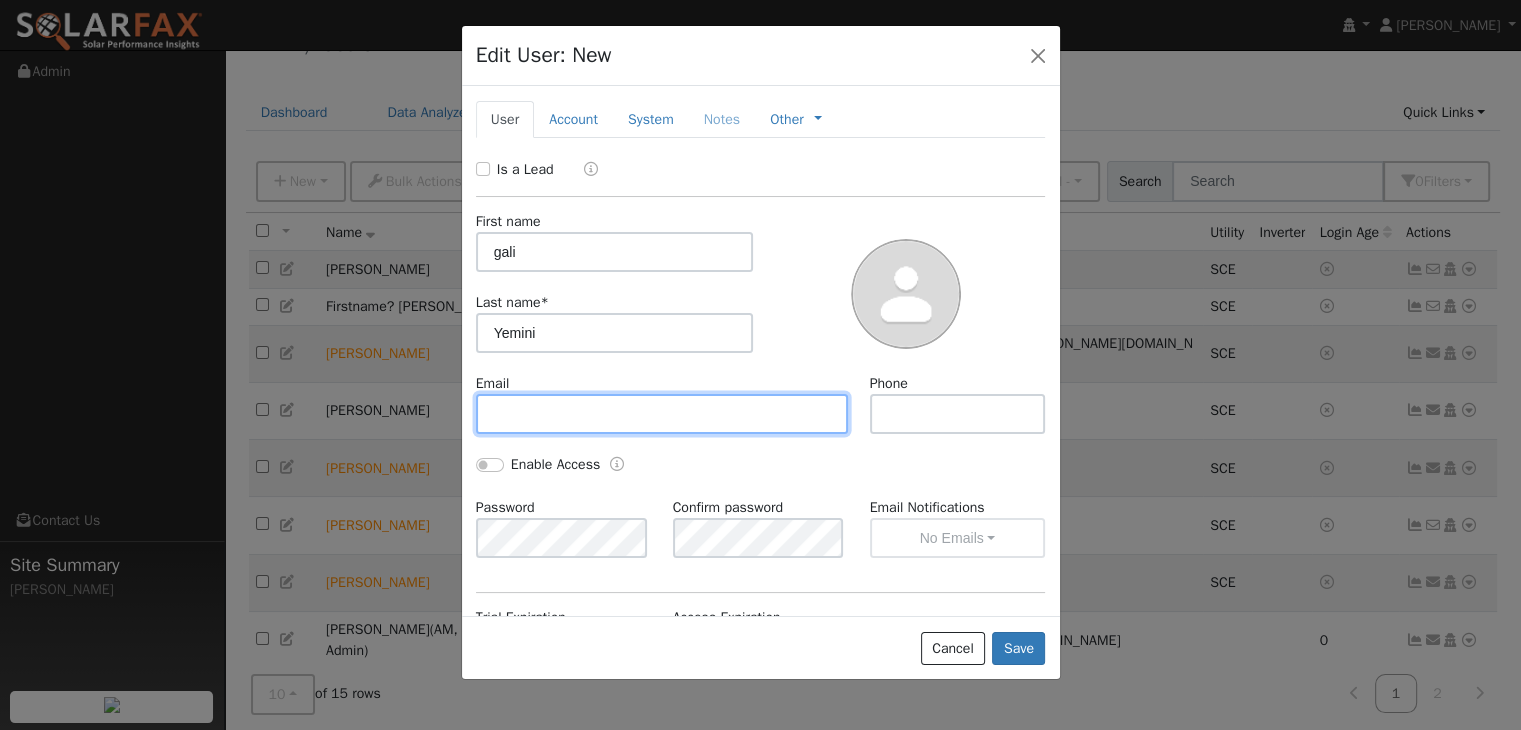 click at bounding box center (662, 414) 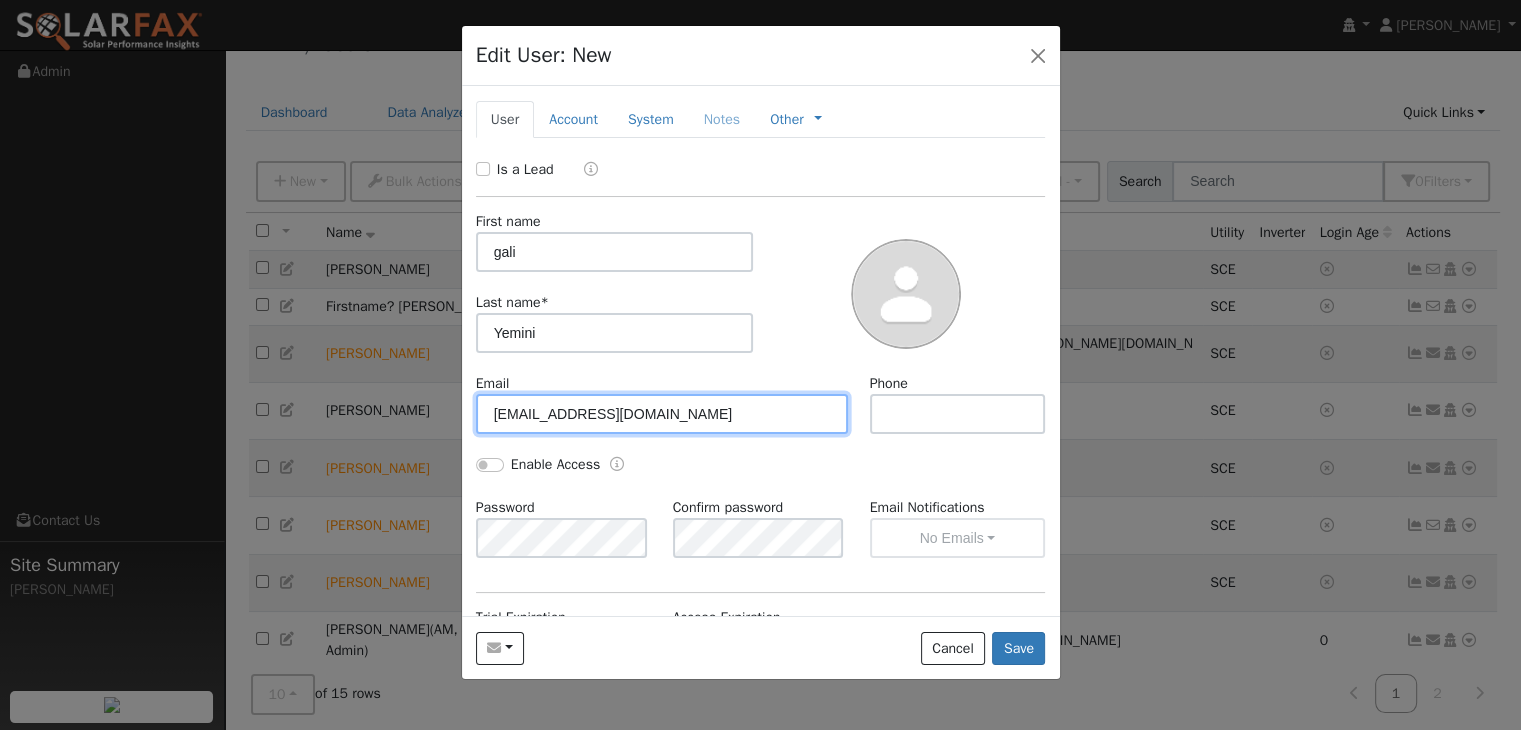 type on "[EMAIL_ADDRESS][DOMAIN_NAME]" 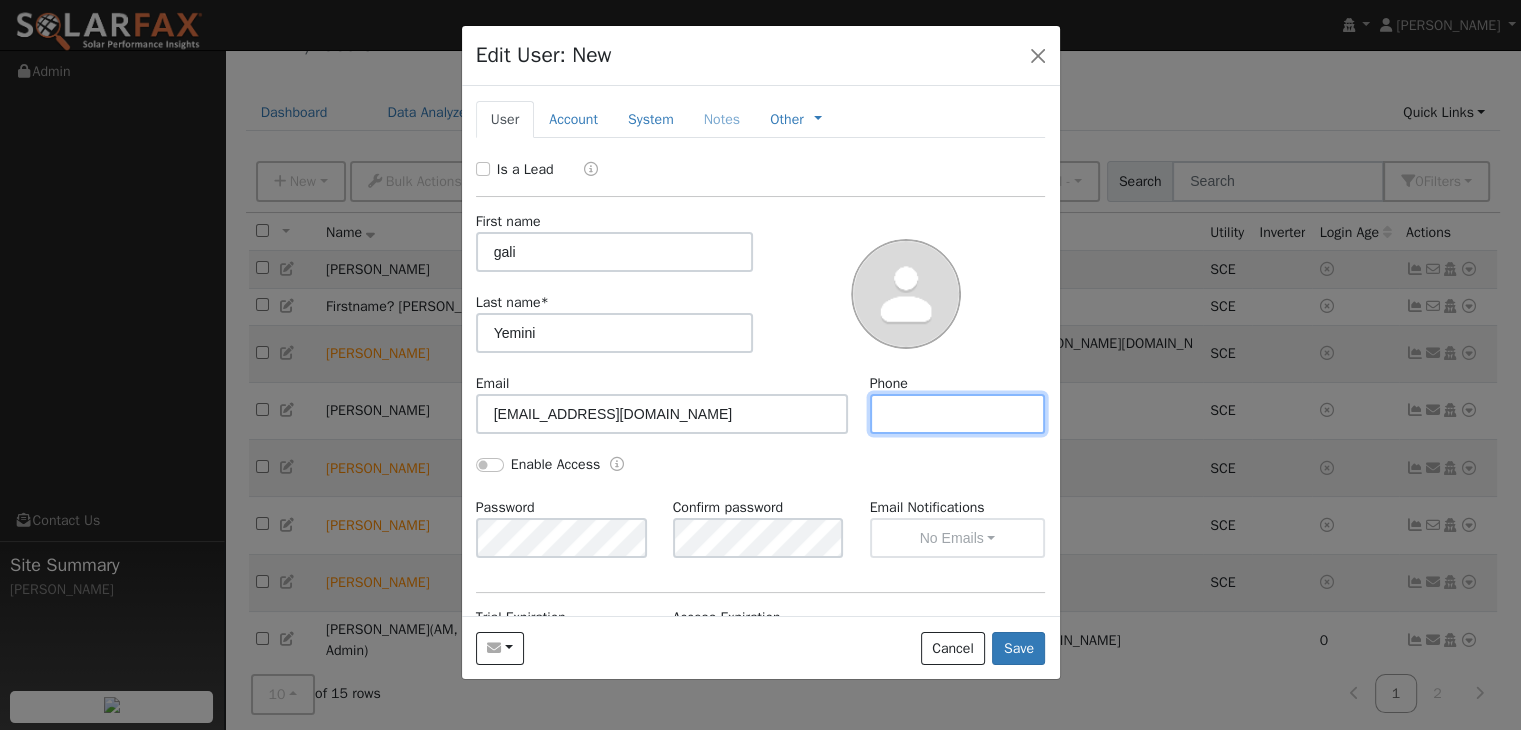 click at bounding box center (958, 414) 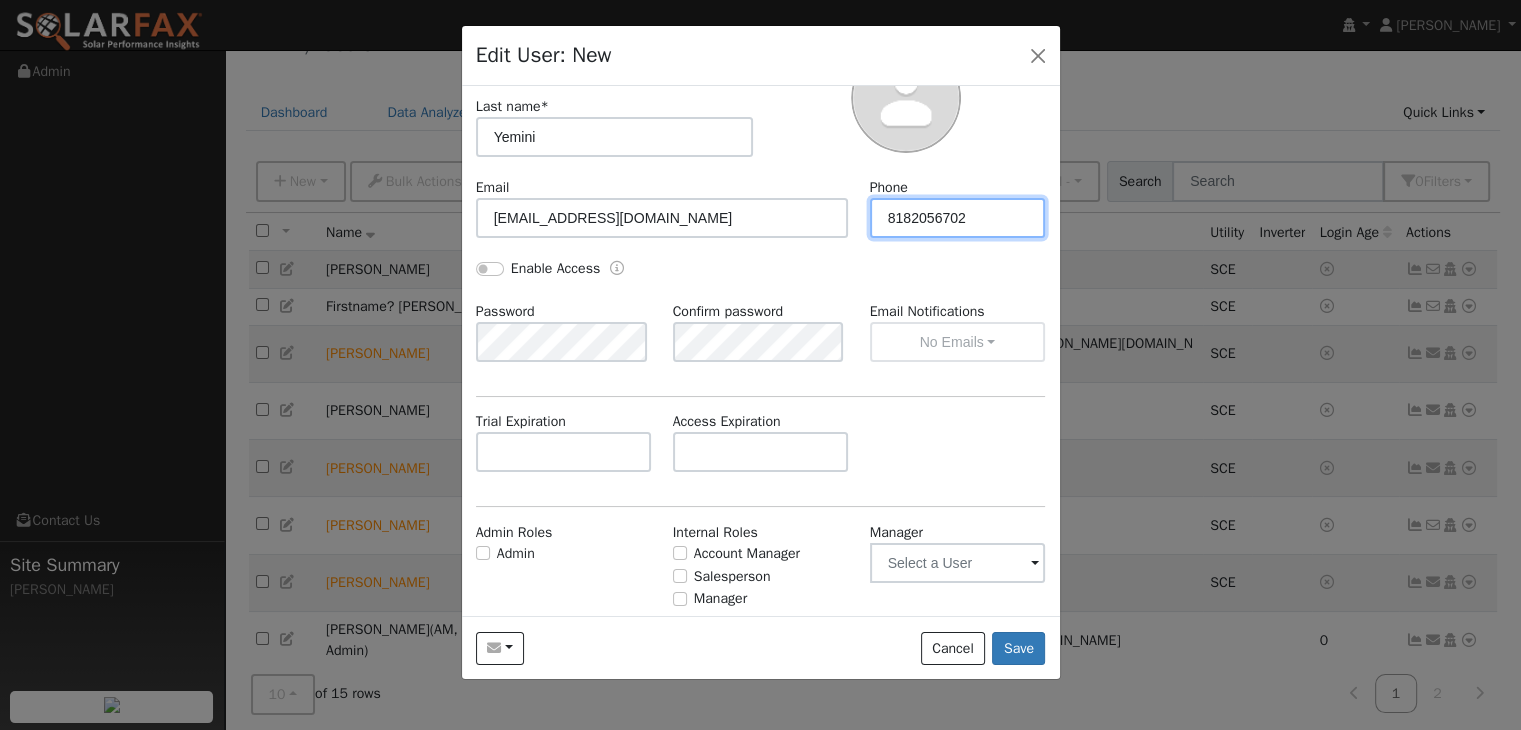 scroll, scrollTop: 0, scrollLeft: 0, axis: both 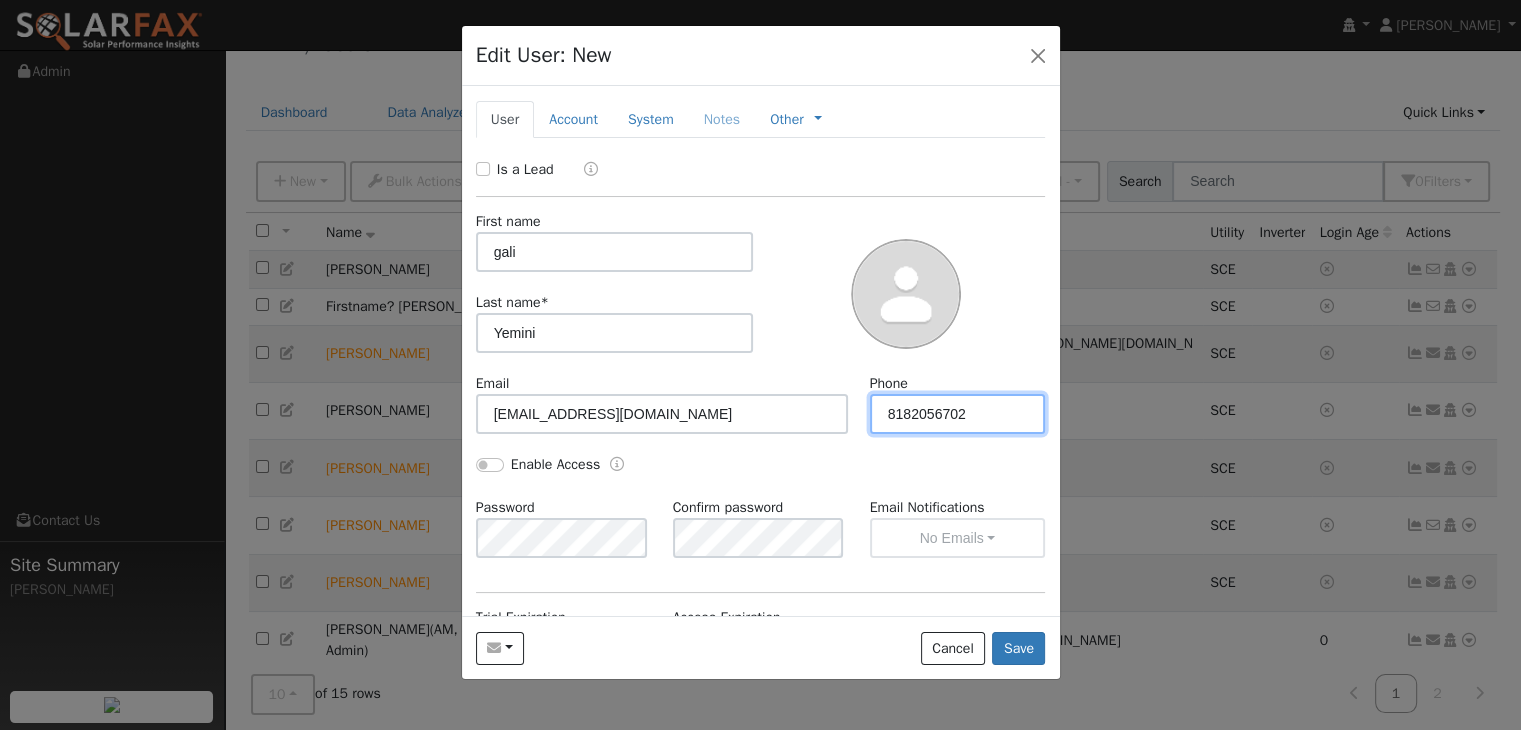 type on "8182056702" 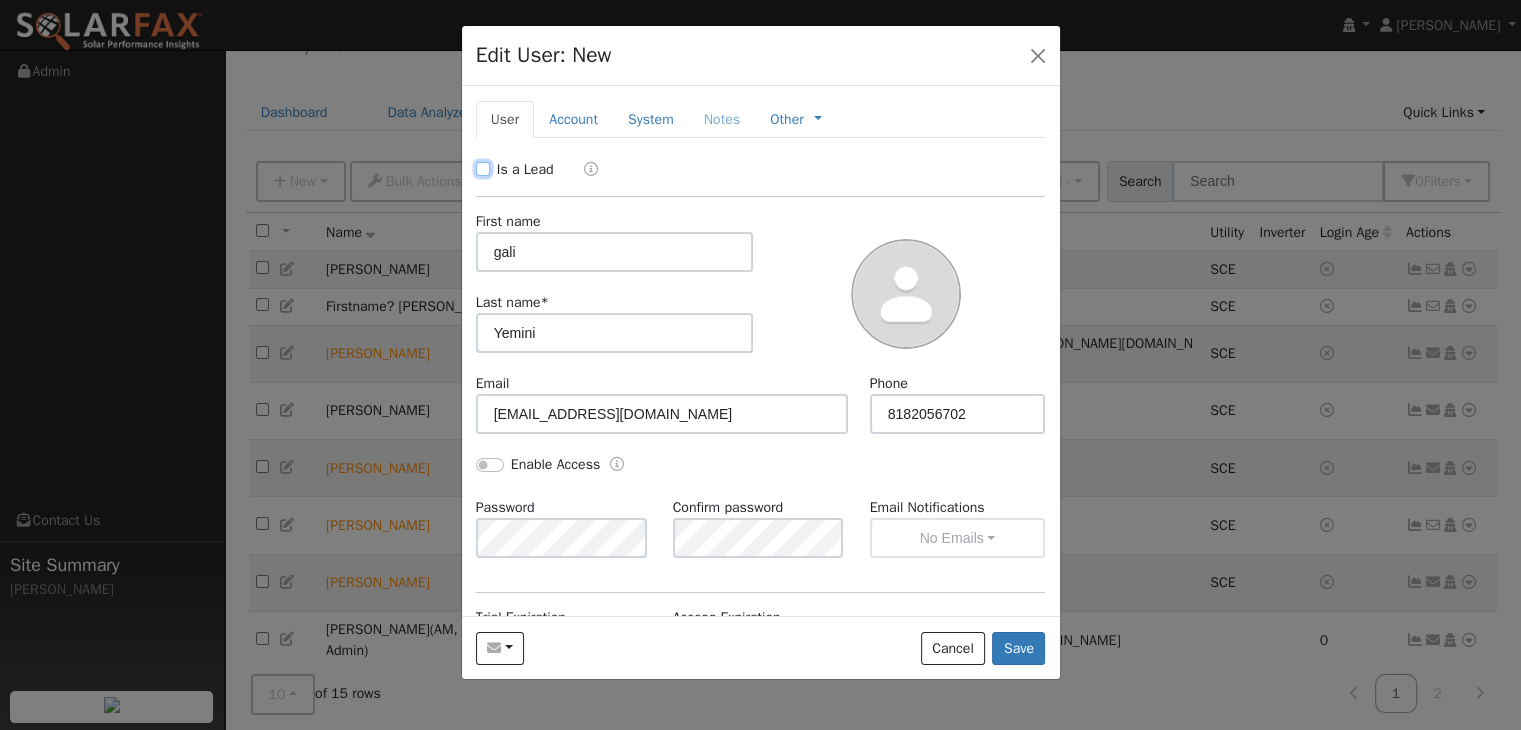 click on "Is a Lead" at bounding box center [483, 169] 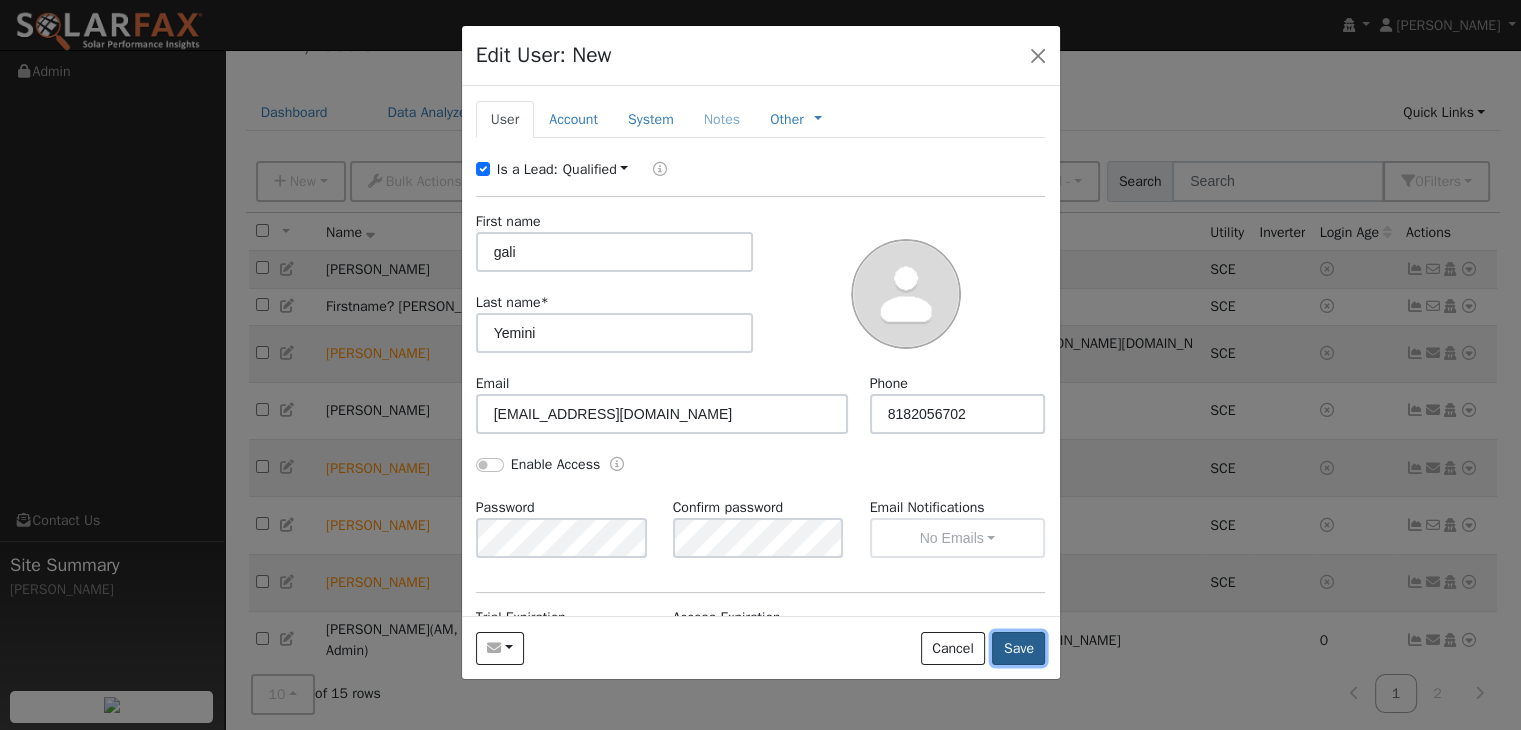 click on "Save" at bounding box center (1018, 649) 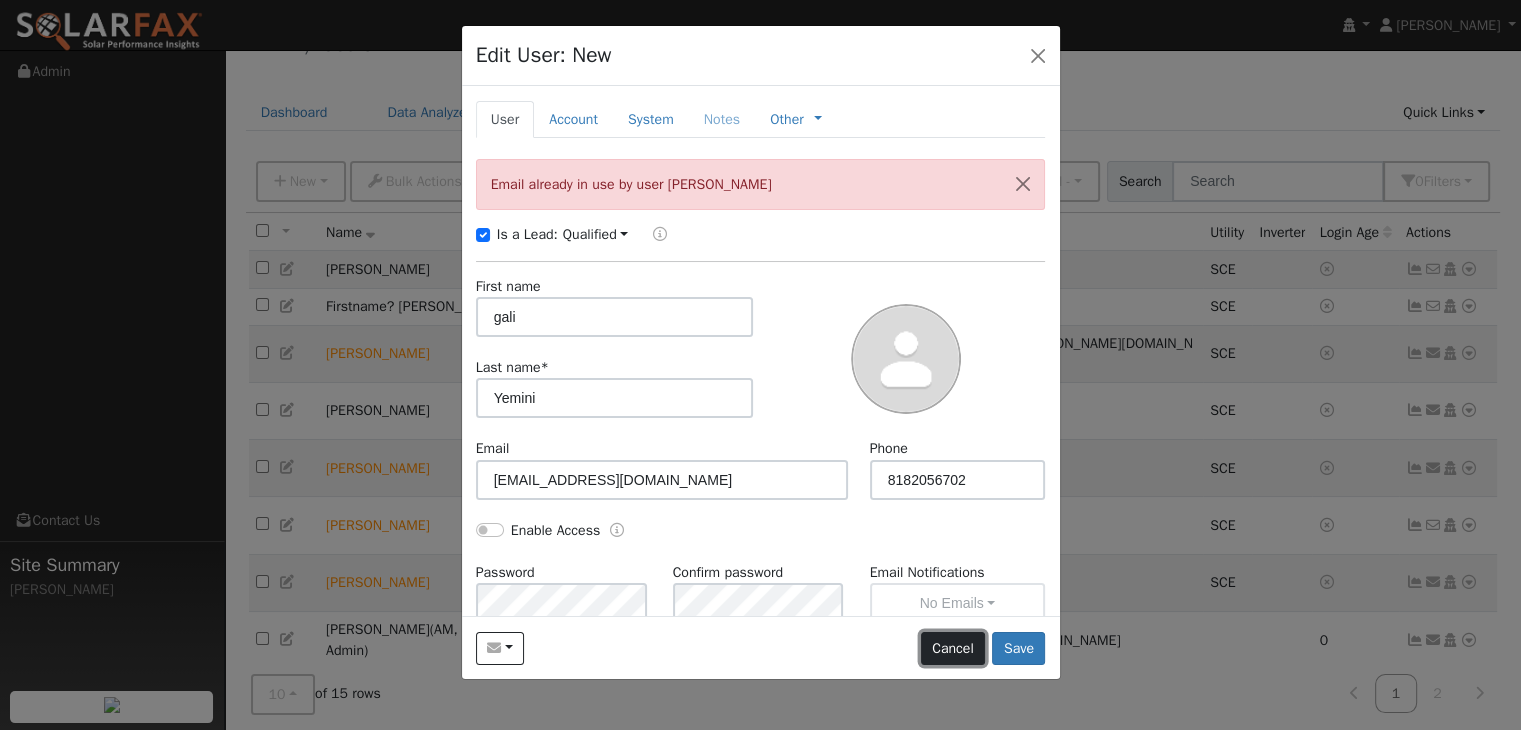 click on "Cancel" at bounding box center (953, 649) 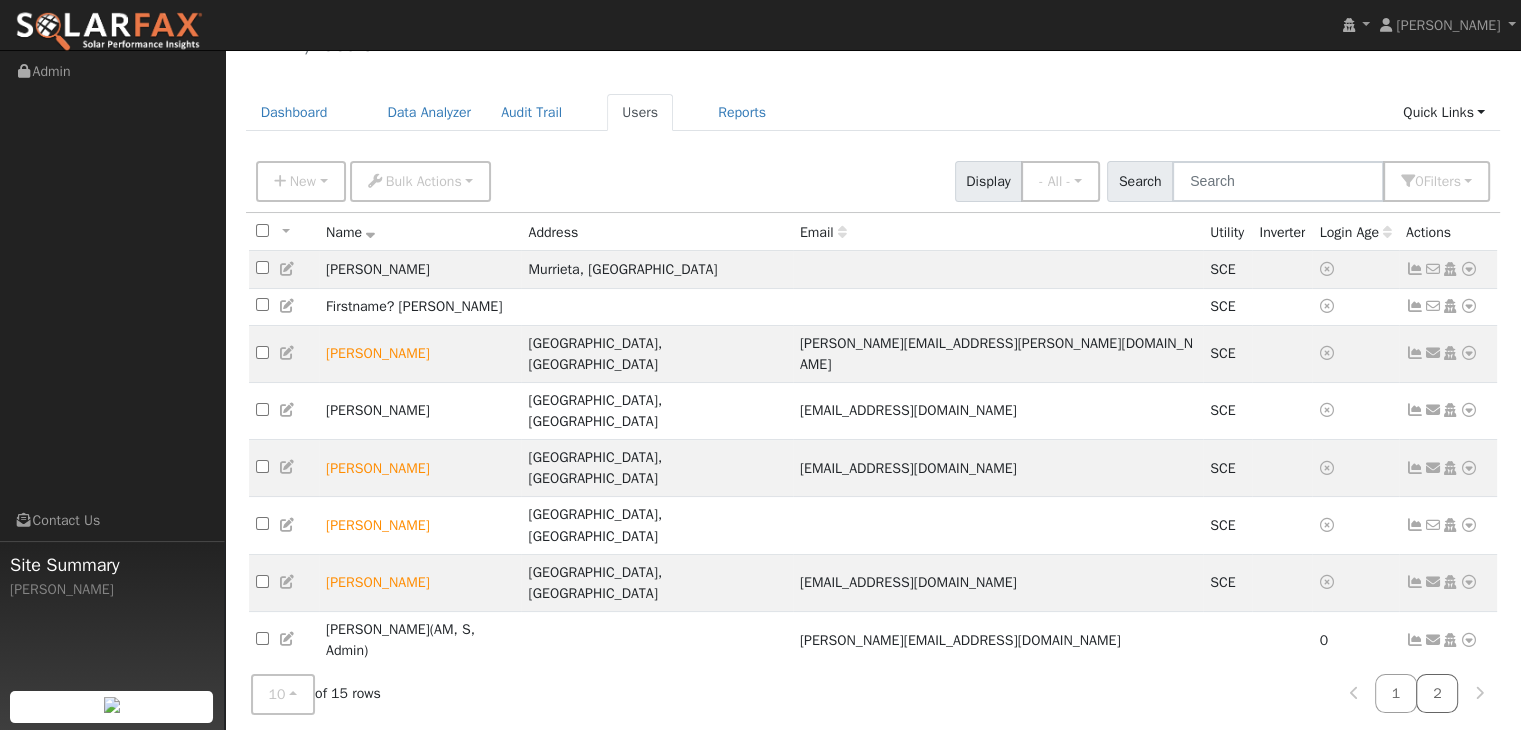 click on "2" at bounding box center (1437, 693) 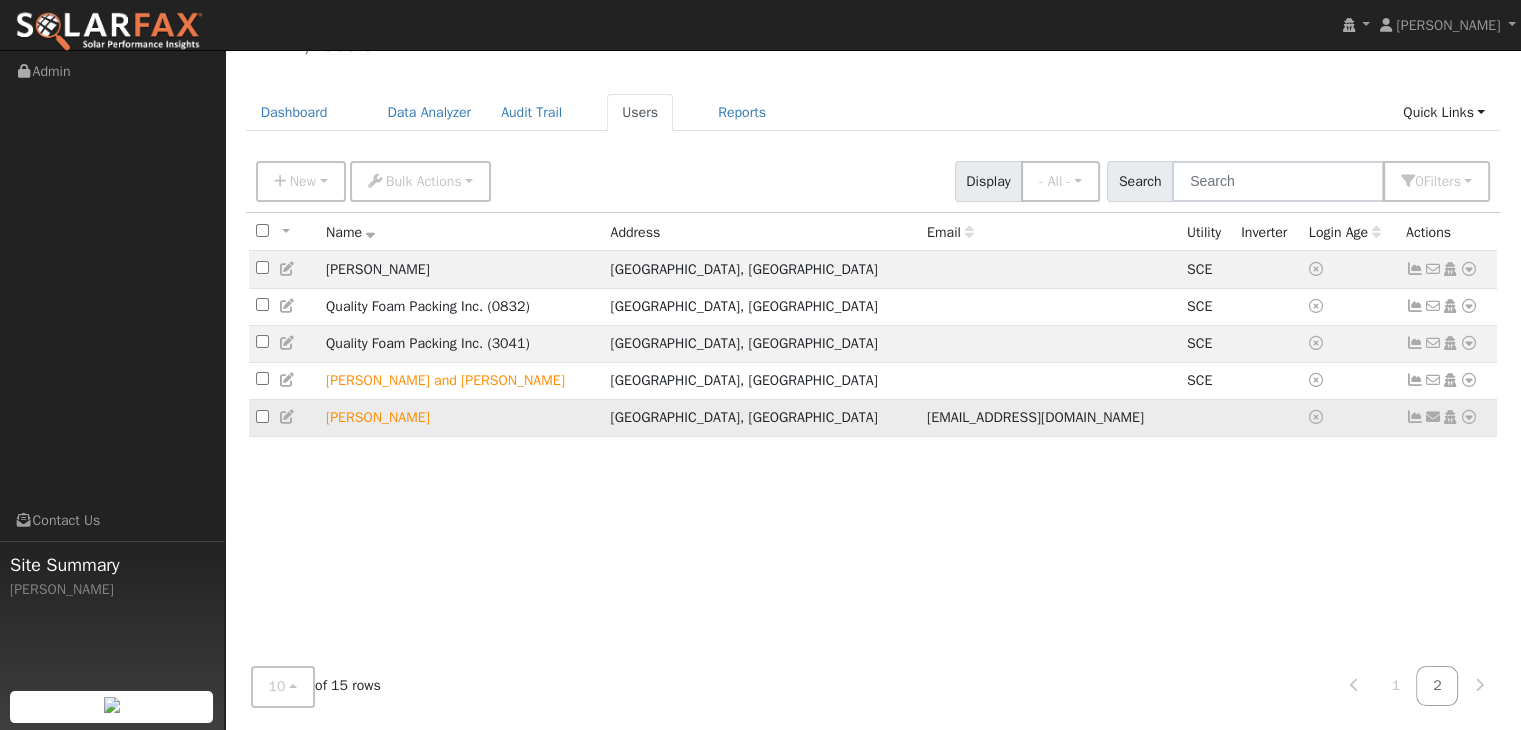 click at bounding box center [288, 417] 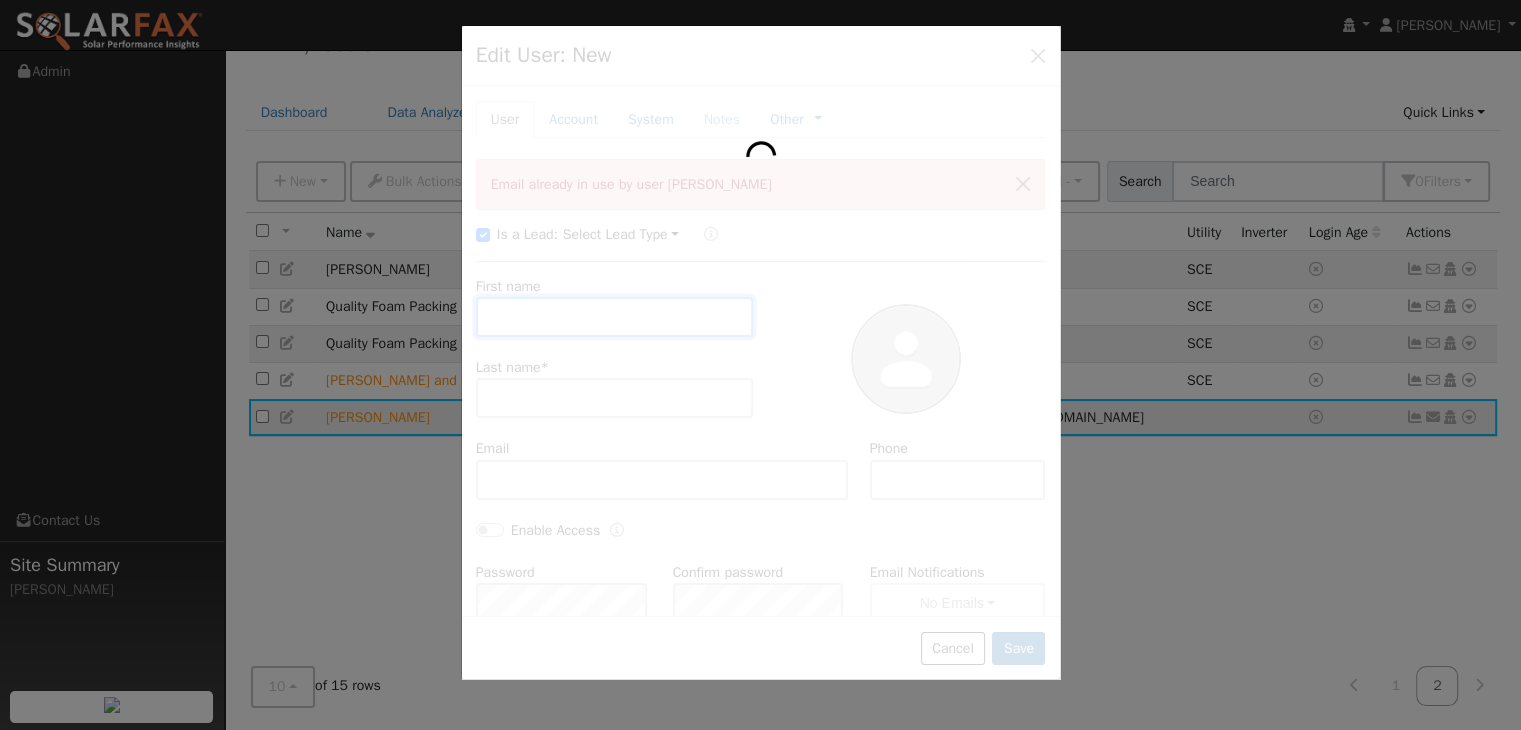 type on "Gali" 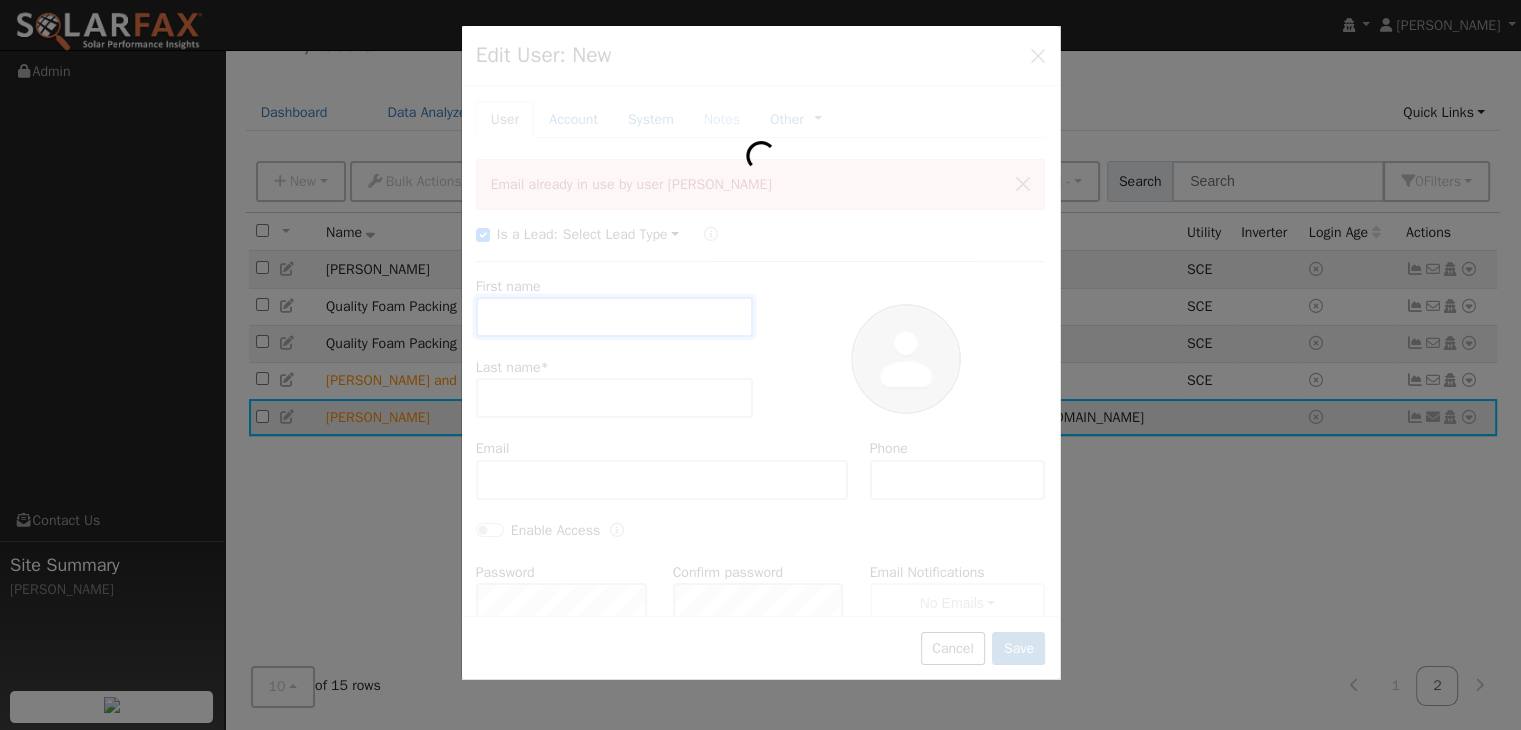 type on "Yemini" 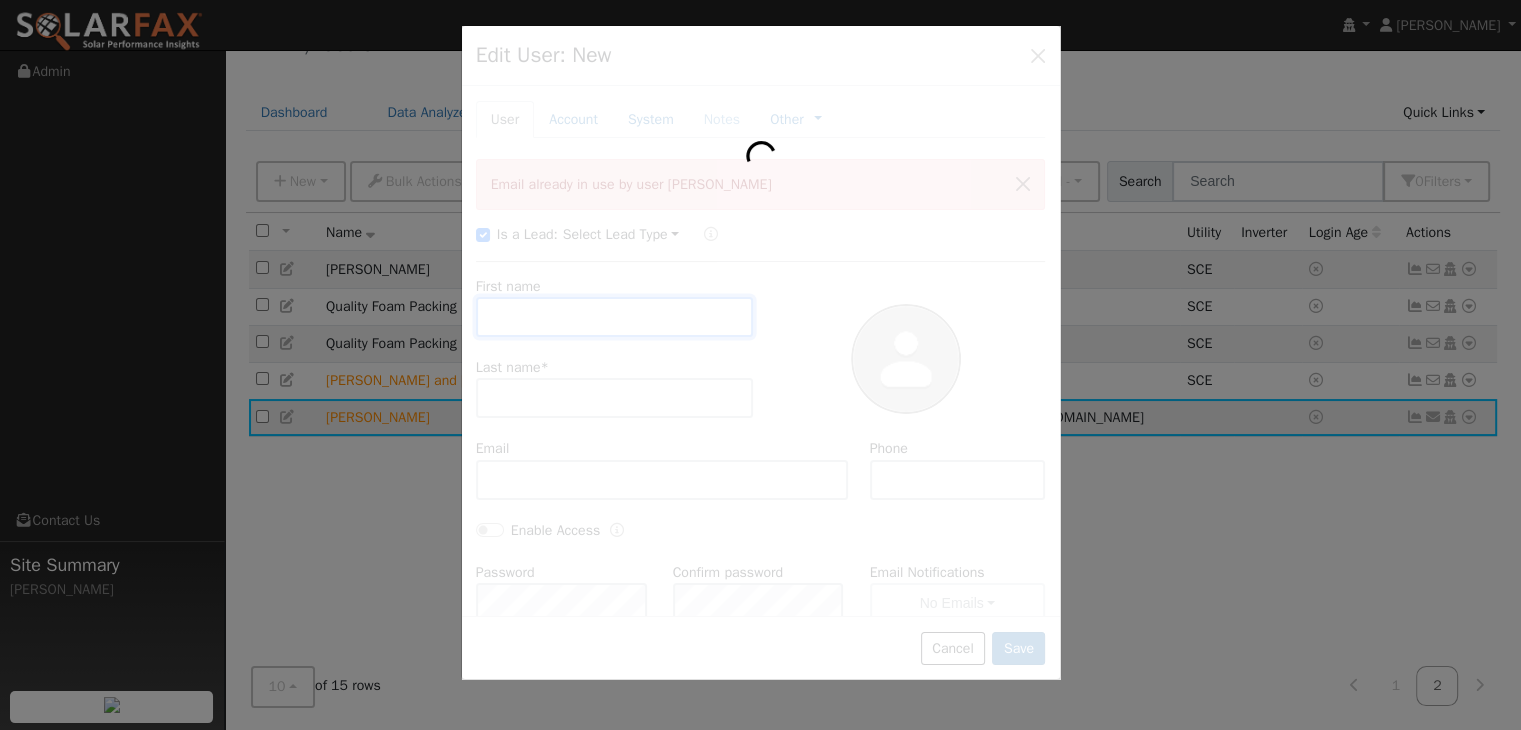 type on "[EMAIL_ADDRESS][DOMAIN_NAME]" 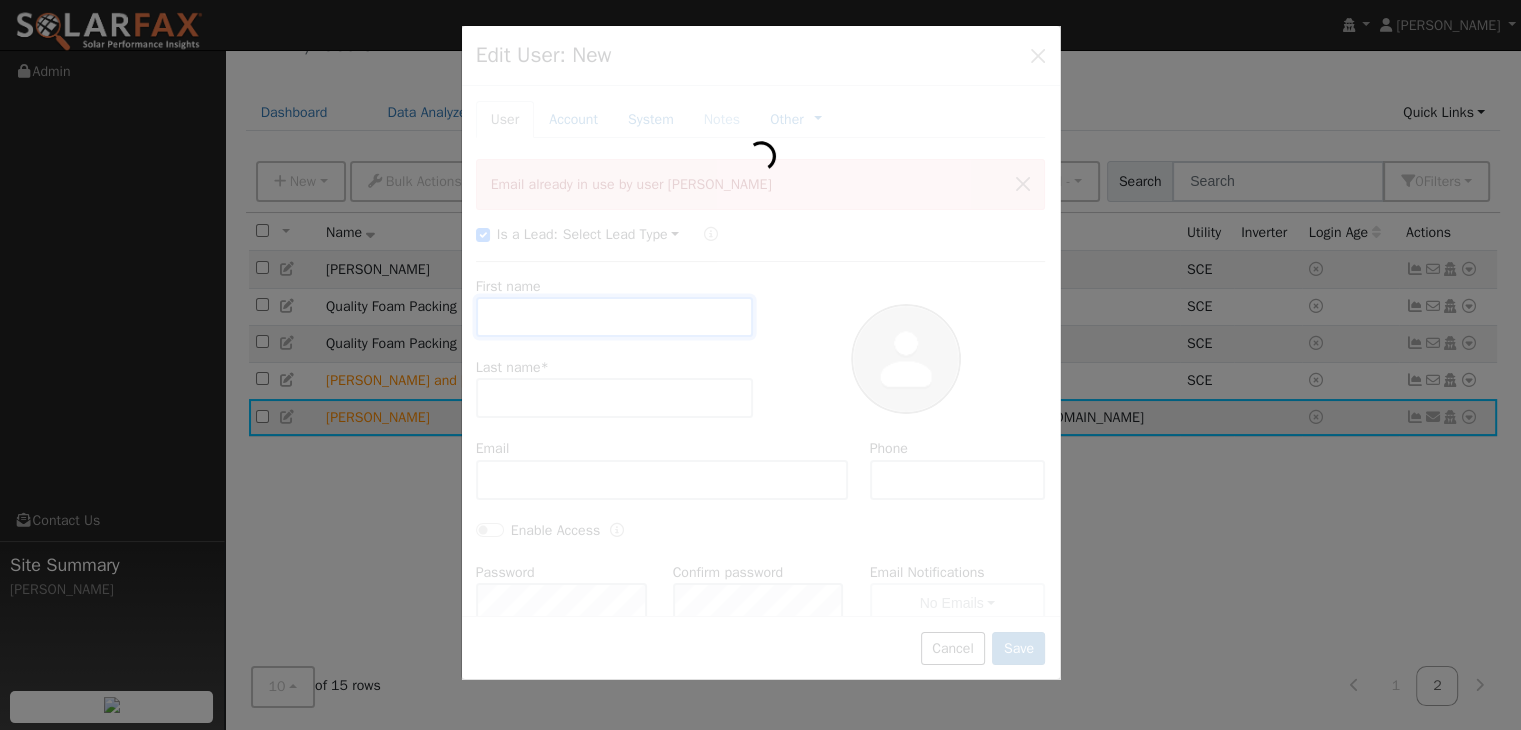 type on "[PHONE_NUMBER]" 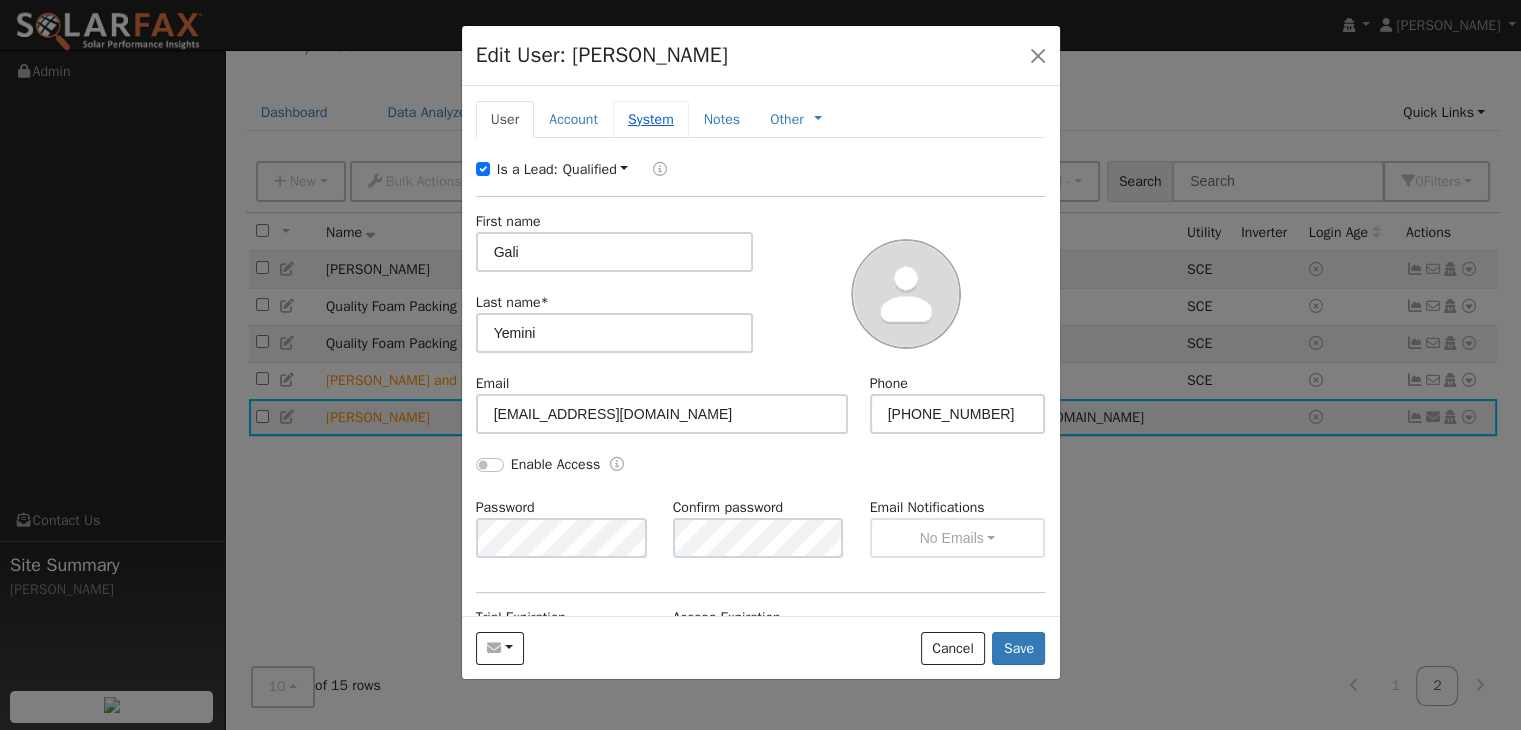 click on "System" at bounding box center (651, 119) 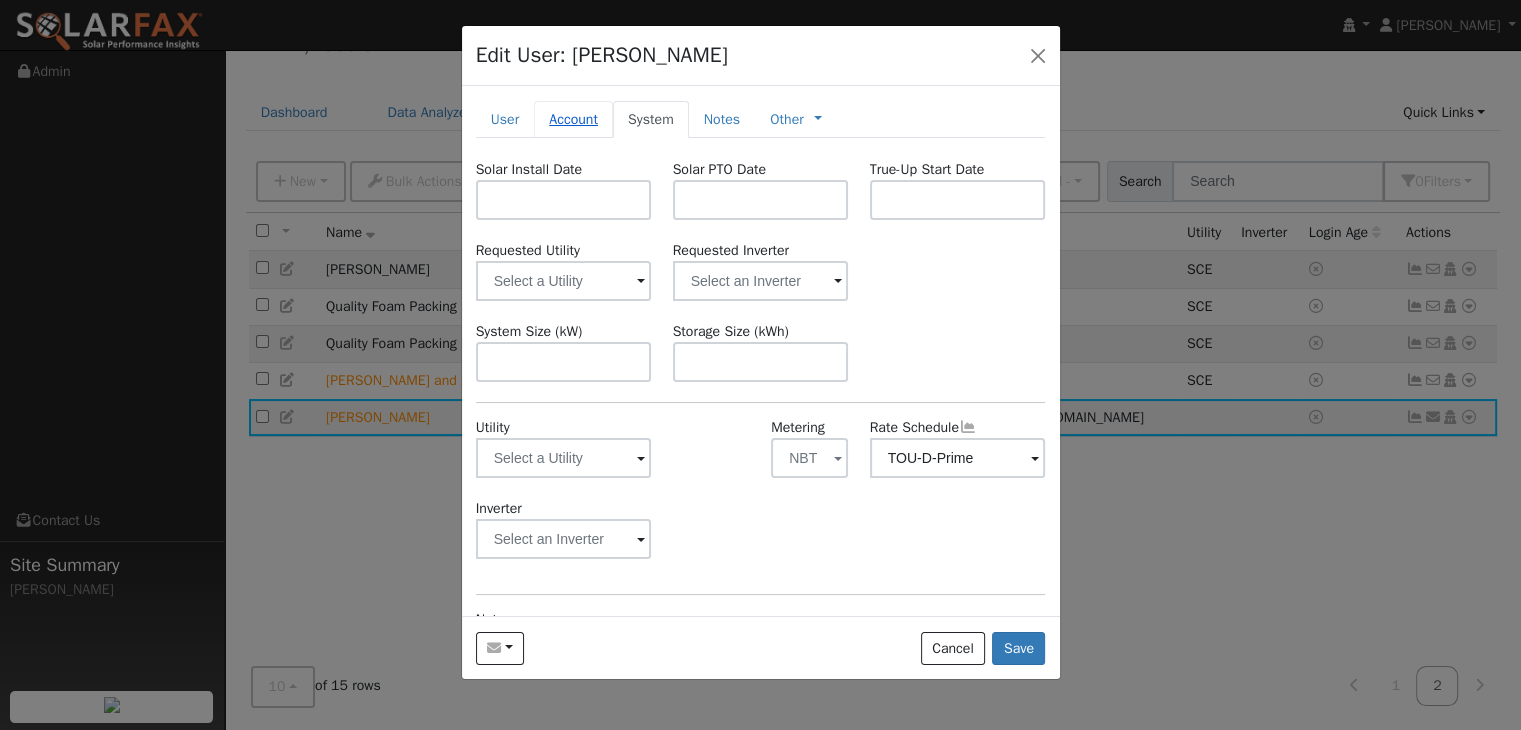 click on "Account" at bounding box center [573, 119] 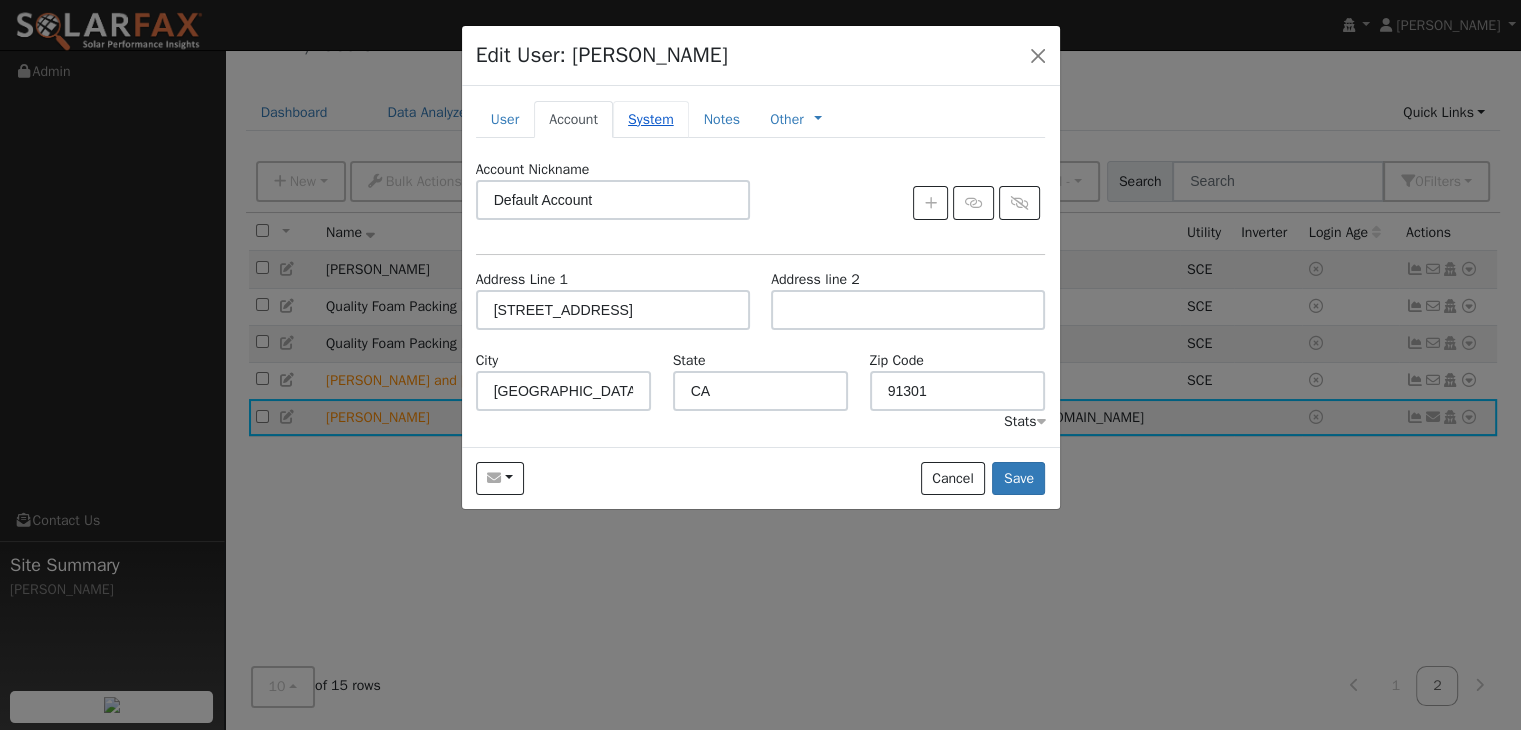 click on "System" at bounding box center [651, 119] 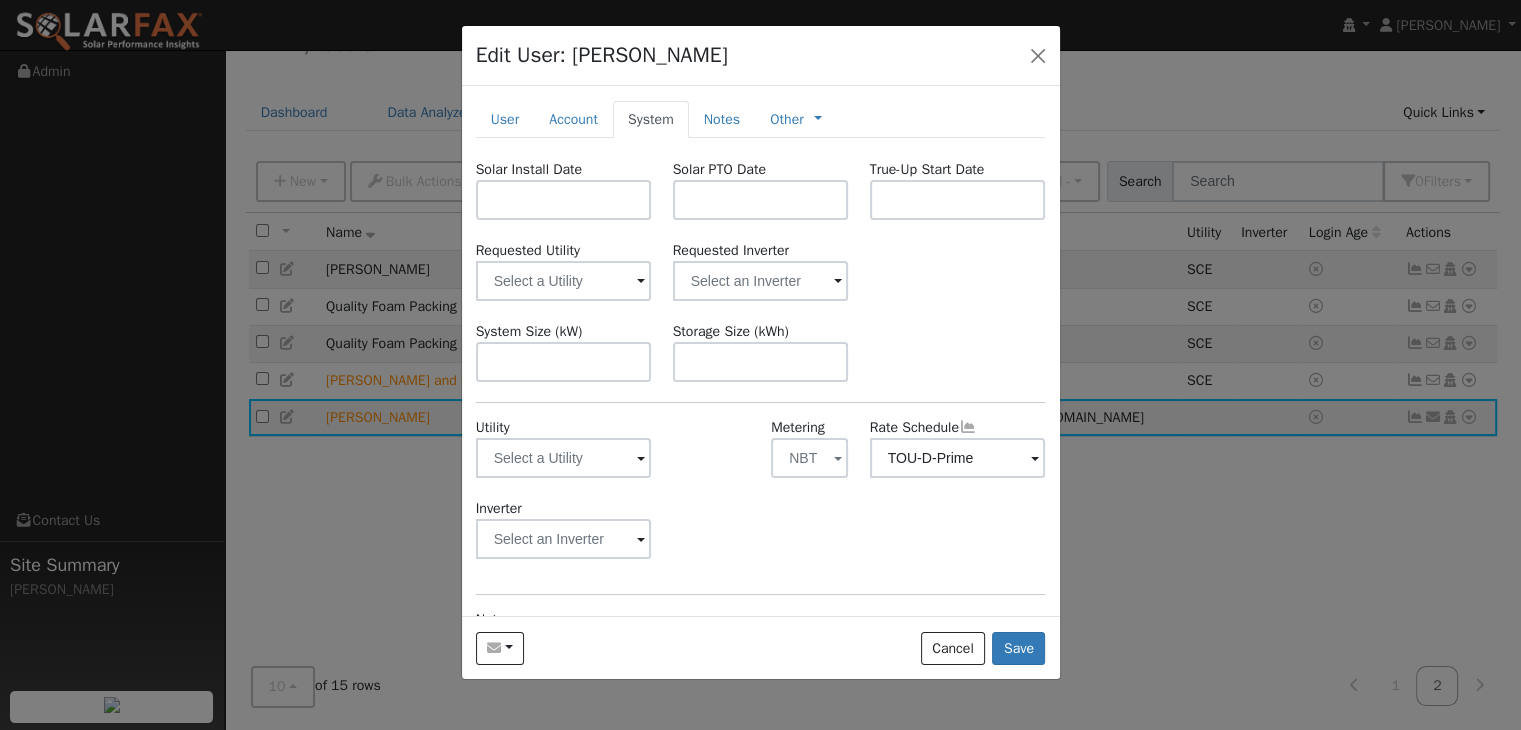 click at bounding box center (711, 457) 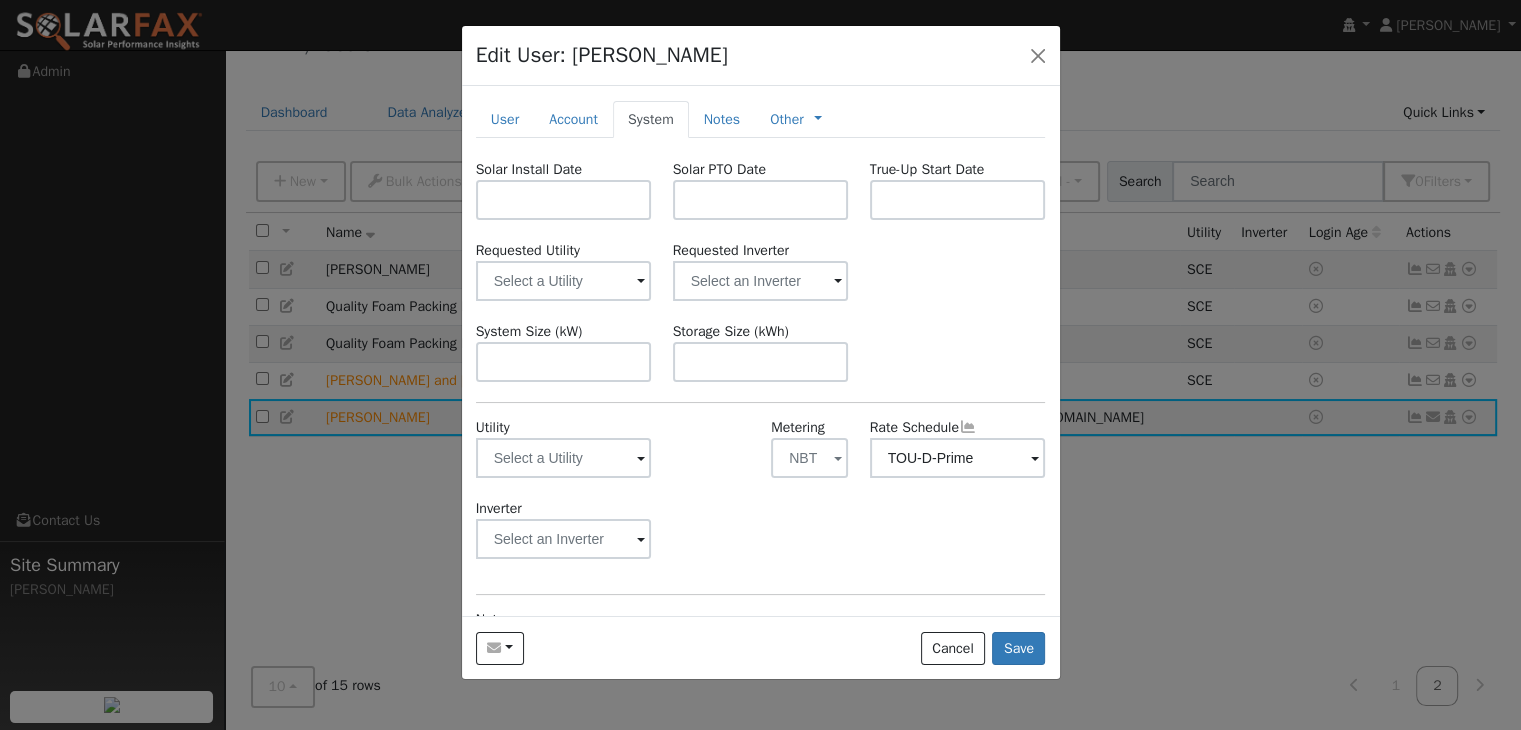 click at bounding box center [641, 282] 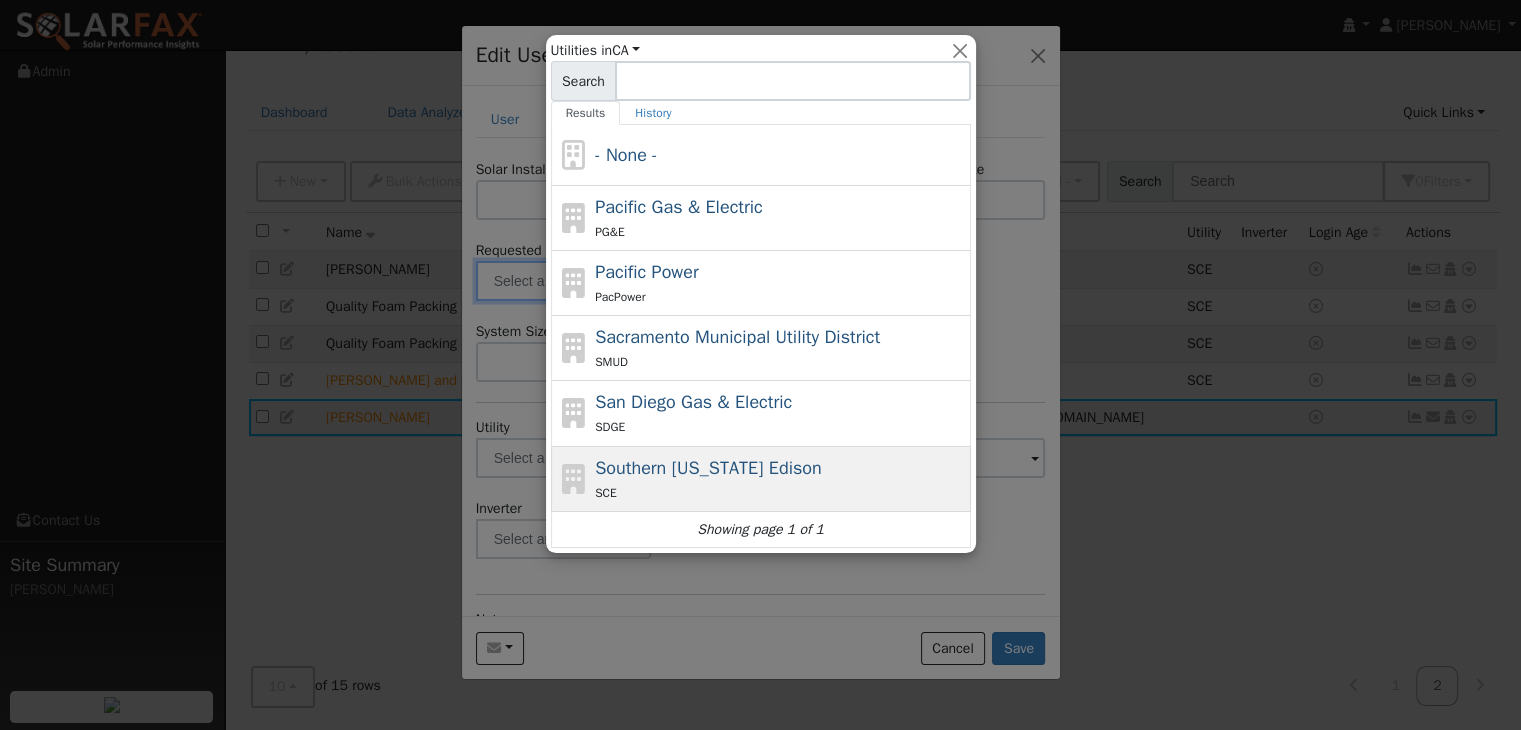 click on "Southern [US_STATE] Edison" at bounding box center [708, 468] 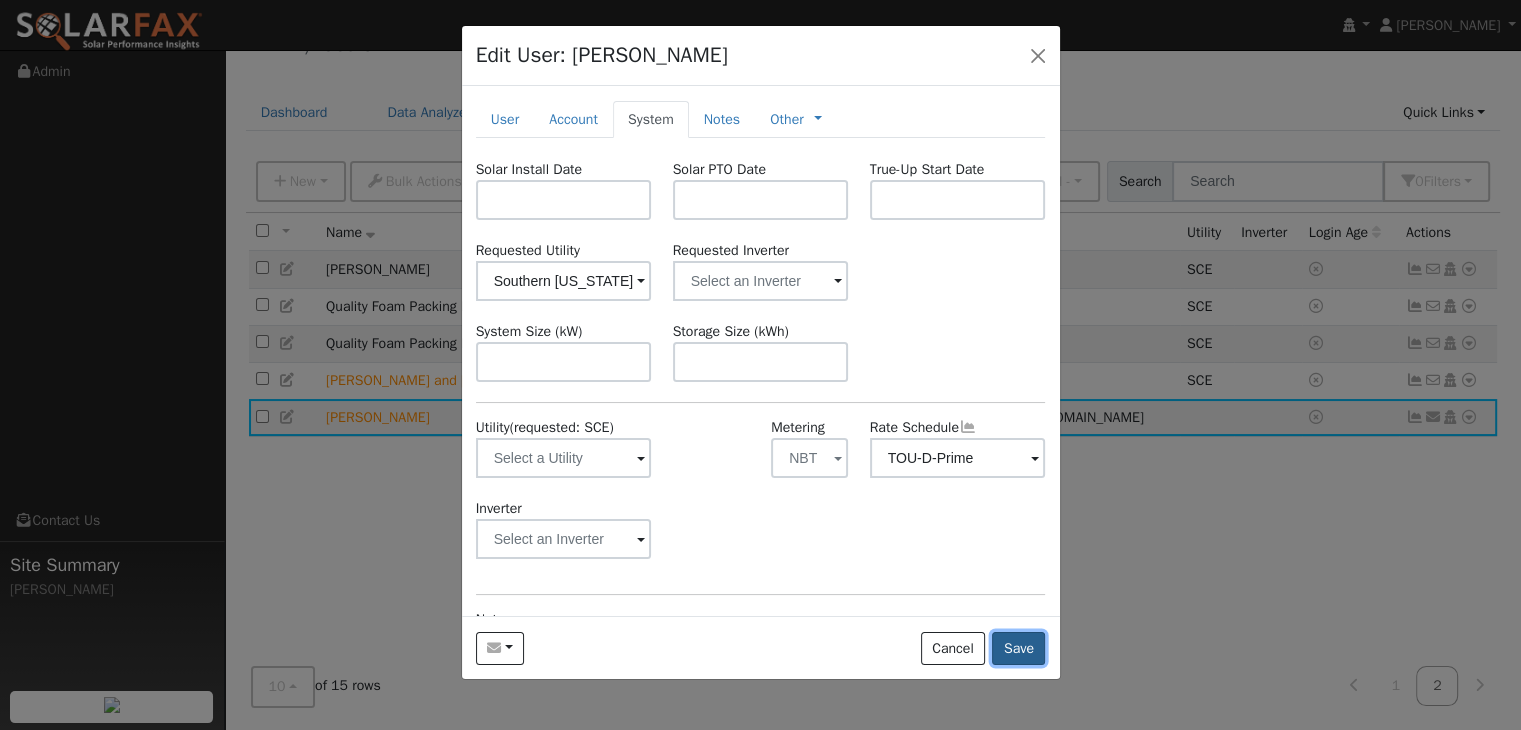click on "Save" at bounding box center (1018, 649) 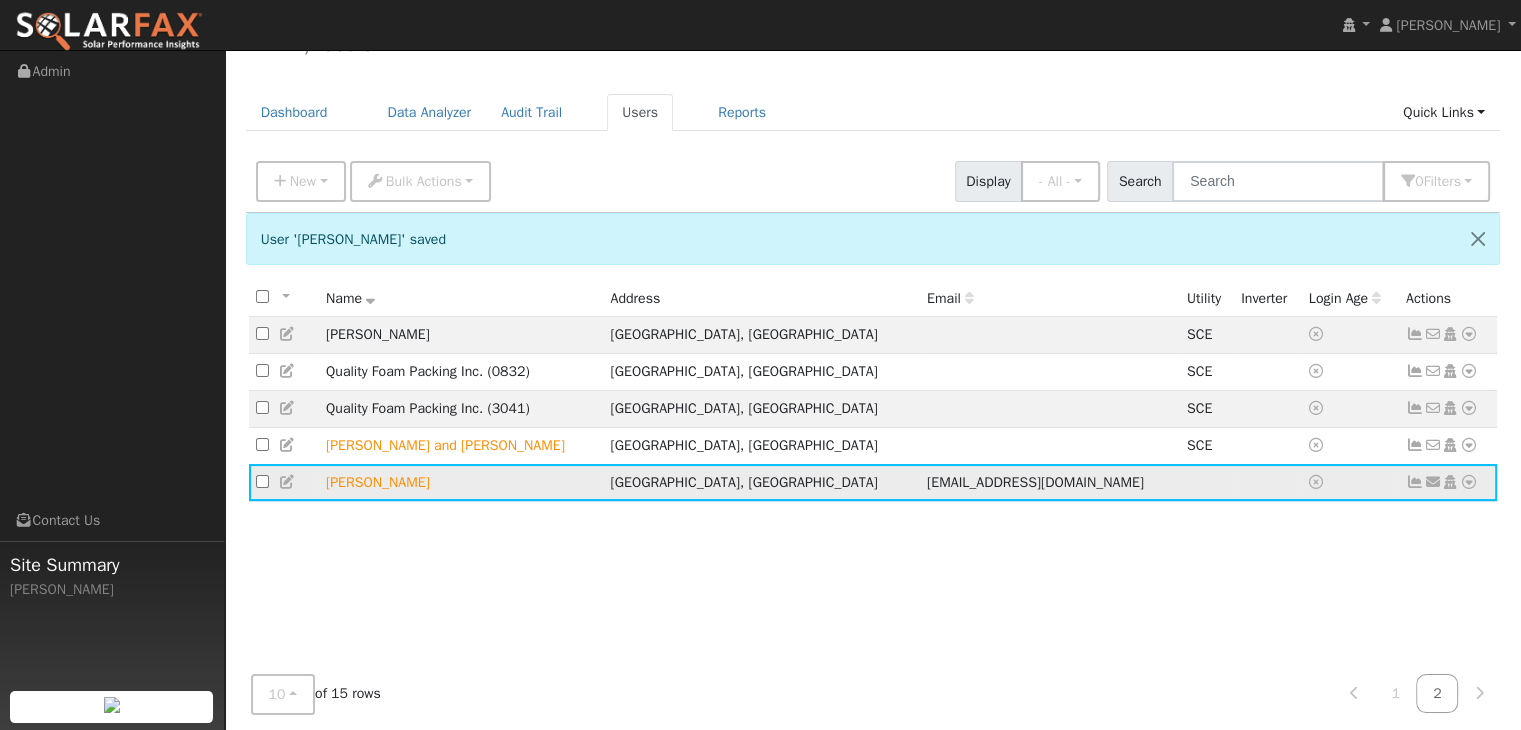 click at bounding box center [1469, 482] 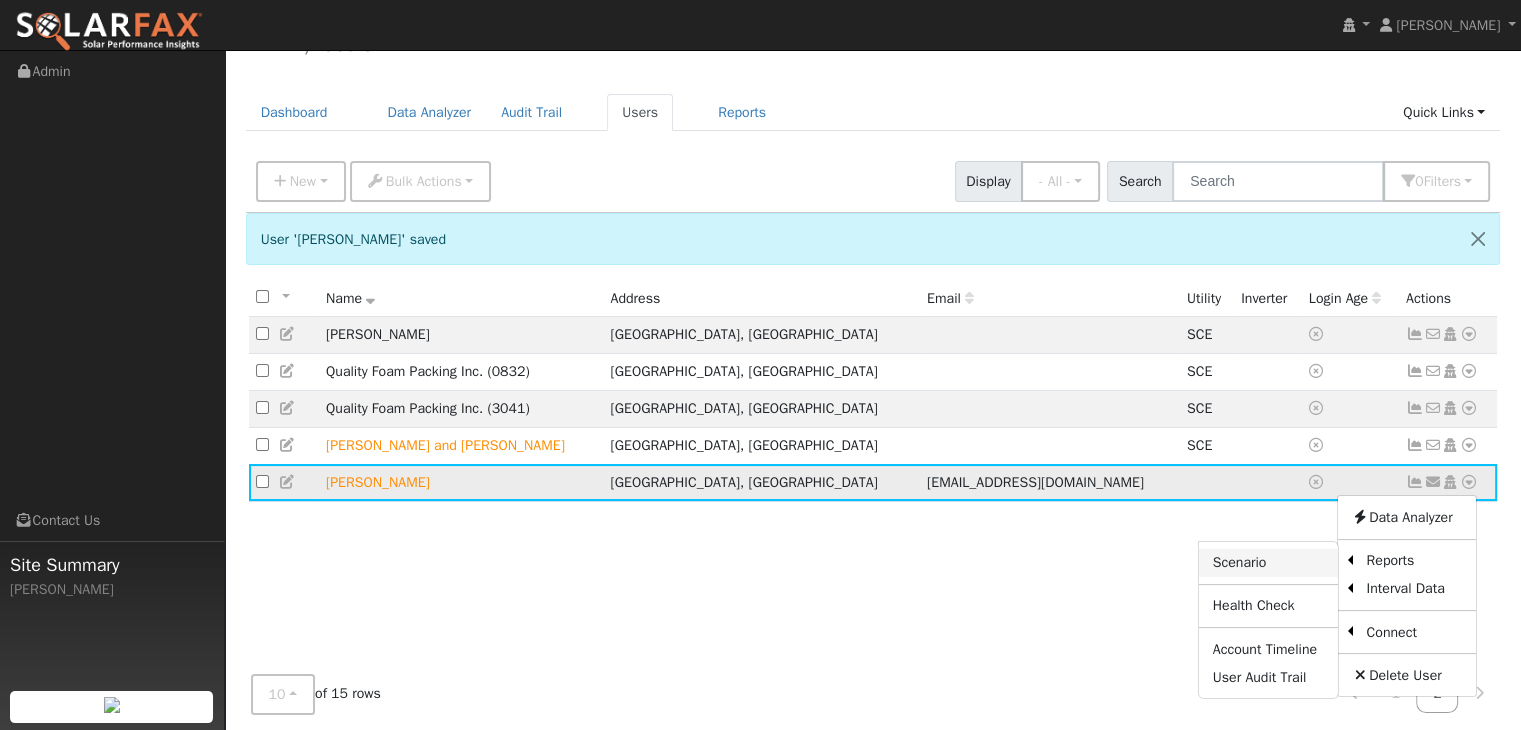 click on "Scenario" at bounding box center (1268, 563) 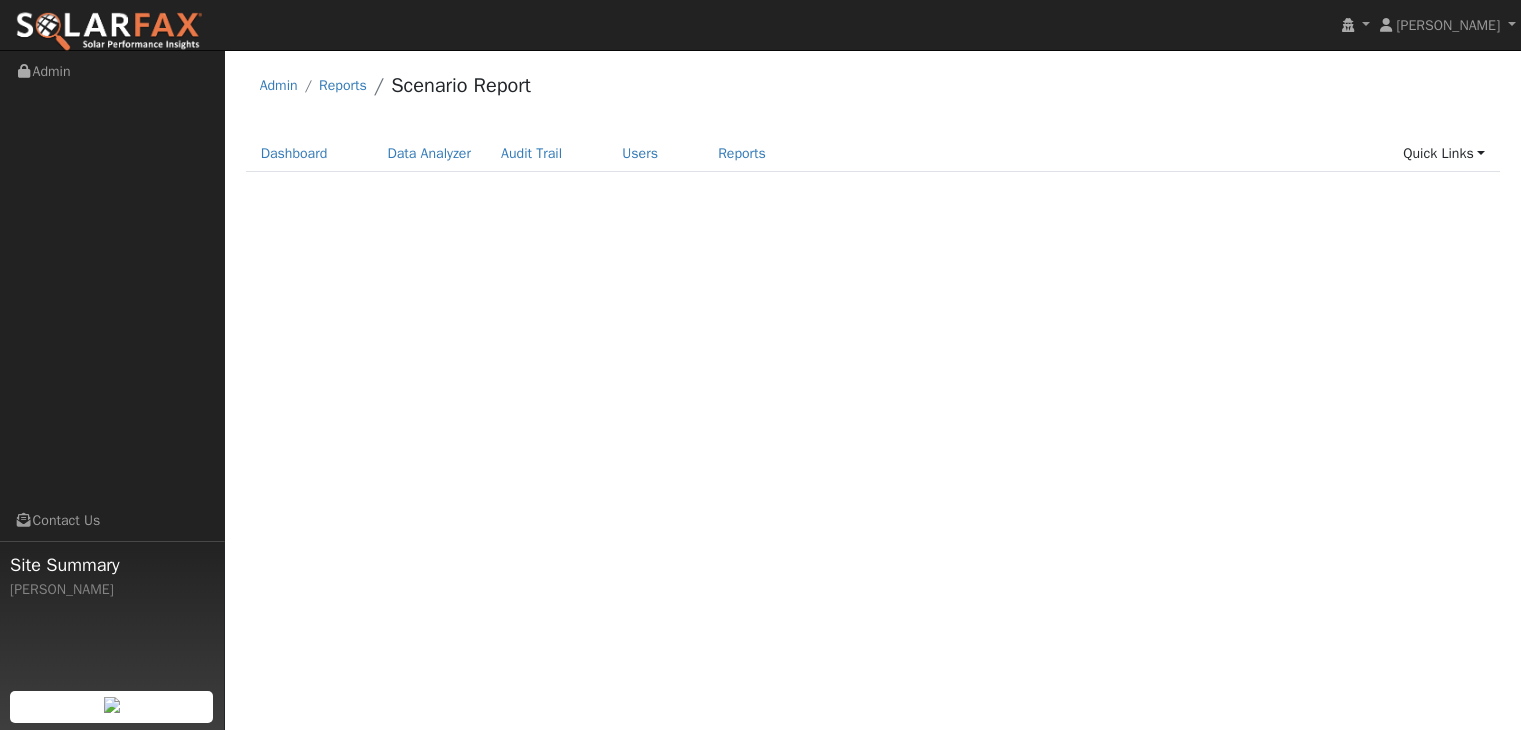 scroll, scrollTop: 0, scrollLeft: 0, axis: both 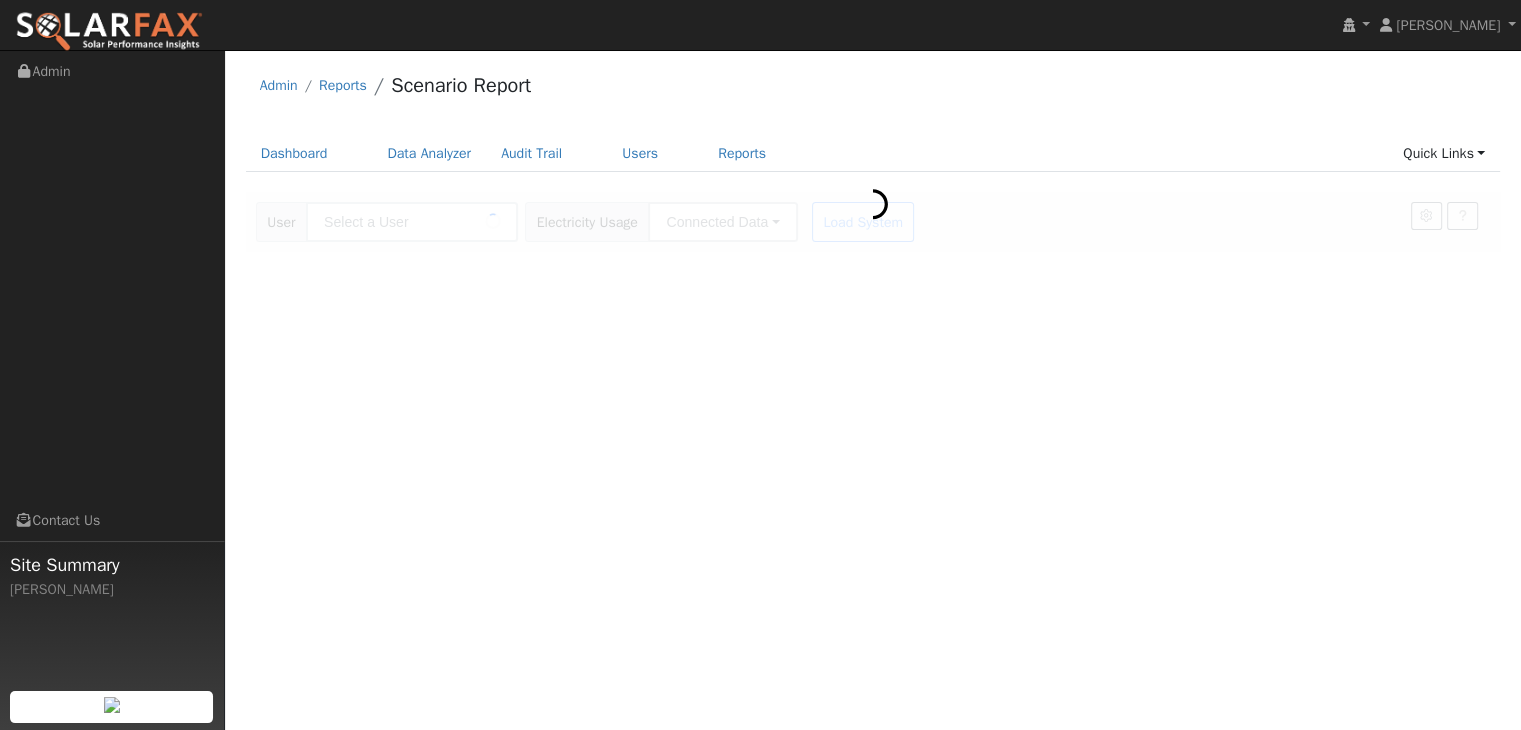 type on "[PERSON_NAME]" 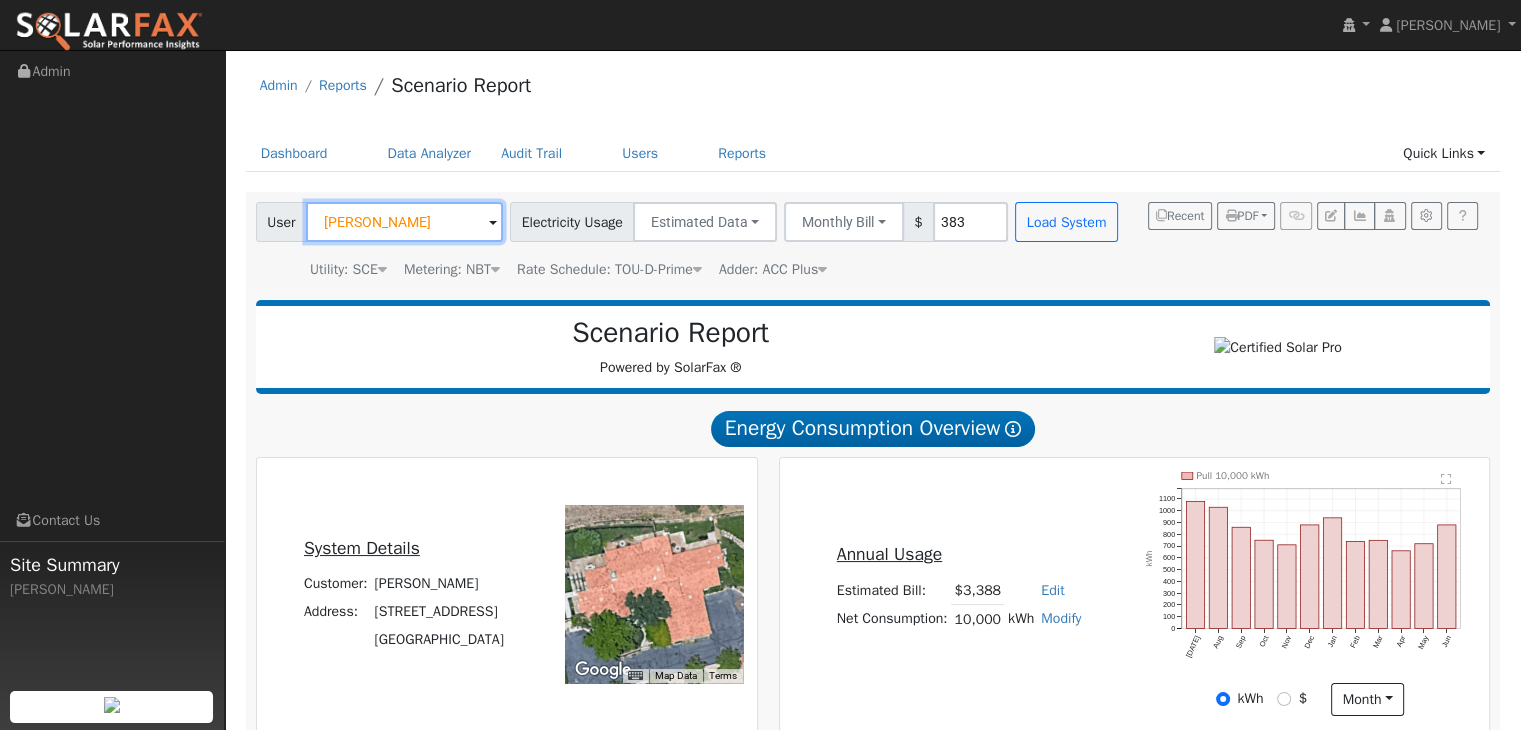 click on "[PERSON_NAME]" at bounding box center [404, 222] 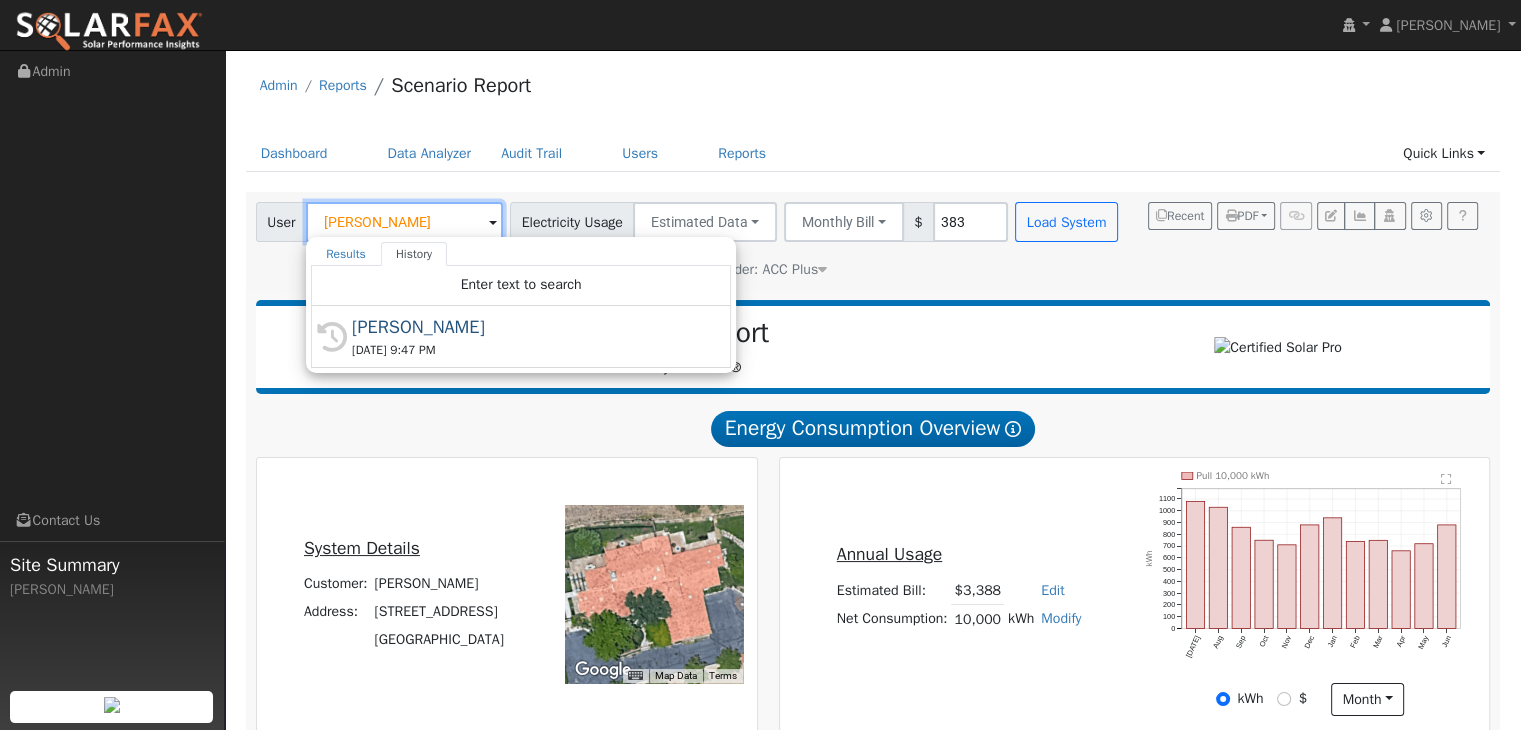 click on "[PERSON_NAME]" at bounding box center [404, 222] 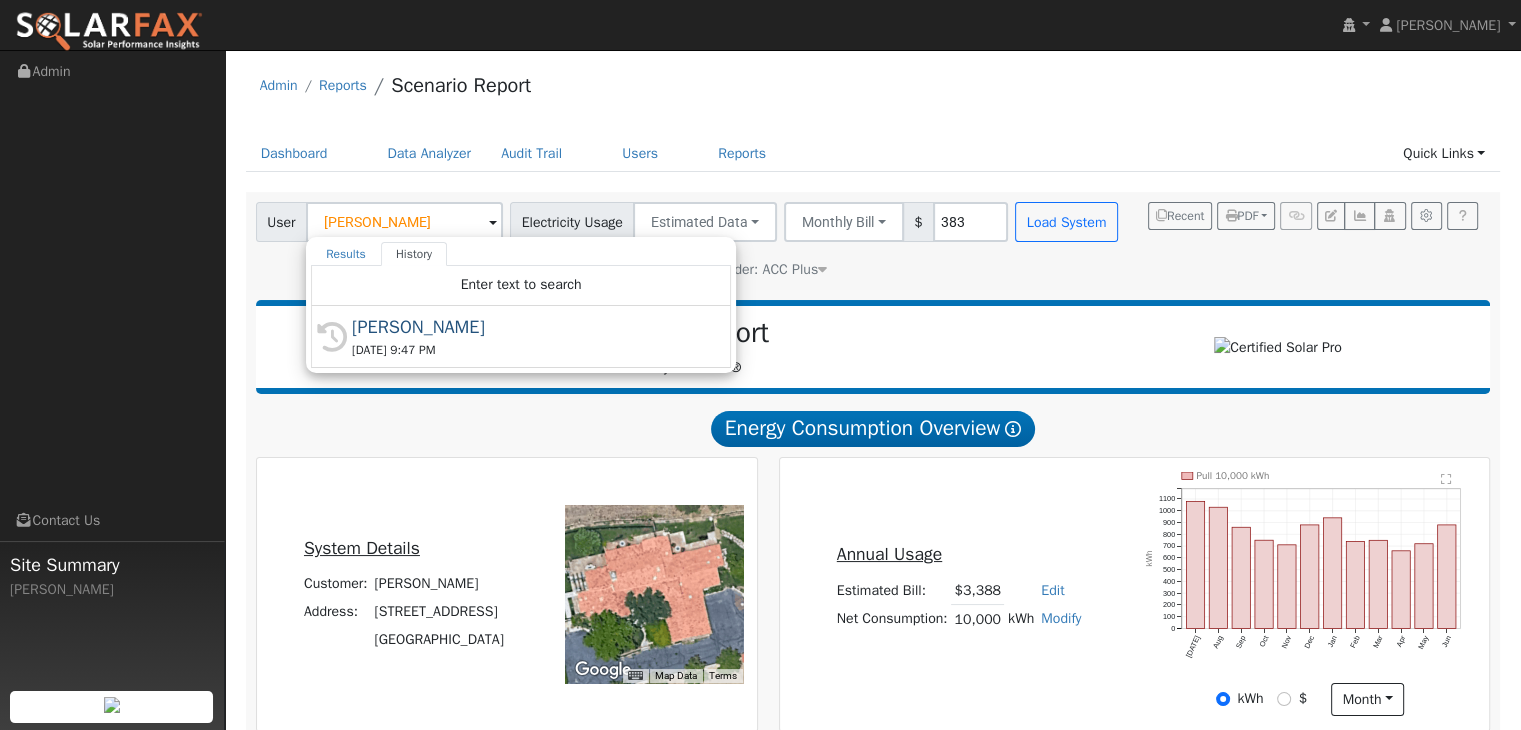 click on "Settings My Defaults Temporary My Defaults Company Defaults System Defaults Offset Ranges % Battery Ranges kWh Battery Reserve % Battery Mode  None  Self Consumption  Peak Savings Battery Discharge Rate kW/h per kWh Battery Limit kWh Show Recommender: No Yes No Roof Layout: No Yes No Estimated Costs: No Yes No Loans: No Yes No Bill Total: Month Year Solar Cost $ per W Solar Production to Size Battery Cost $ per kWh Backup Cost $ Tax Credit % Panel Output W Cancel Save User Gali Yemini Results History  "Gali Yemini" not found   Create new user "Gali Yemini"   Enter text to search  History Mark Majerovic 11/04/2024 9:47 PM Account   Default Account Default Account 32075 Lobo Canyon Road, Agoura Hills, CA 91301 Primary Account Electricity Usage Estimated Data Connected Data Estimated Data CSV Data Monthly Bill Annual Consumption Monthly Bill $ 383 Load System  Utility: SCE  Southern California Edison  Metering: NBT  NBT NEM NBT  Rate Schedule: TOU-D-Prime  TOU-D-Prime  Adder: ACC Plus  SB-535" at bounding box center [873, 1045] 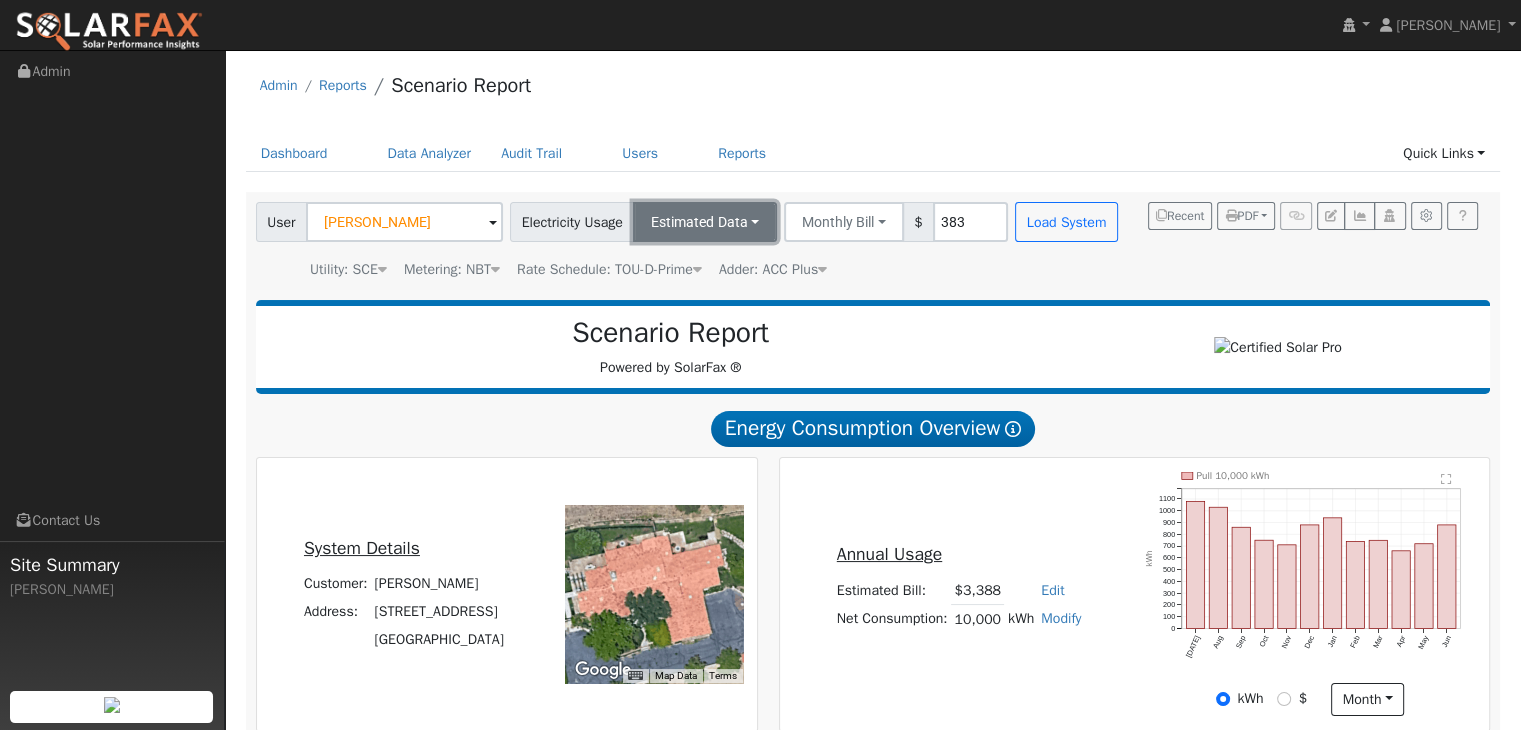 click on "Estimated Data" at bounding box center (705, 222) 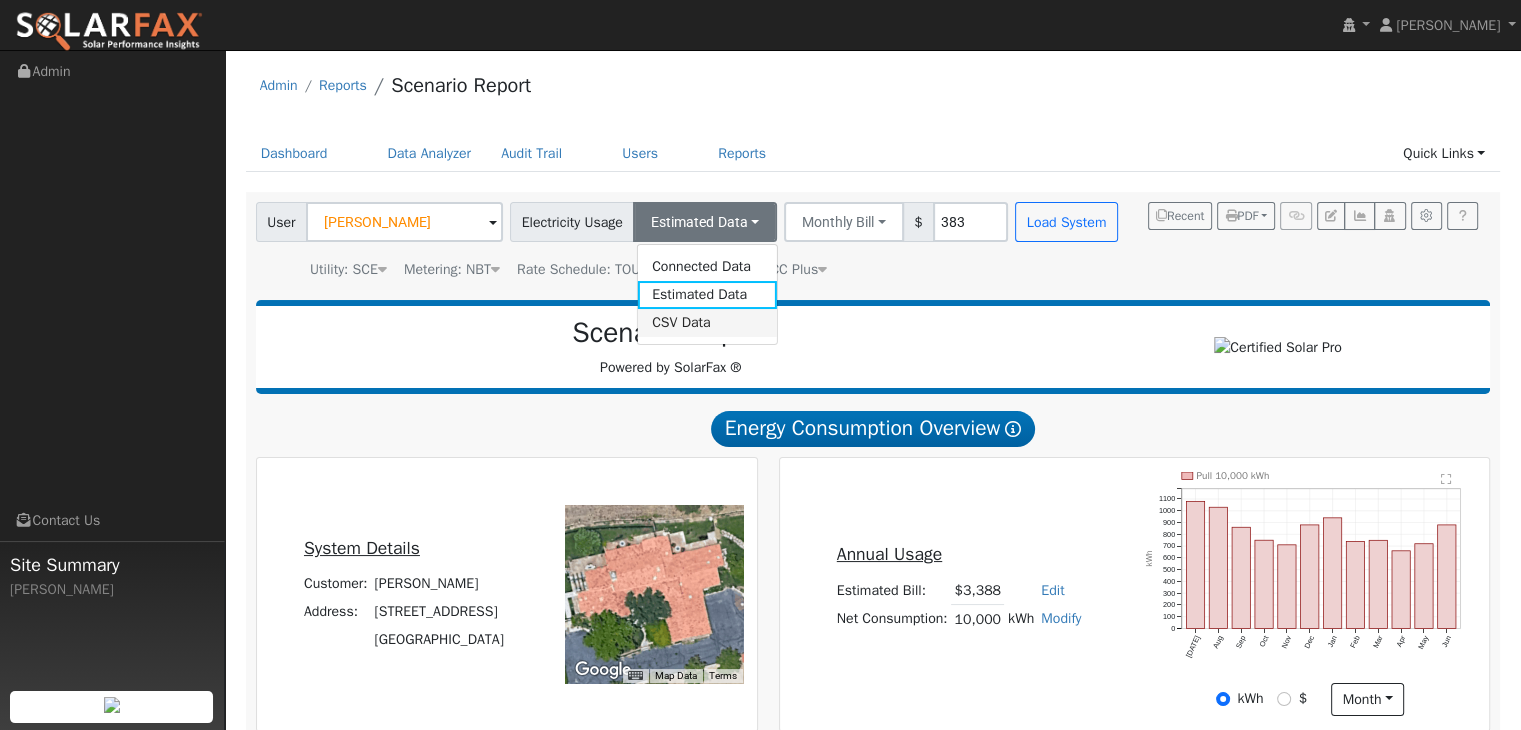 click on "CSV Data" at bounding box center [707, 323] 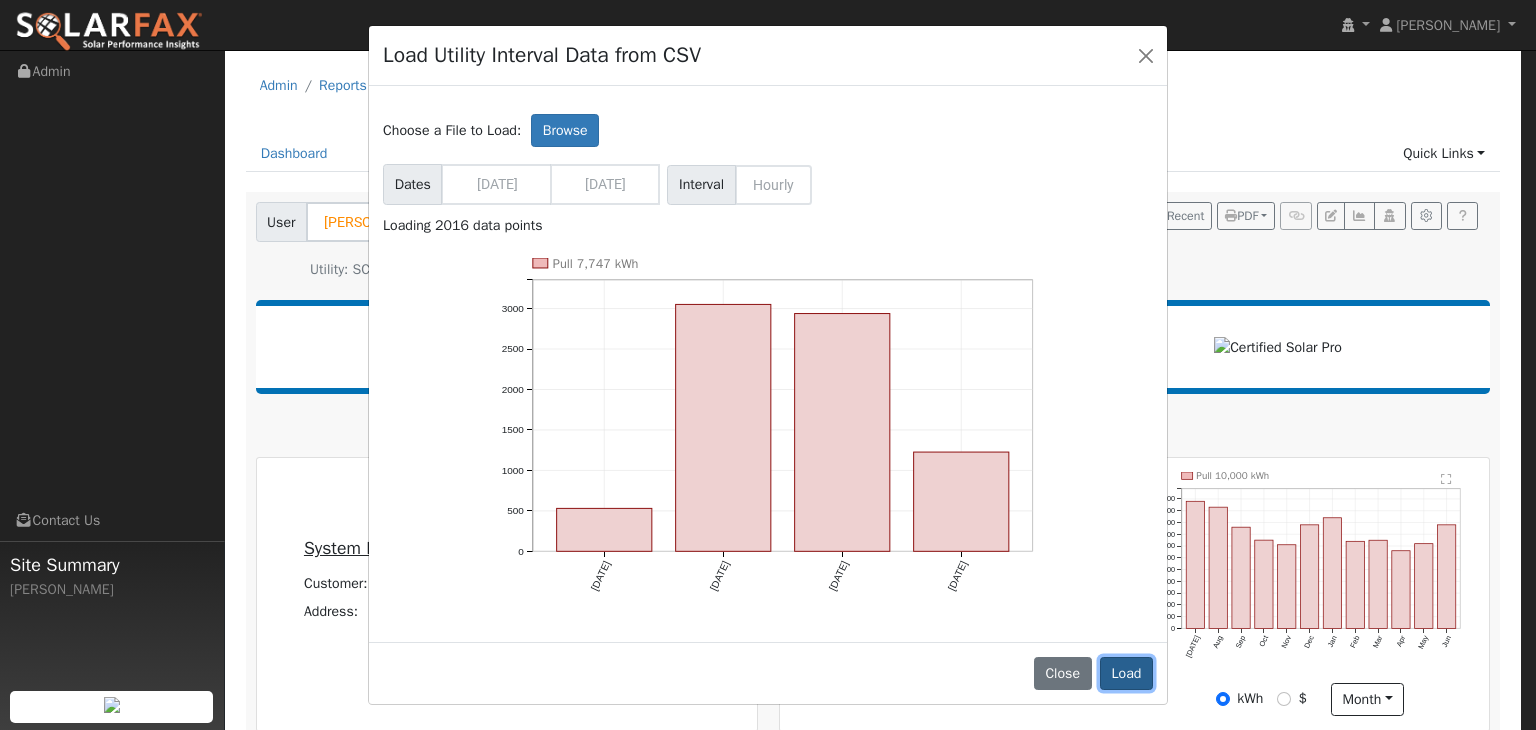 click on "Load" at bounding box center [1126, 674] 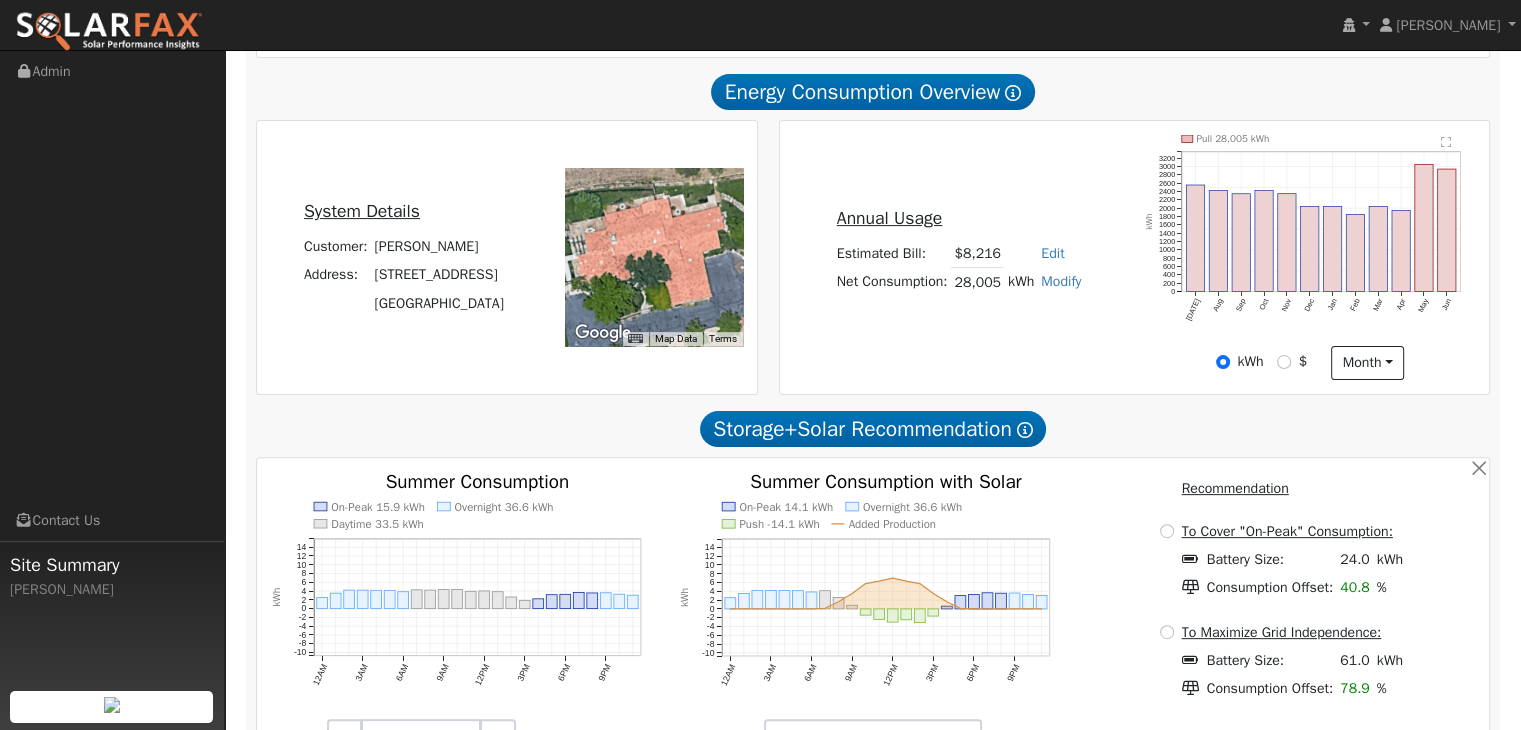 scroll, scrollTop: 491, scrollLeft: 0, axis: vertical 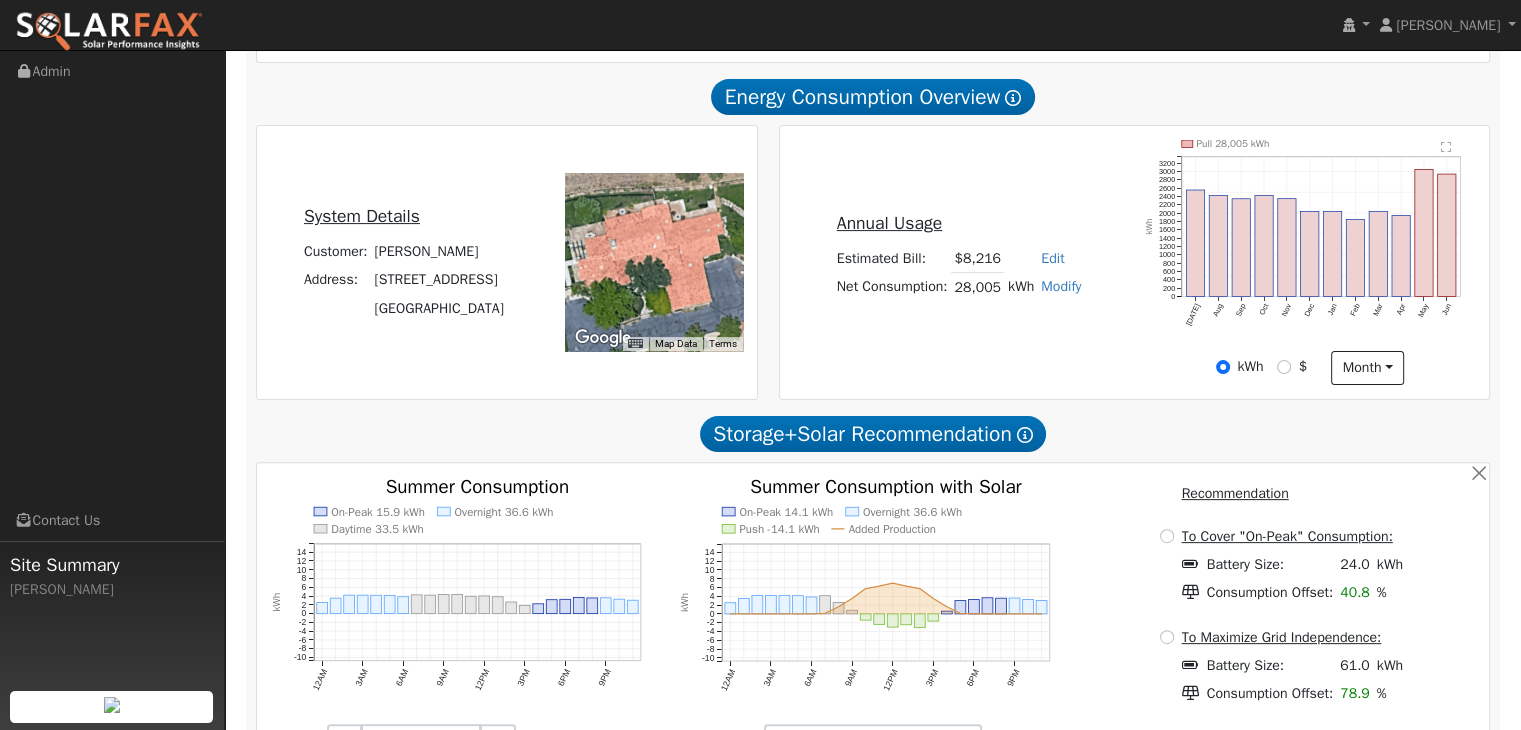 click on "Modify" at bounding box center [1061, 286] 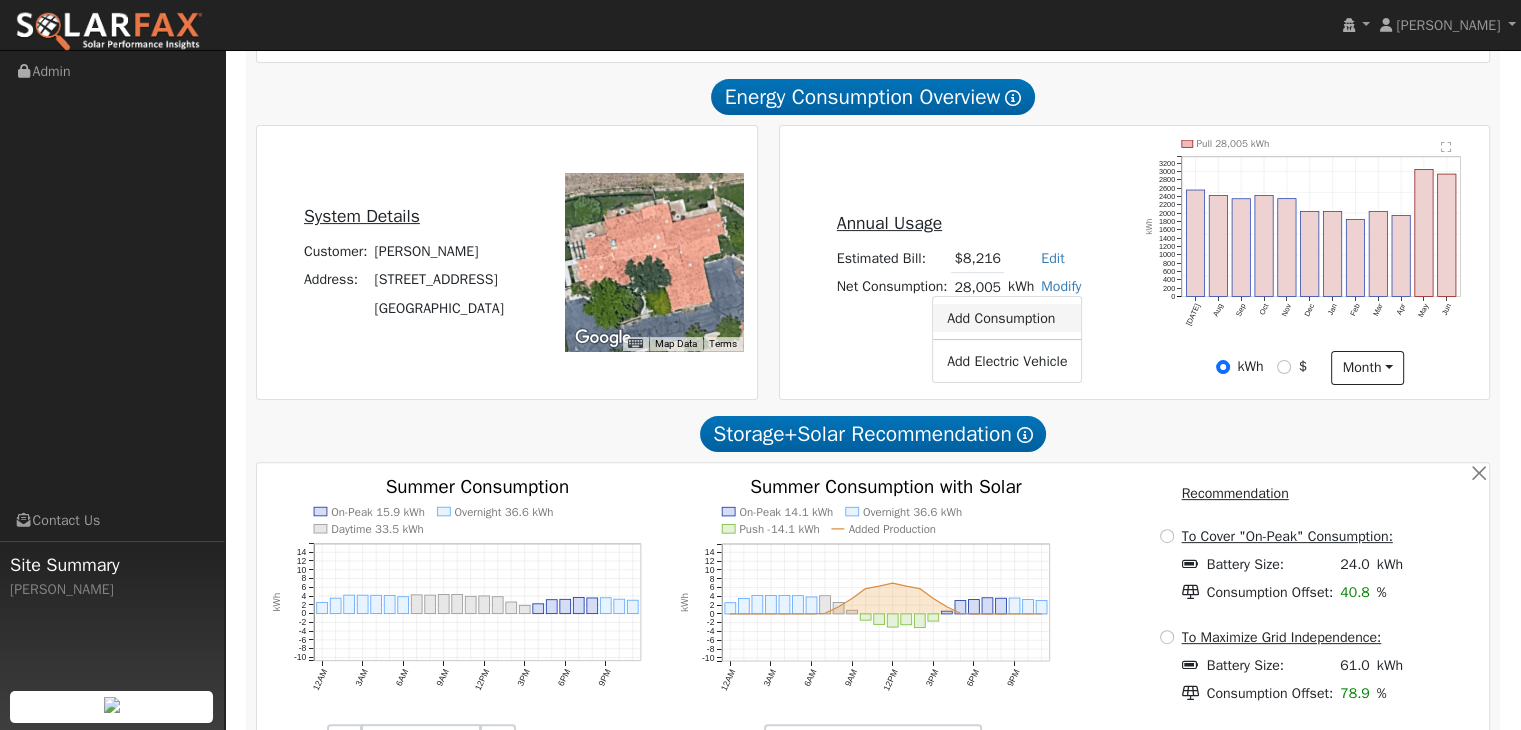 click on "Add Consumption" at bounding box center [1007, 318] 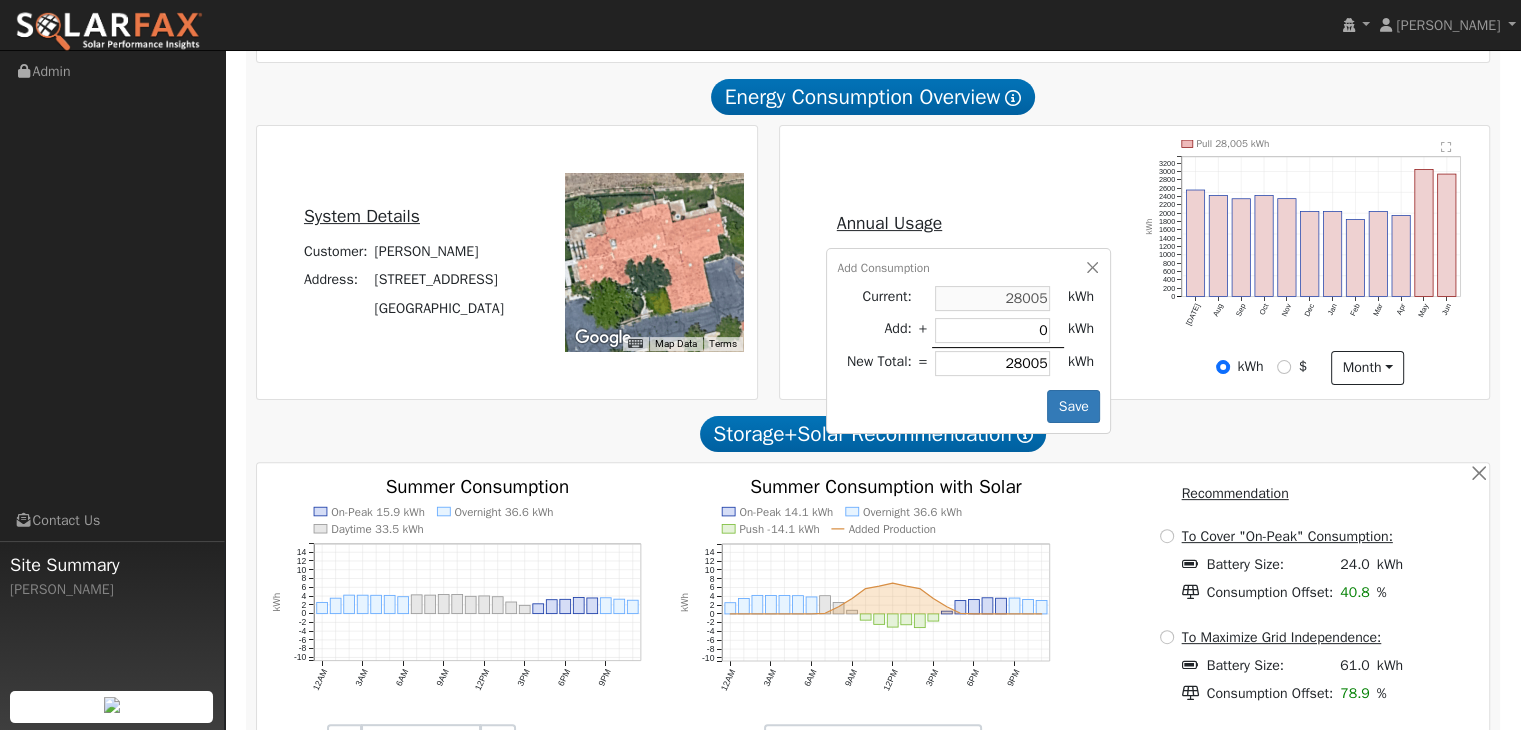 type on "1" 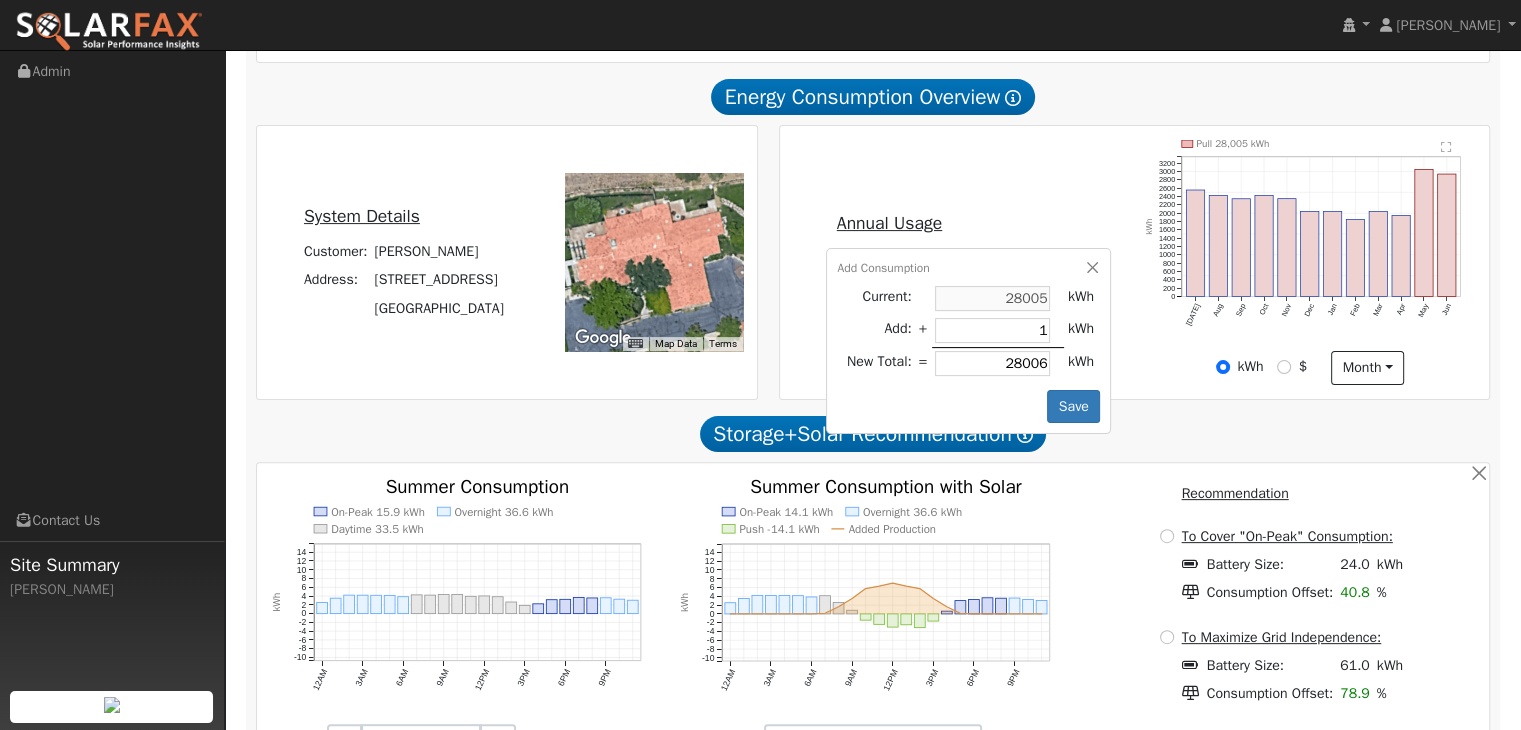 type on "10" 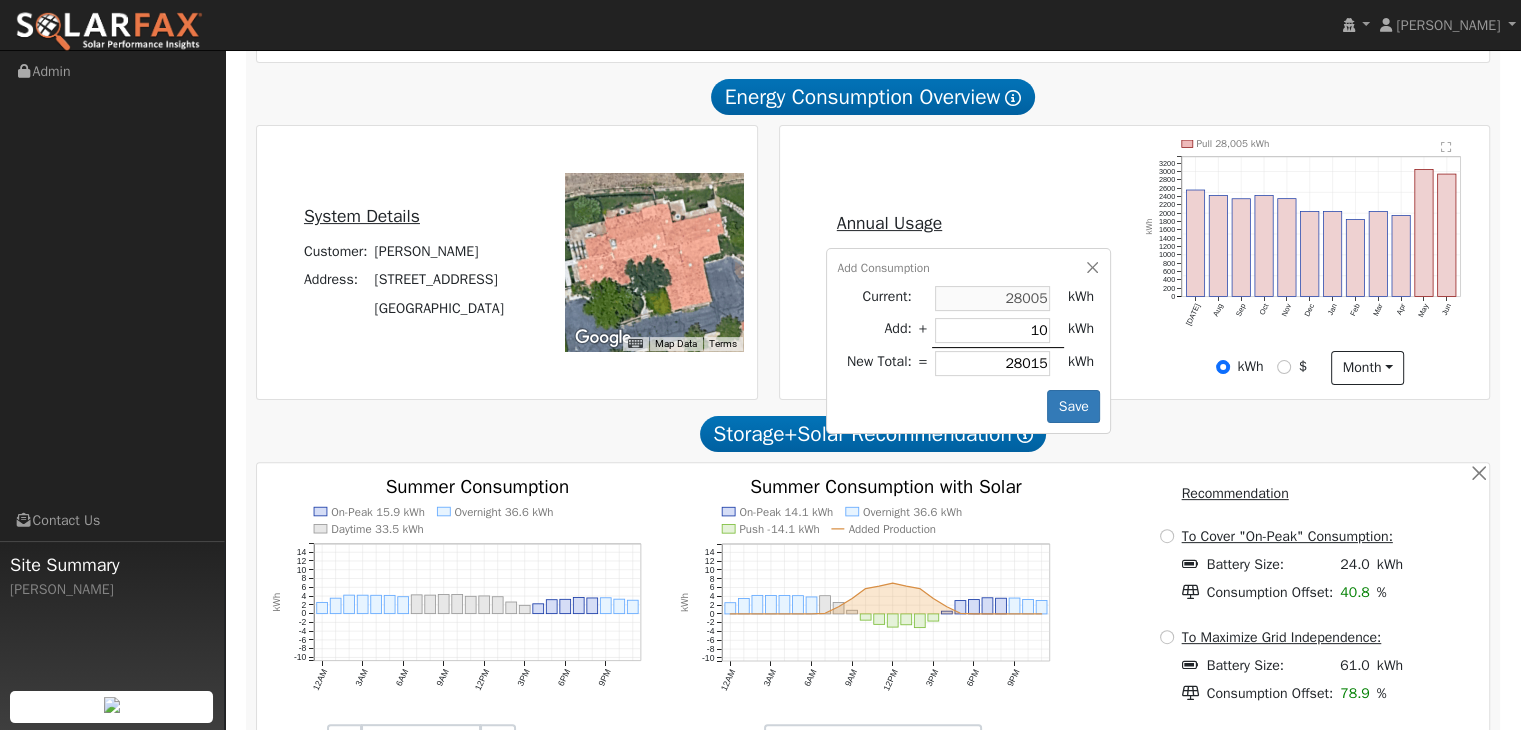 type on "100" 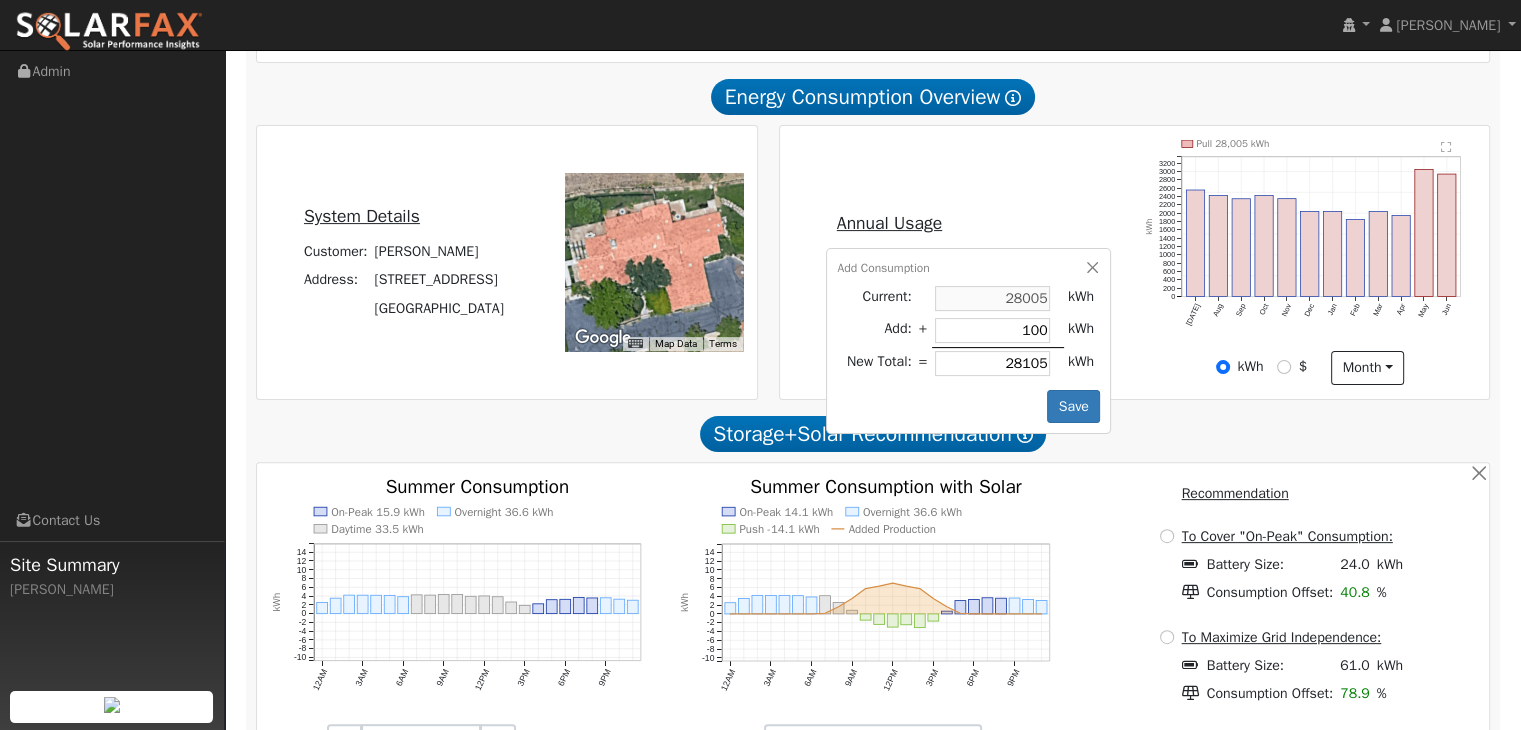 type on "1000" 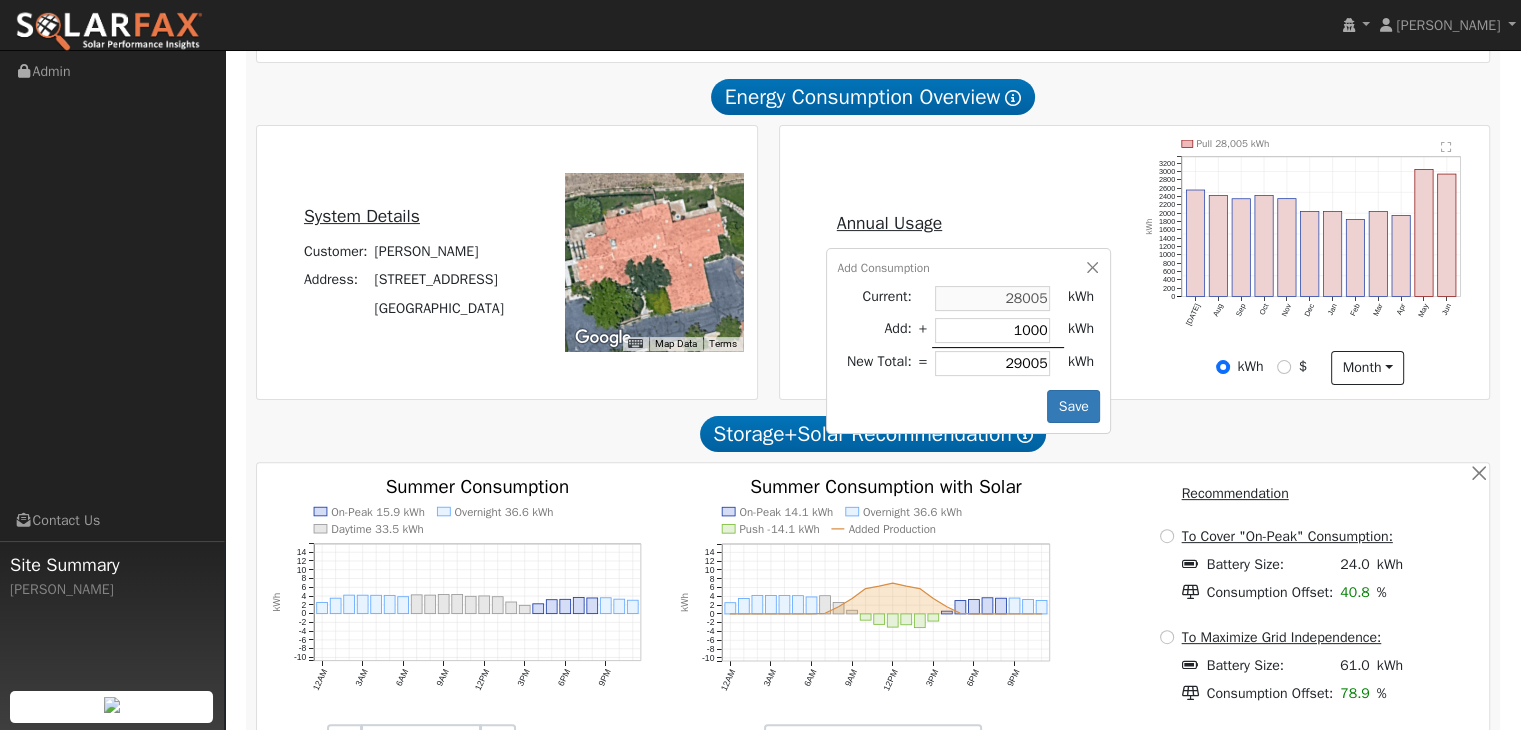 type on "10000" 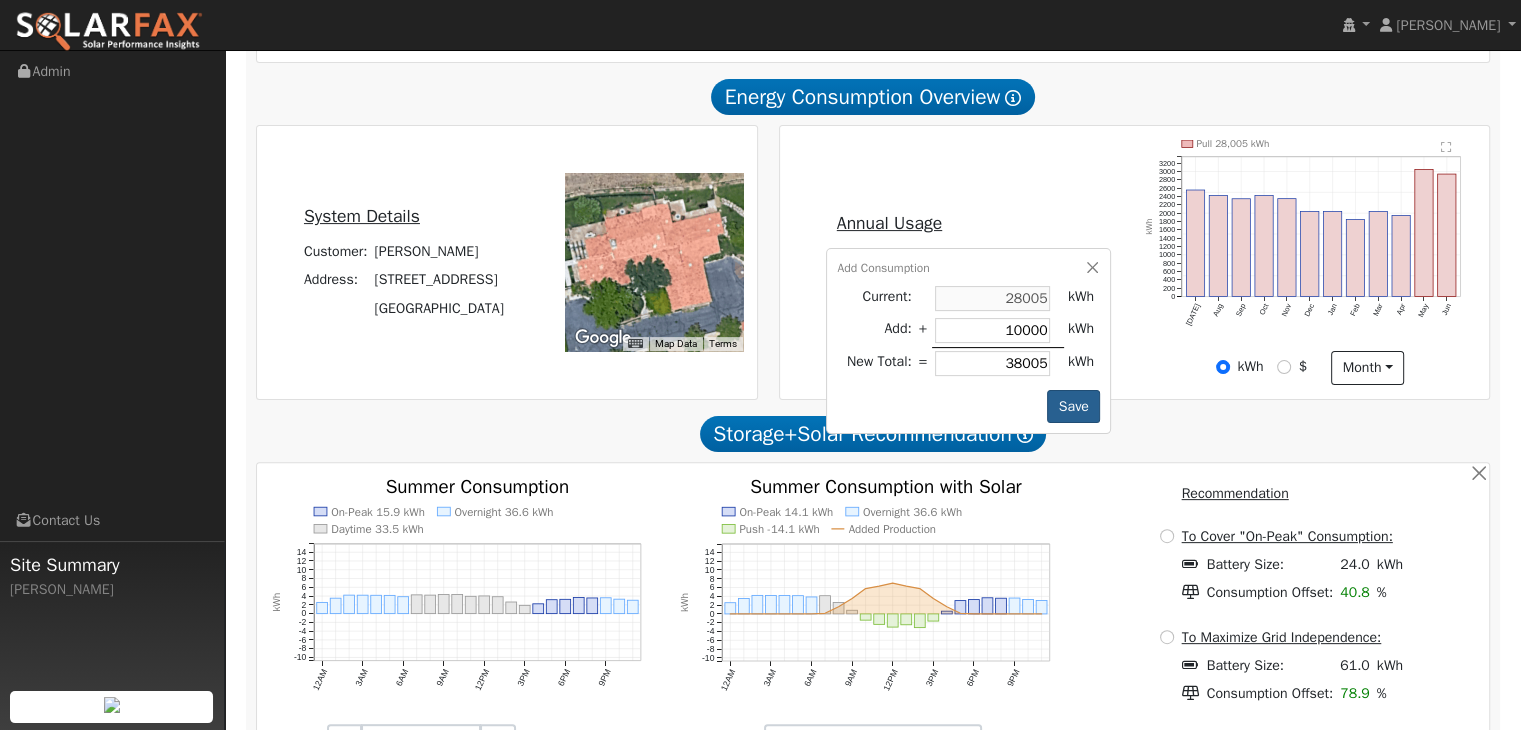 type on "10000" 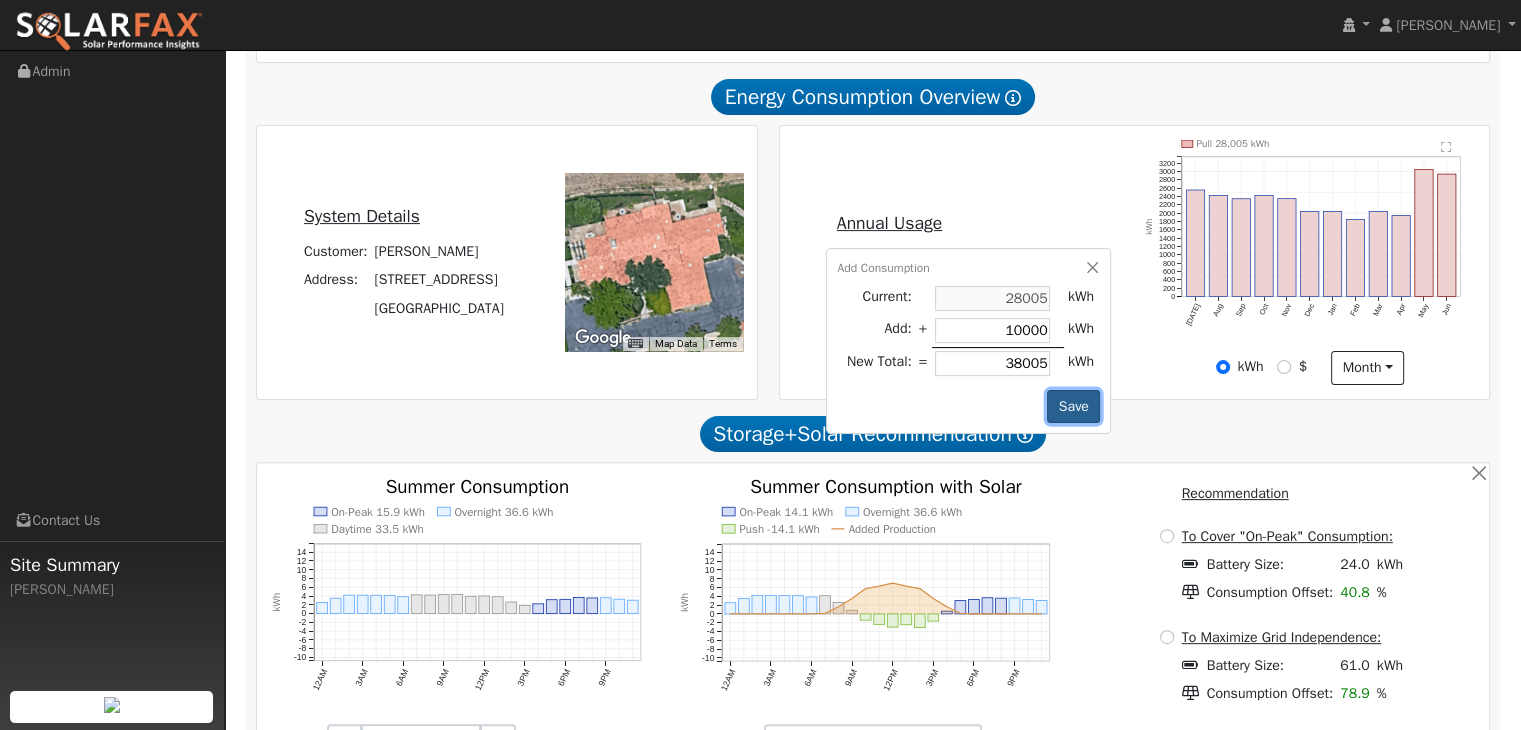 click on "Save" at bounding box center [1073, 407] 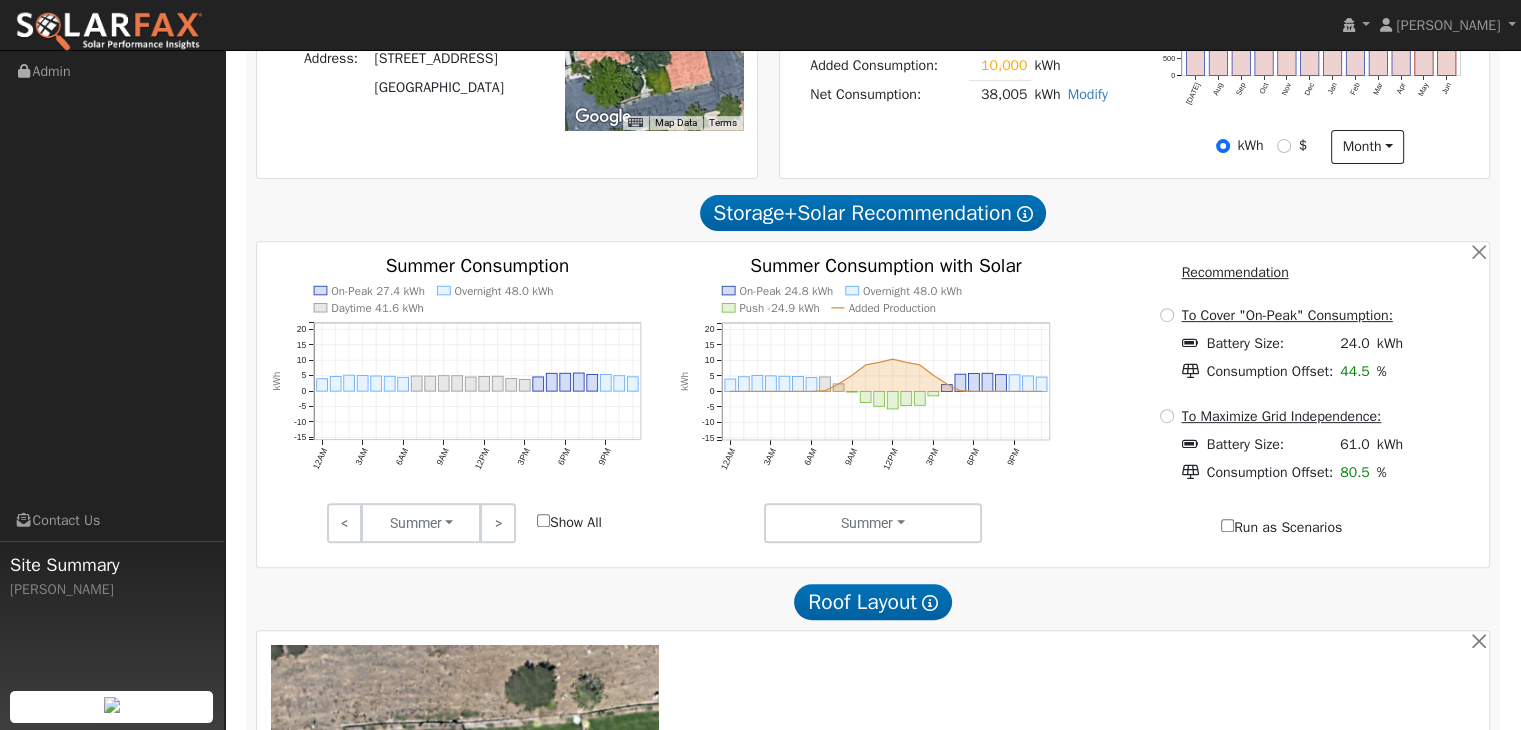 scroll, scrollTop: 714, scrollLeft: 0, axis: vertical 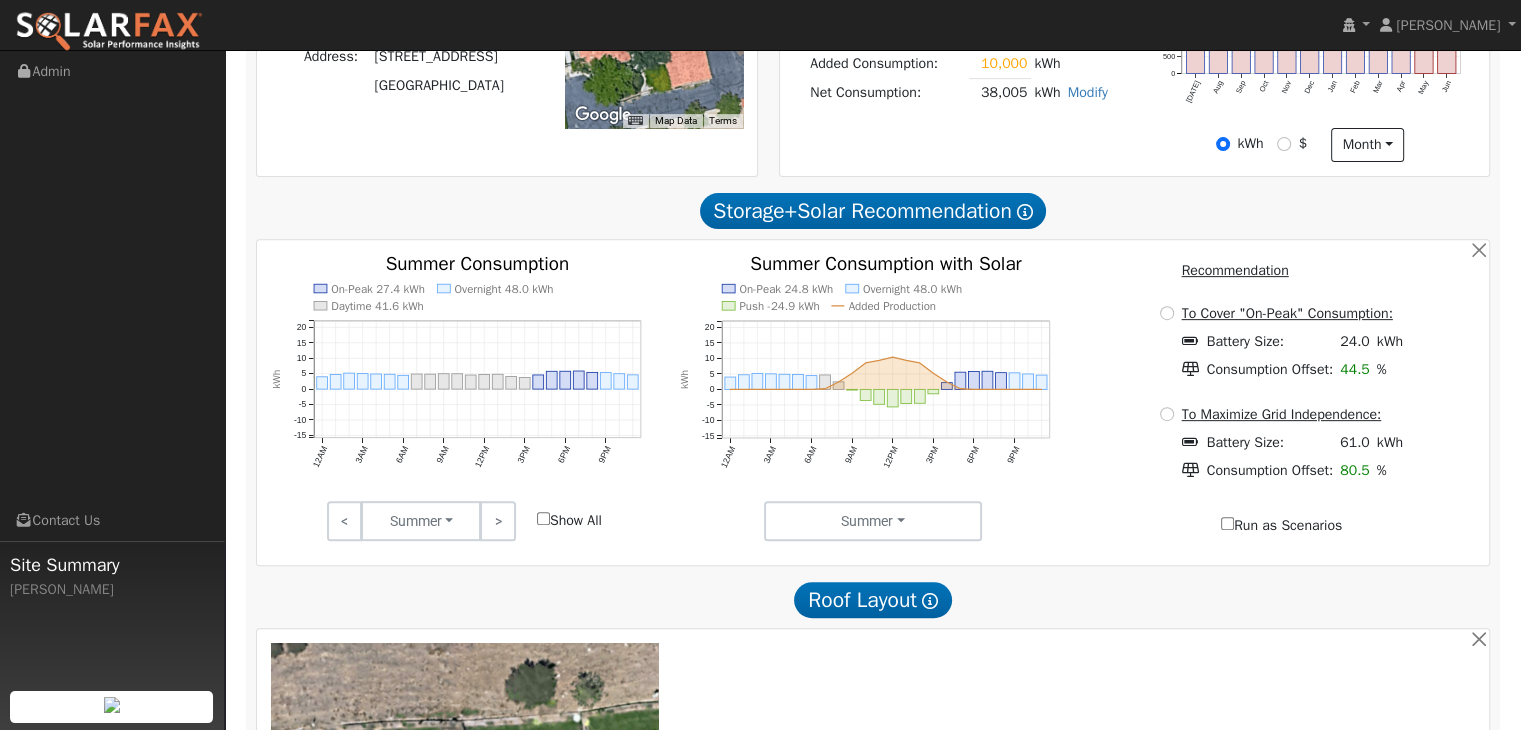 click on "Show All" at bounding box center [543, 518] 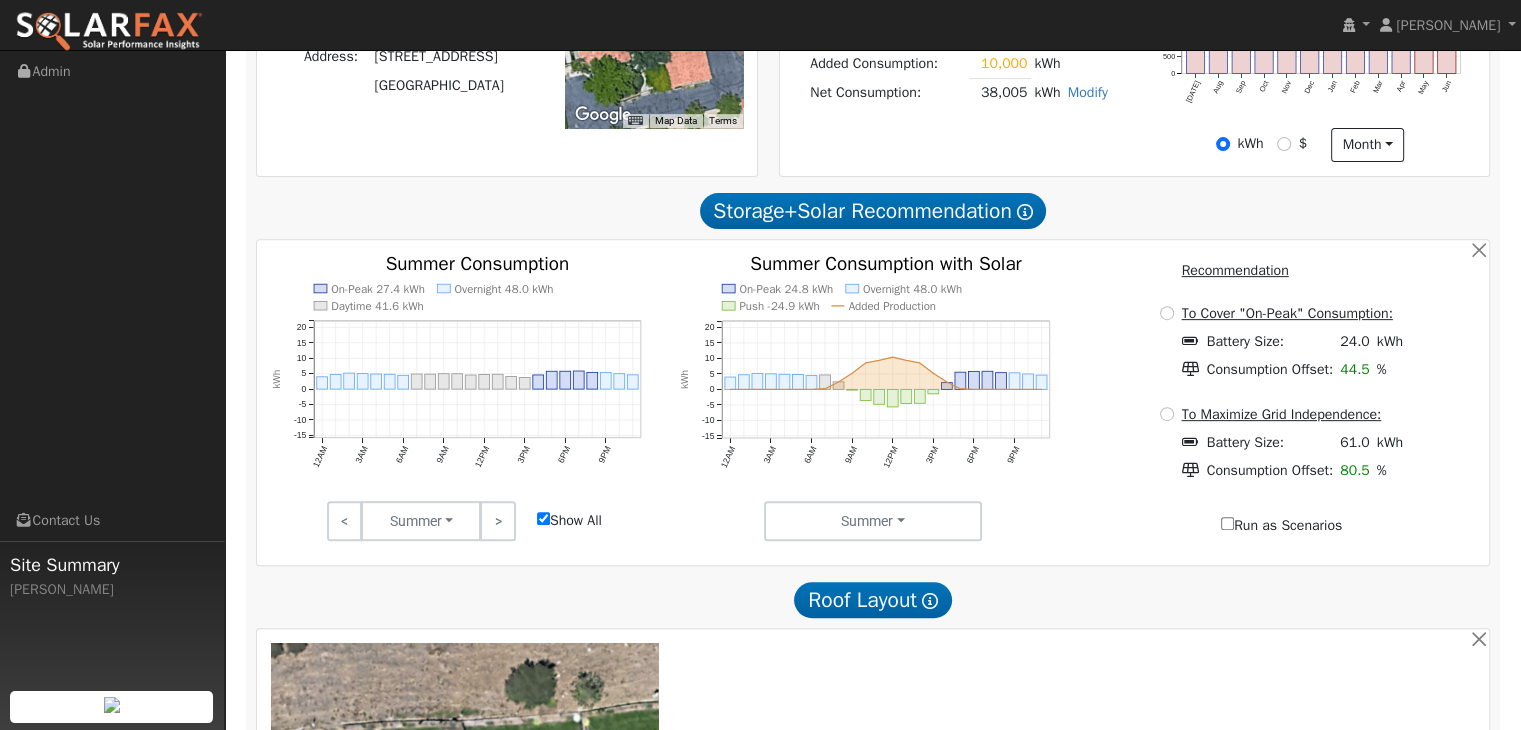 checkbox on "true" 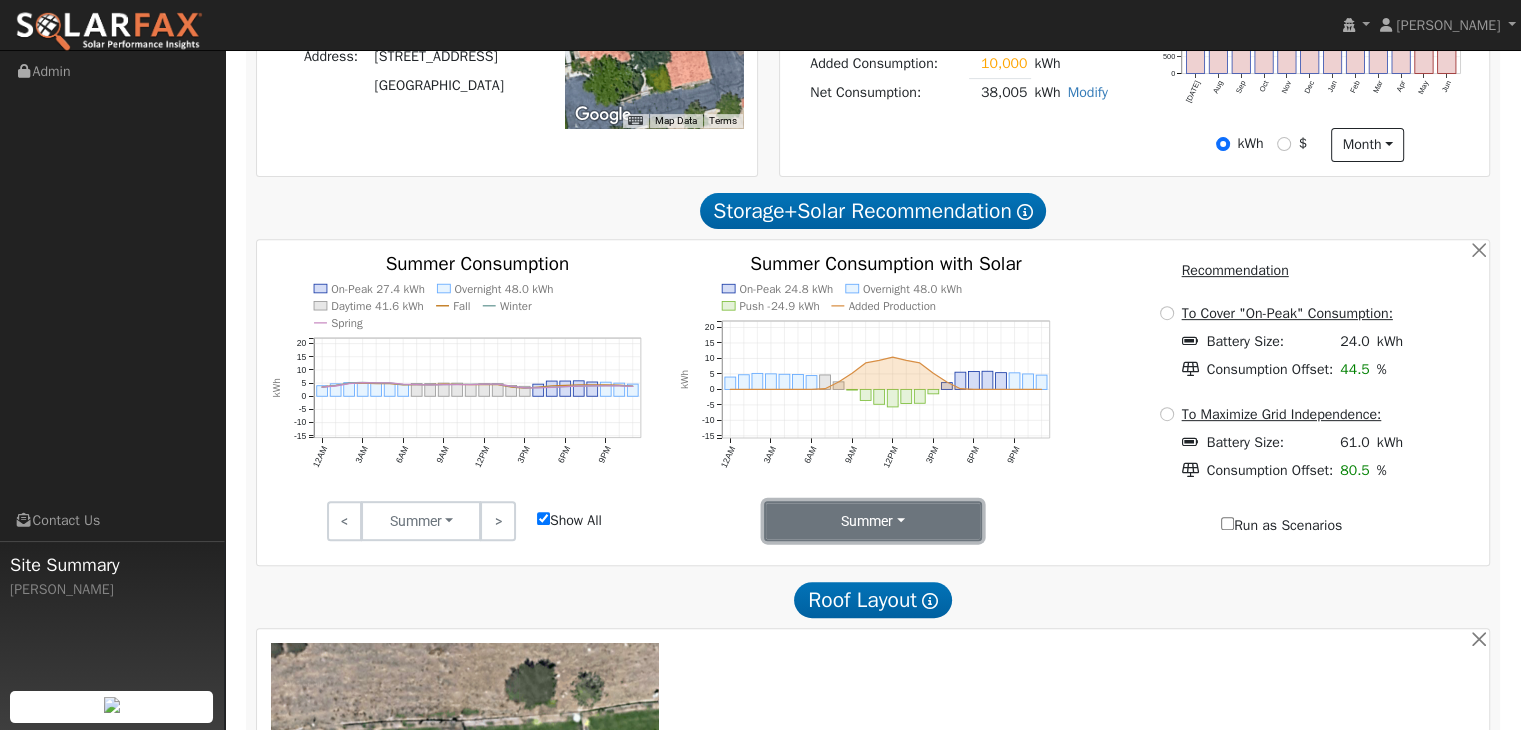 click on "Summer" at bounding box center [873, 521] 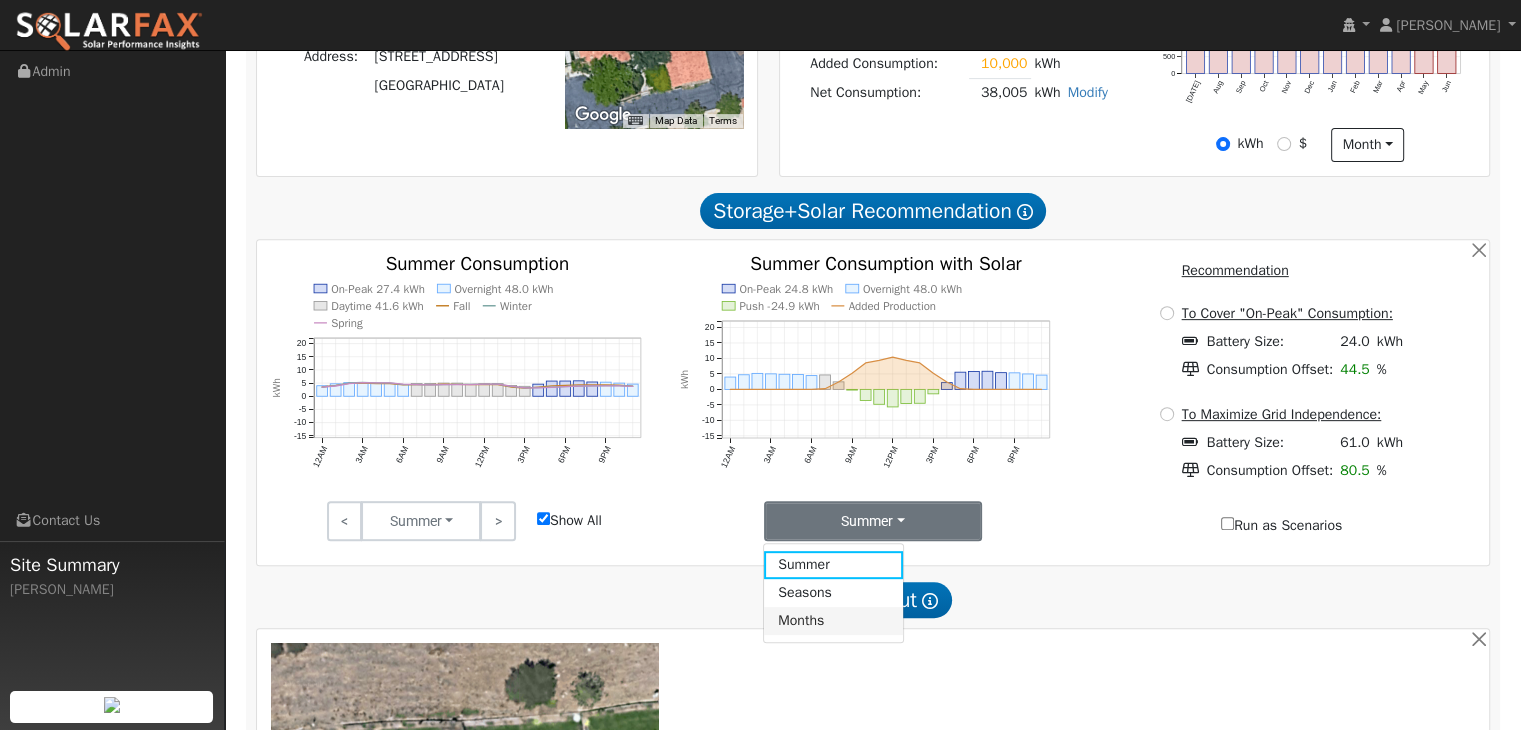 click on "Months" at bounding box center (833, 621) 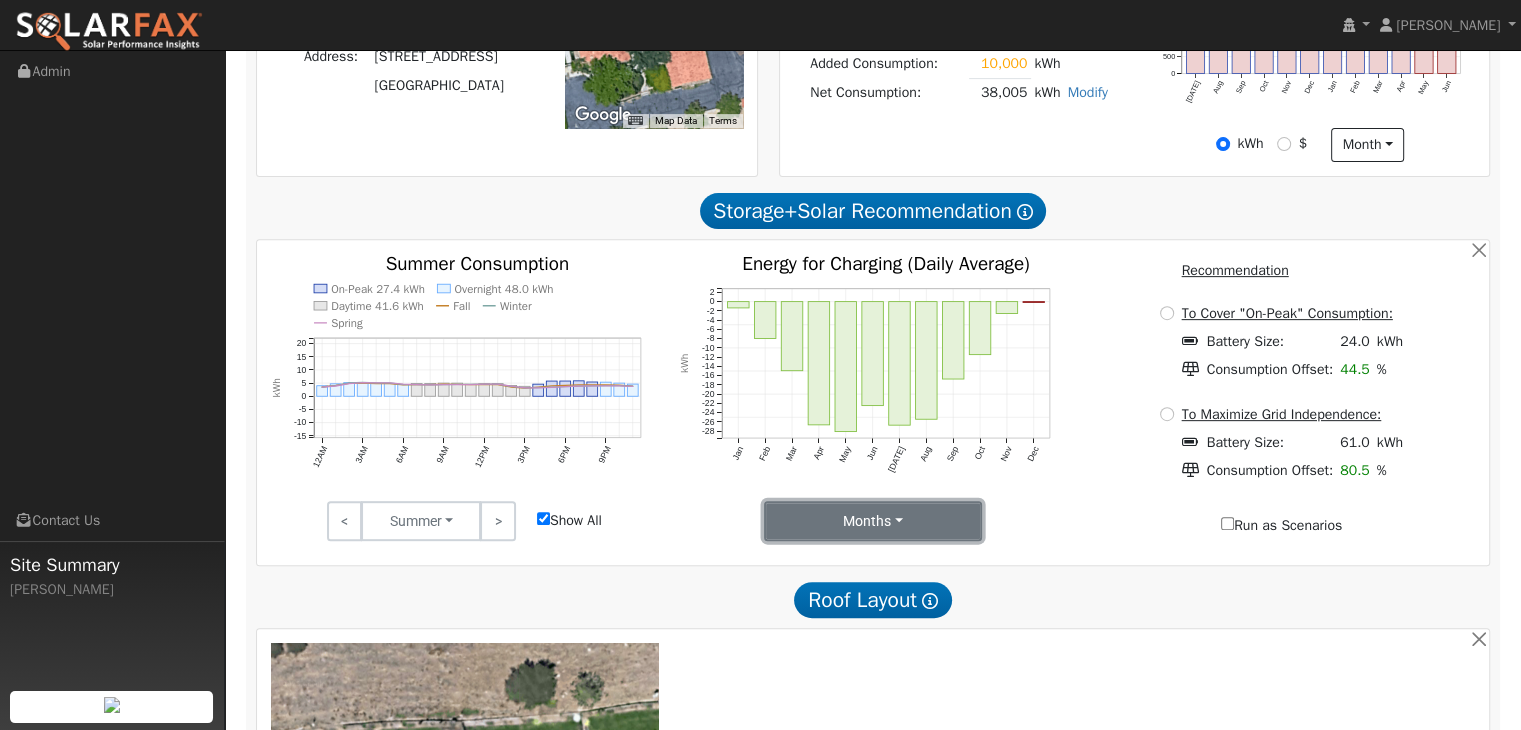 click on "Months" at bounding box center [873, 521] 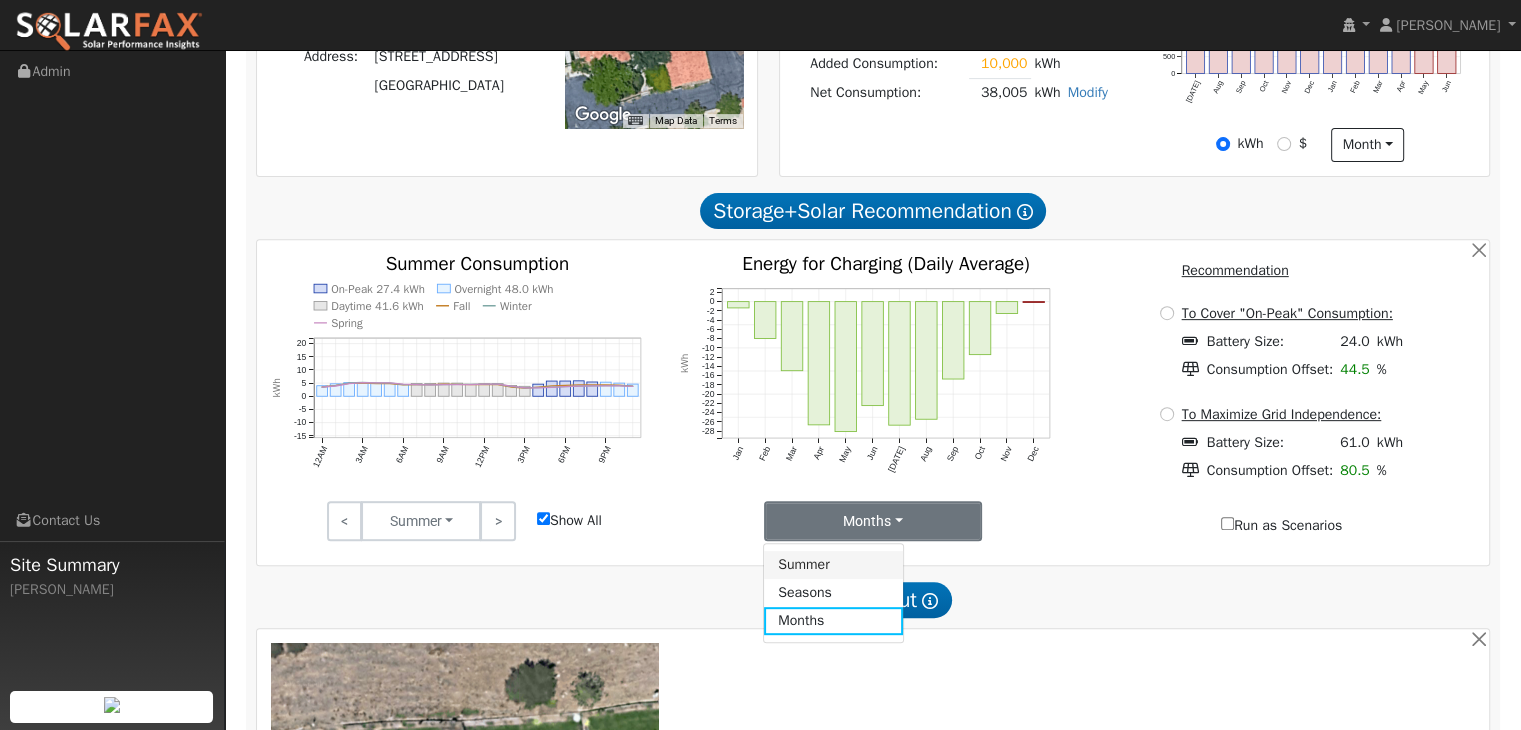click on "Summer" at bounding box center (833, 565) 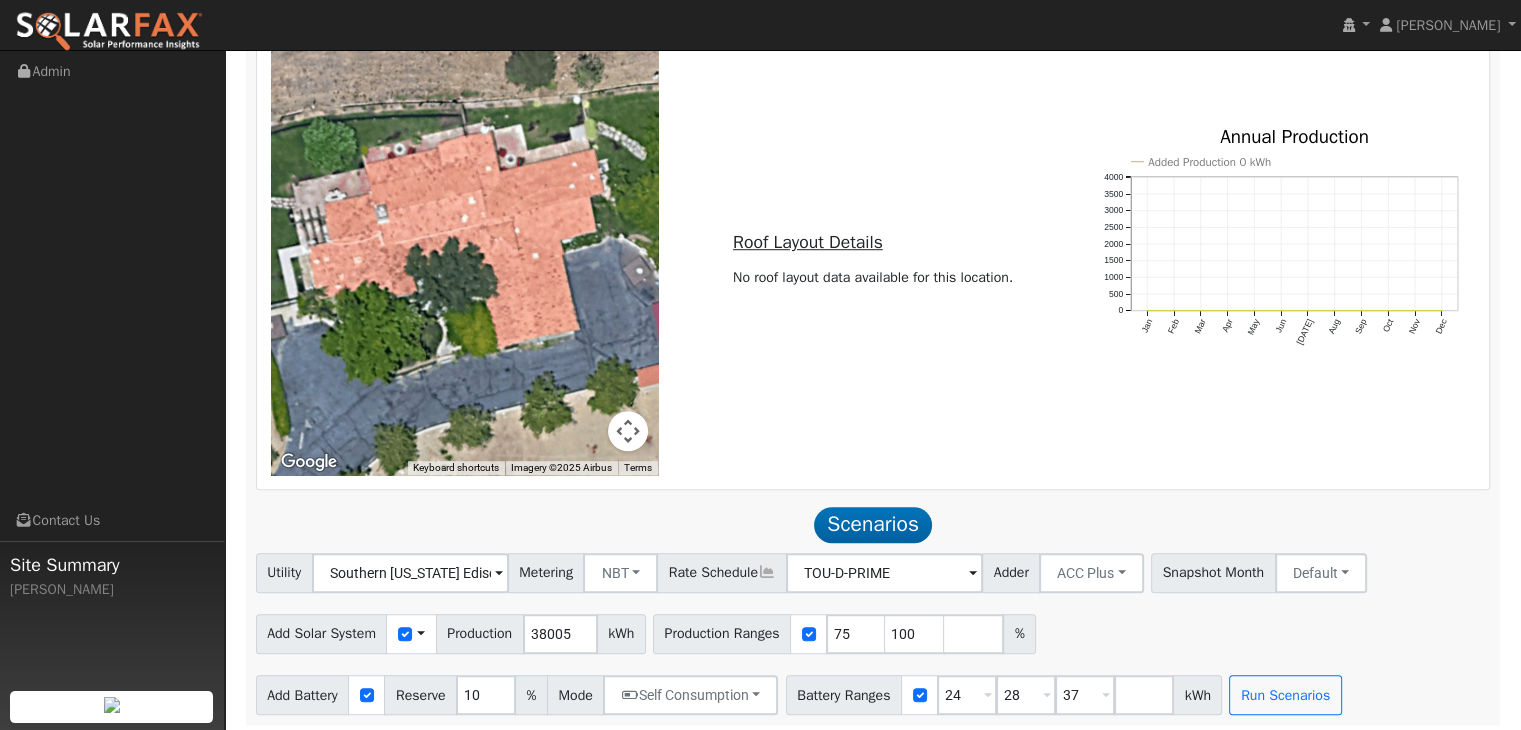 scroll, scrollTop: 1342, scrollLeft: 0, axis: vertical 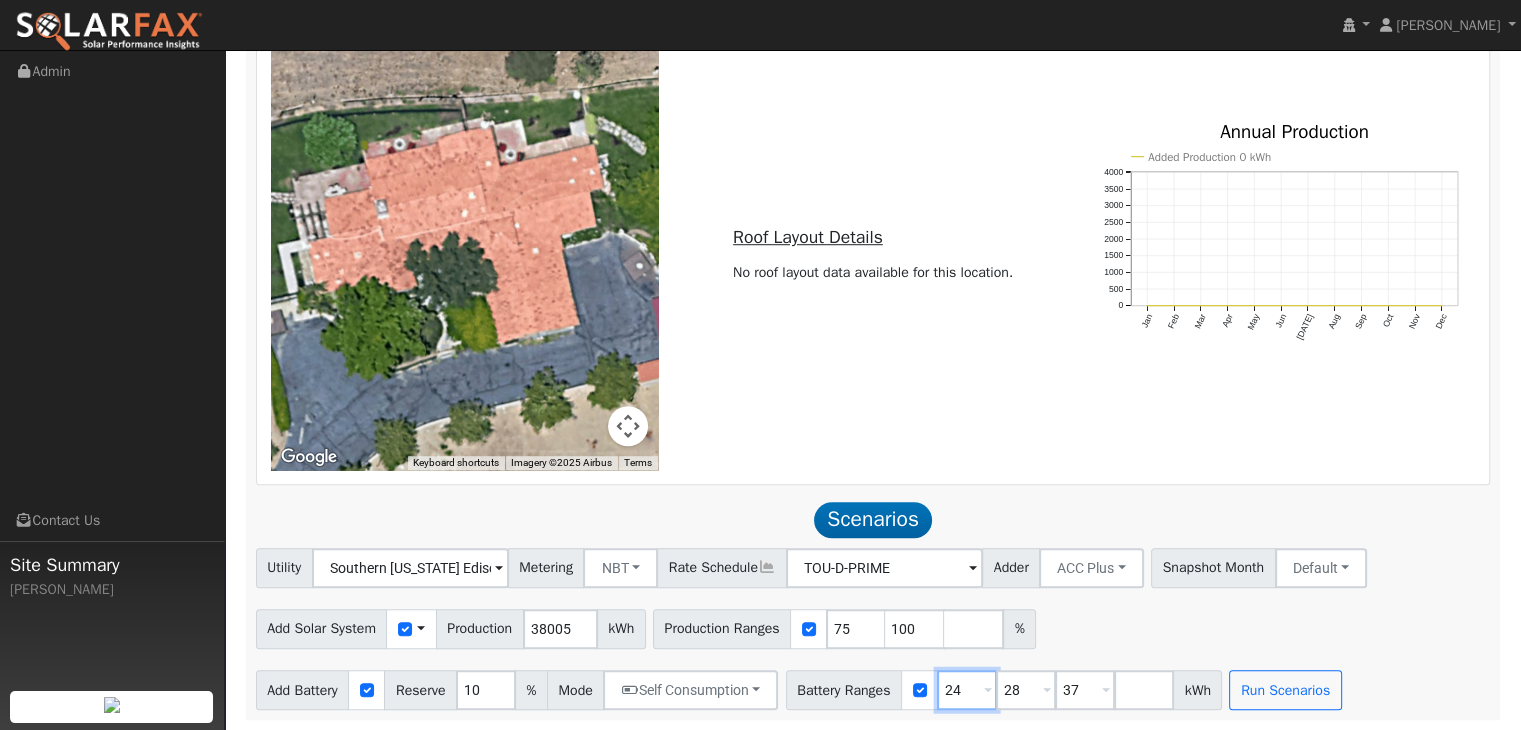 click on "24" at bounding box center (967, 690) 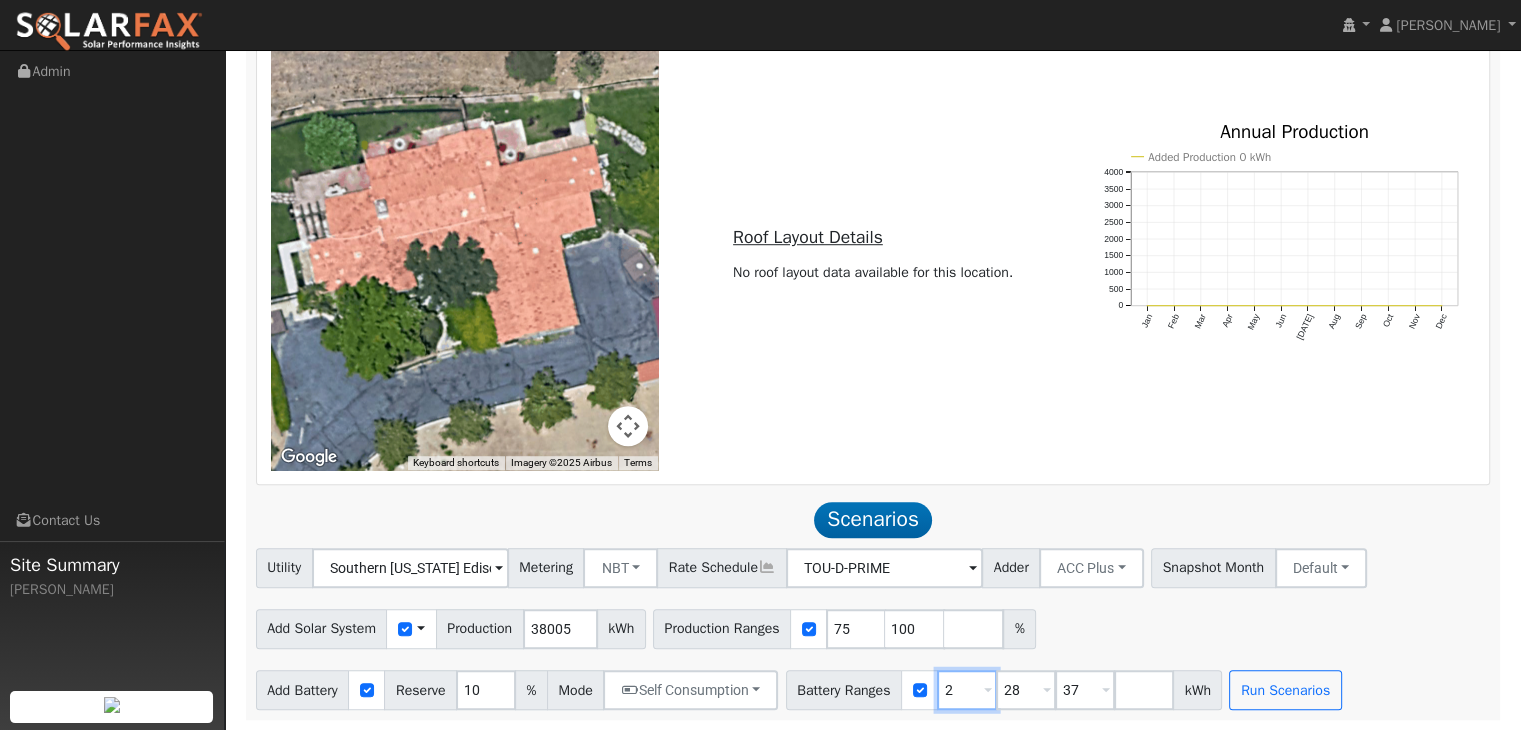 type on "28" 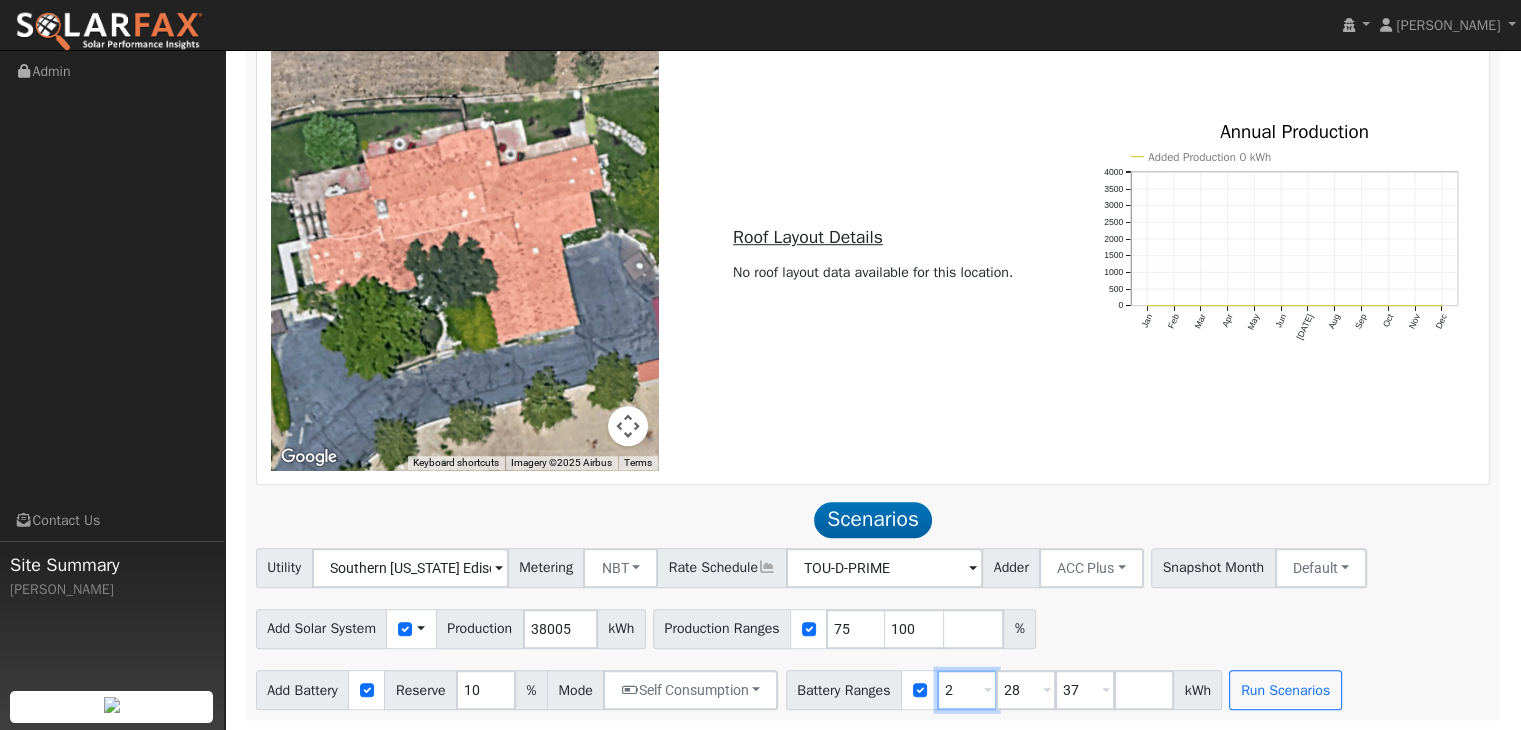 type on "37" 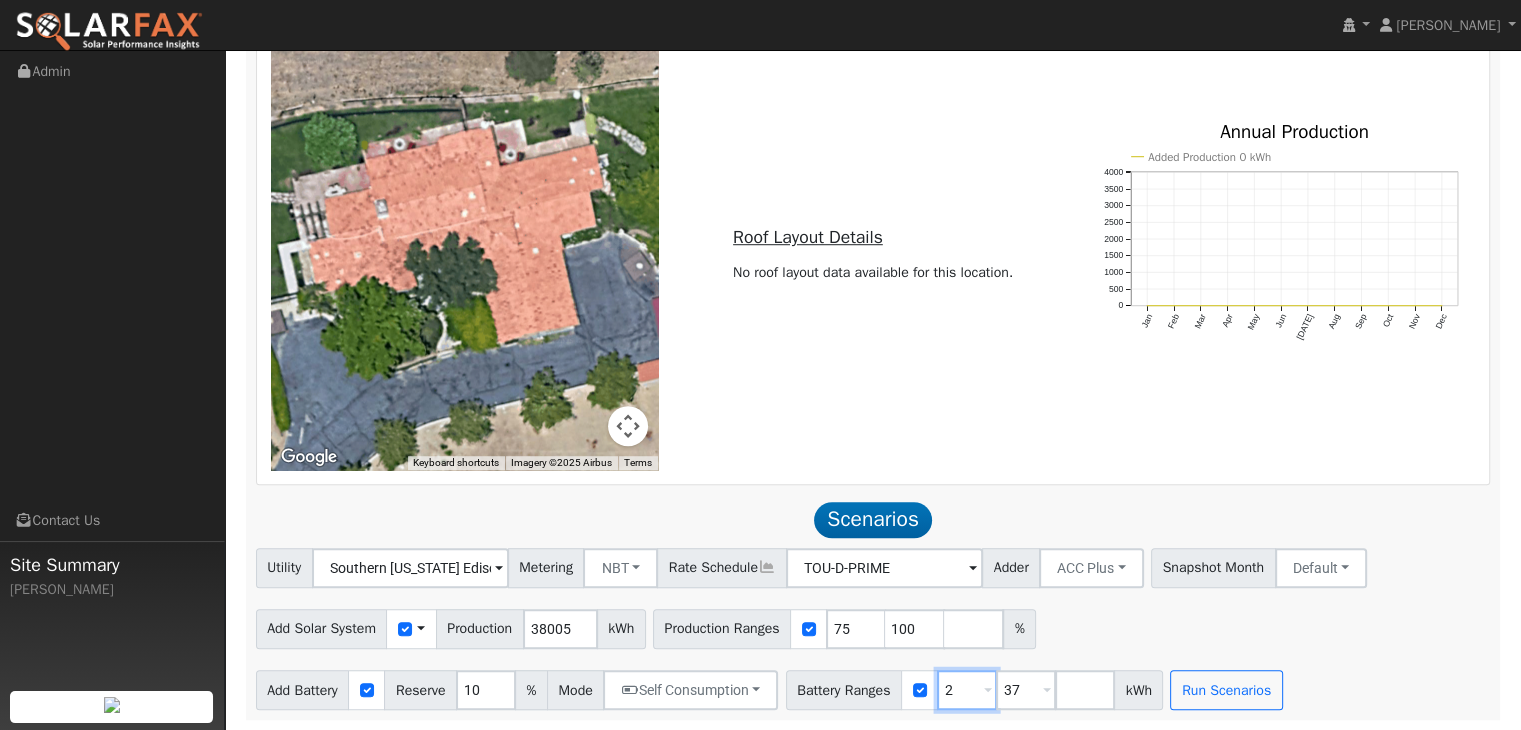 type on "37" 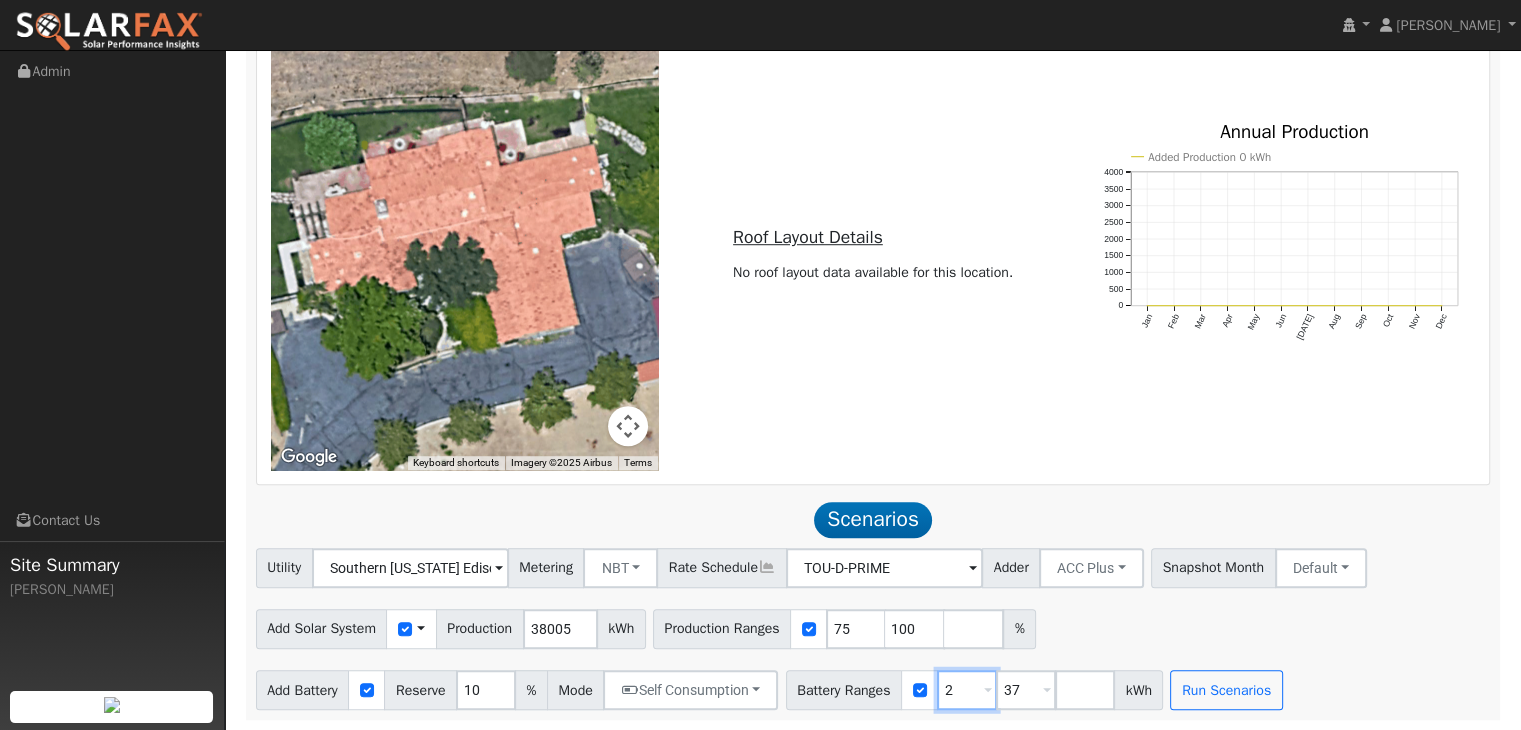 type 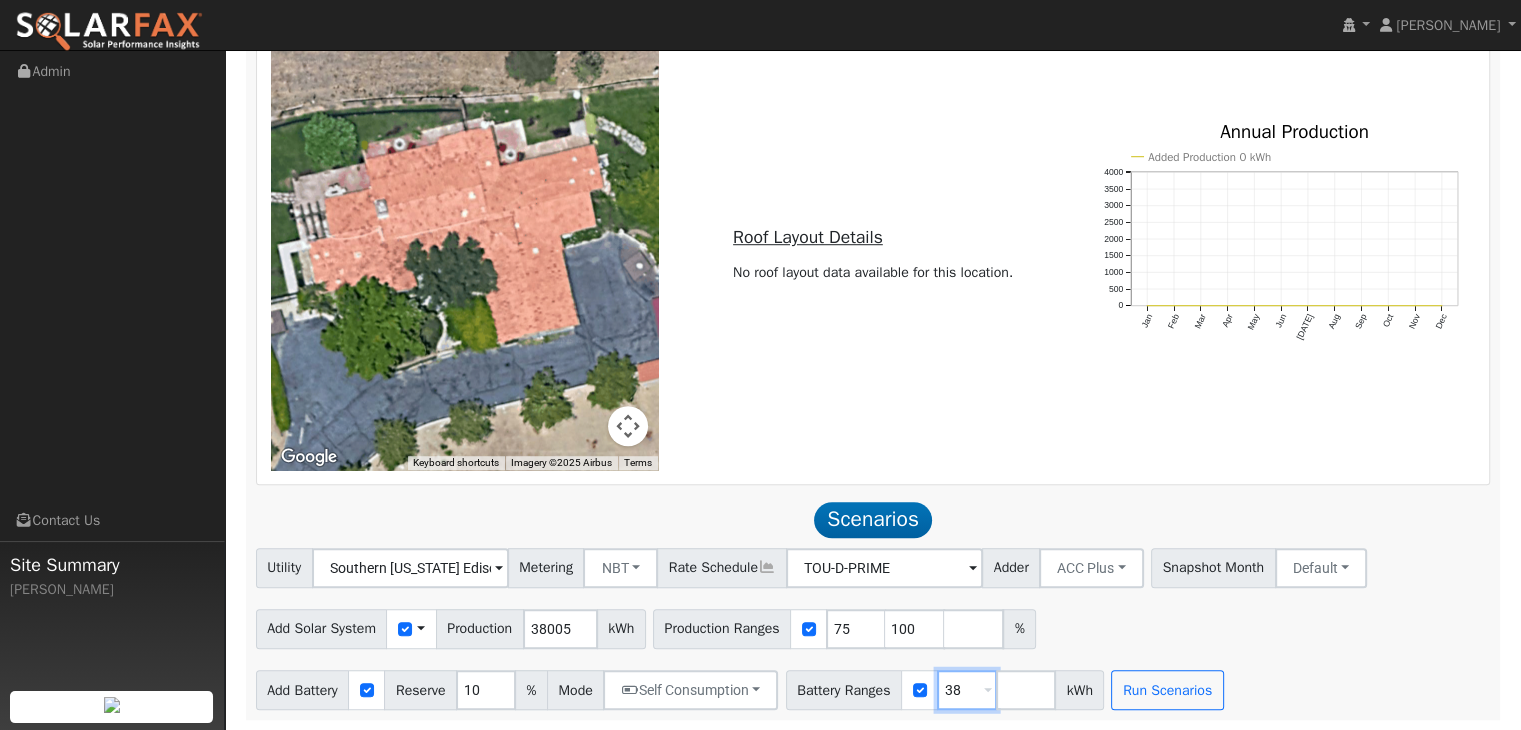 type on "38" 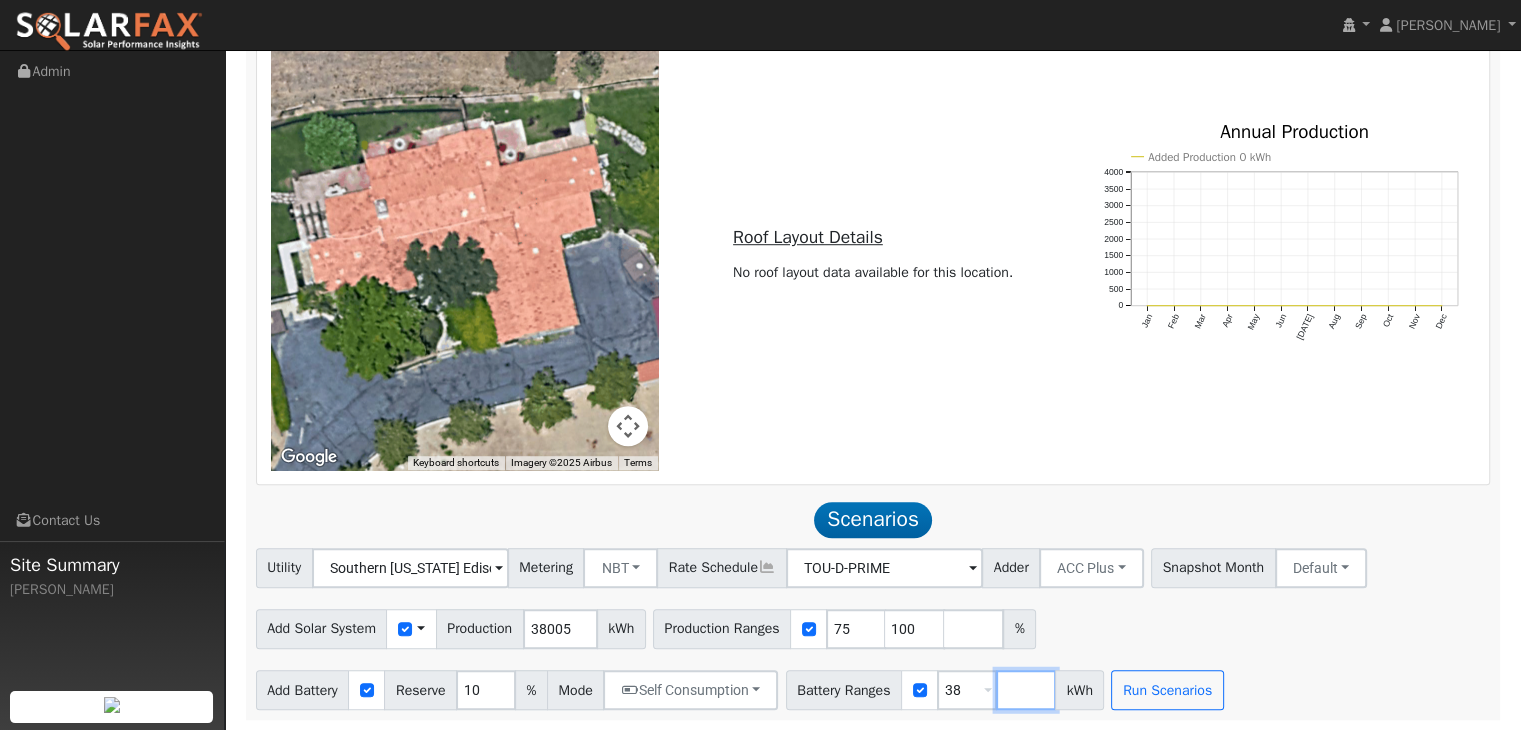 click at bounding box center (1026, 690) 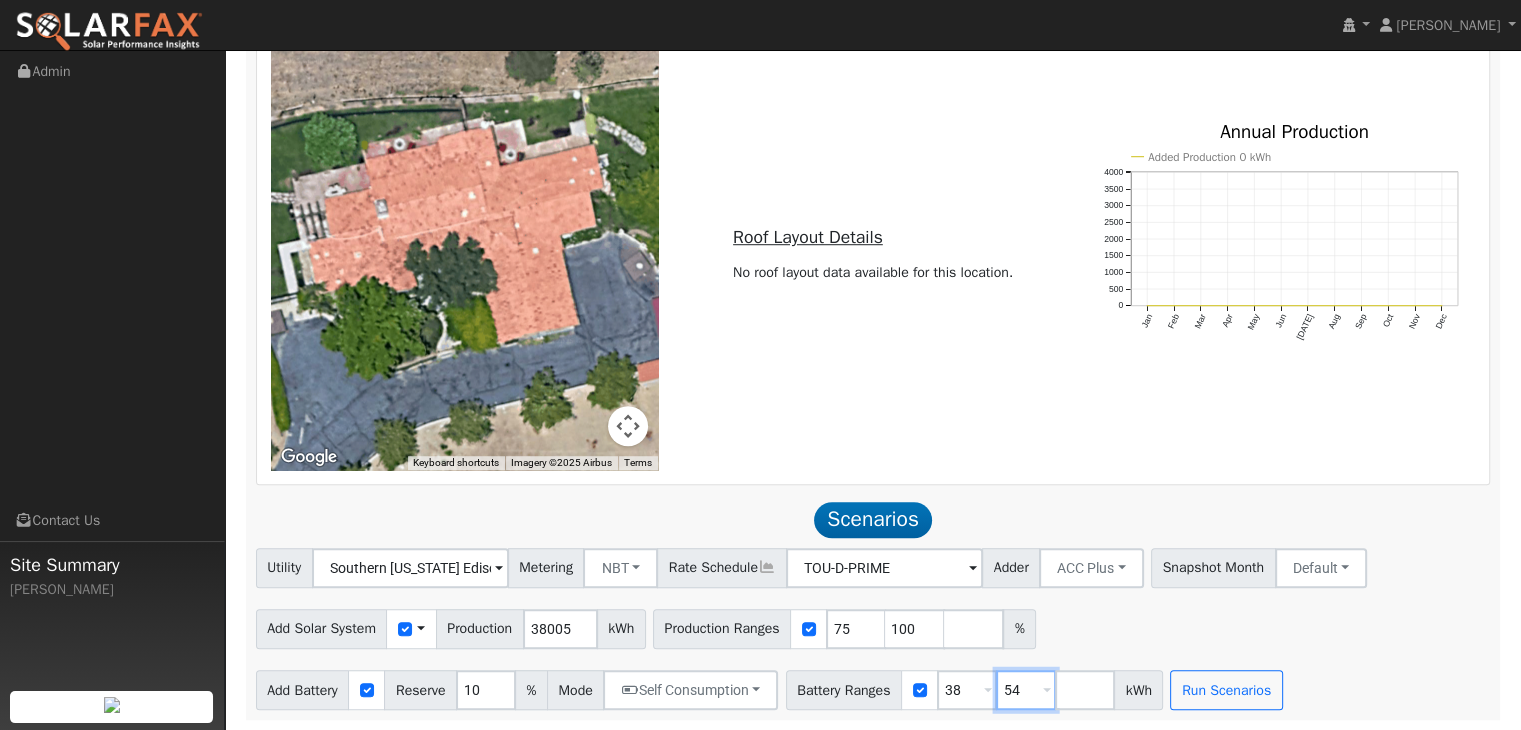 type on "54" 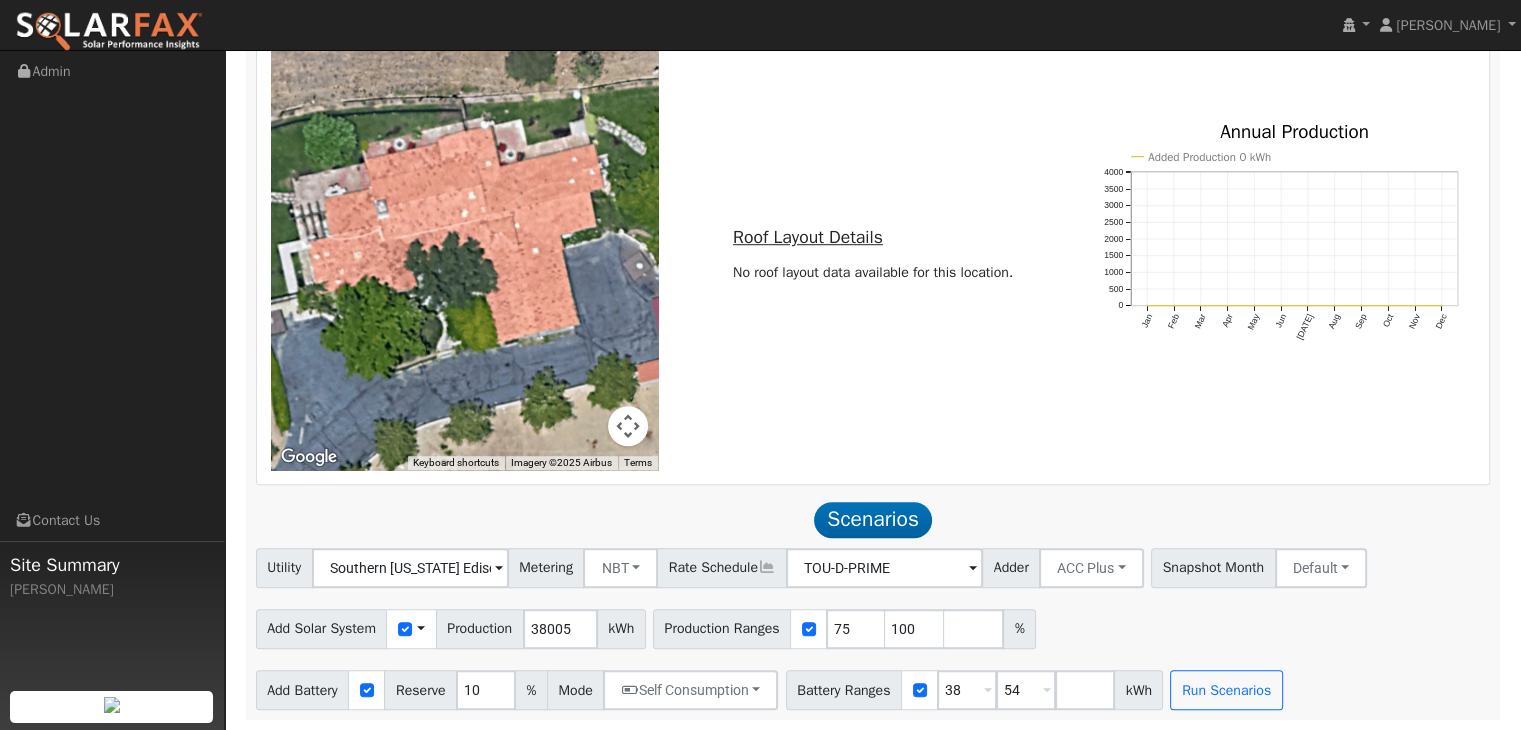 click on "Add Battery Reserve 10 % Mode  Self Consumption  Self Consumption  Peak Savings    ACC High Value Push    Backup Battery Ranges 38 Overrides Reserve % Mode  None None  Self Consumption  Peak Savings    ACC High Value Push    Backup 54 Overrides Reserve % Mode  None None  Self Consumption  Peak Savings    ACC High Value Push    Backup kWh Run Scenarios" at bounding box center (873, 686) 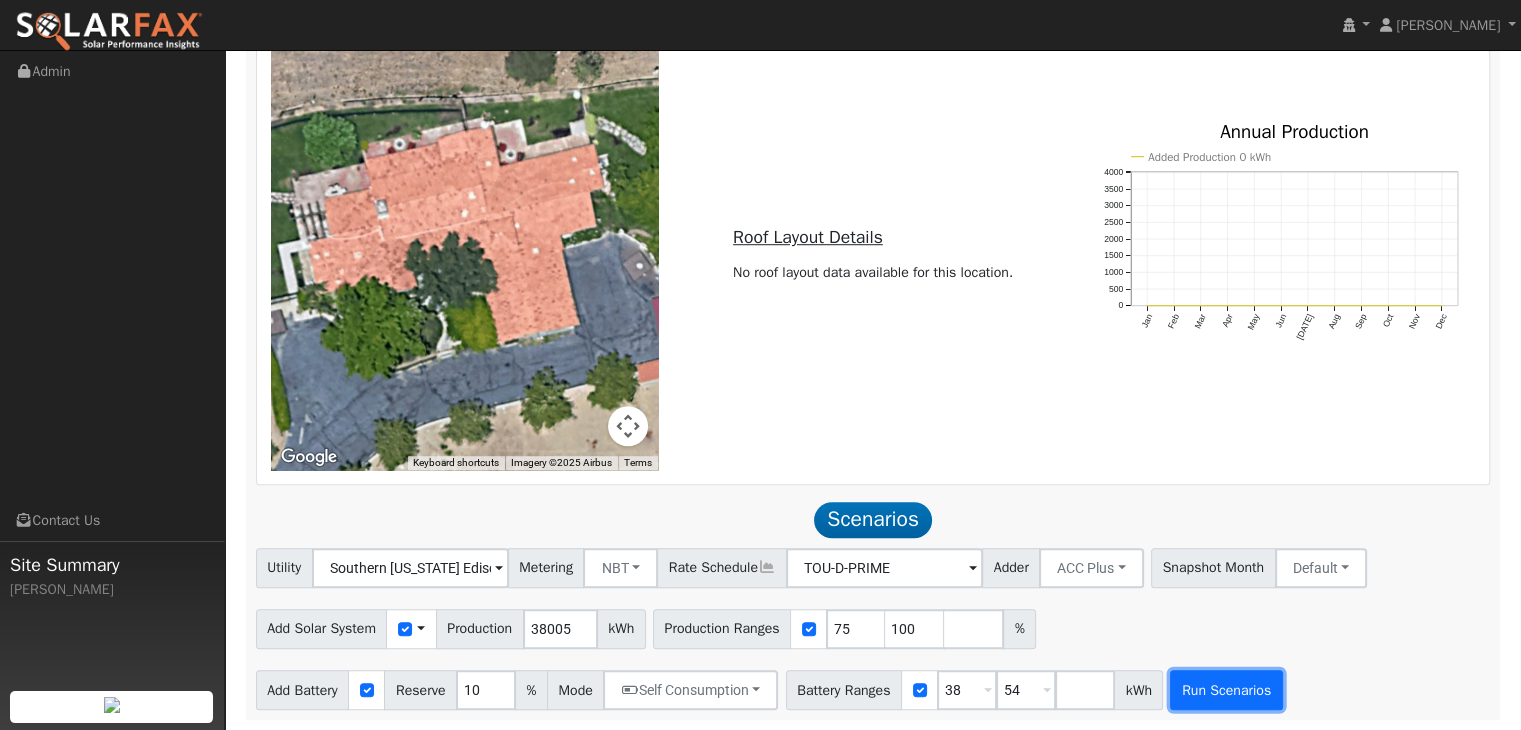 click on "Run Scenarios" at bounding box center (1226, 690) 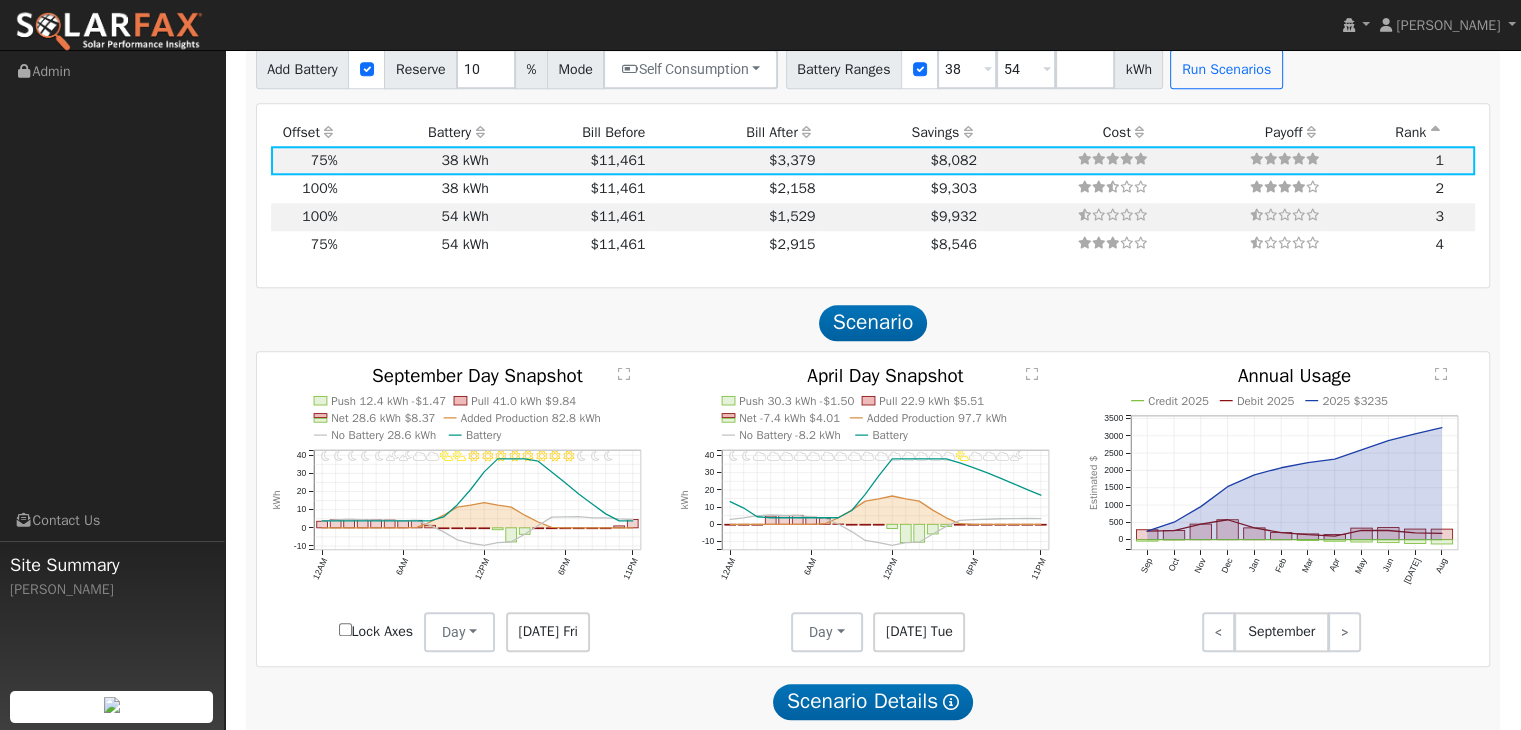 scroll, scrollTop: 1962, scrollLeft: 0, axis: vertical 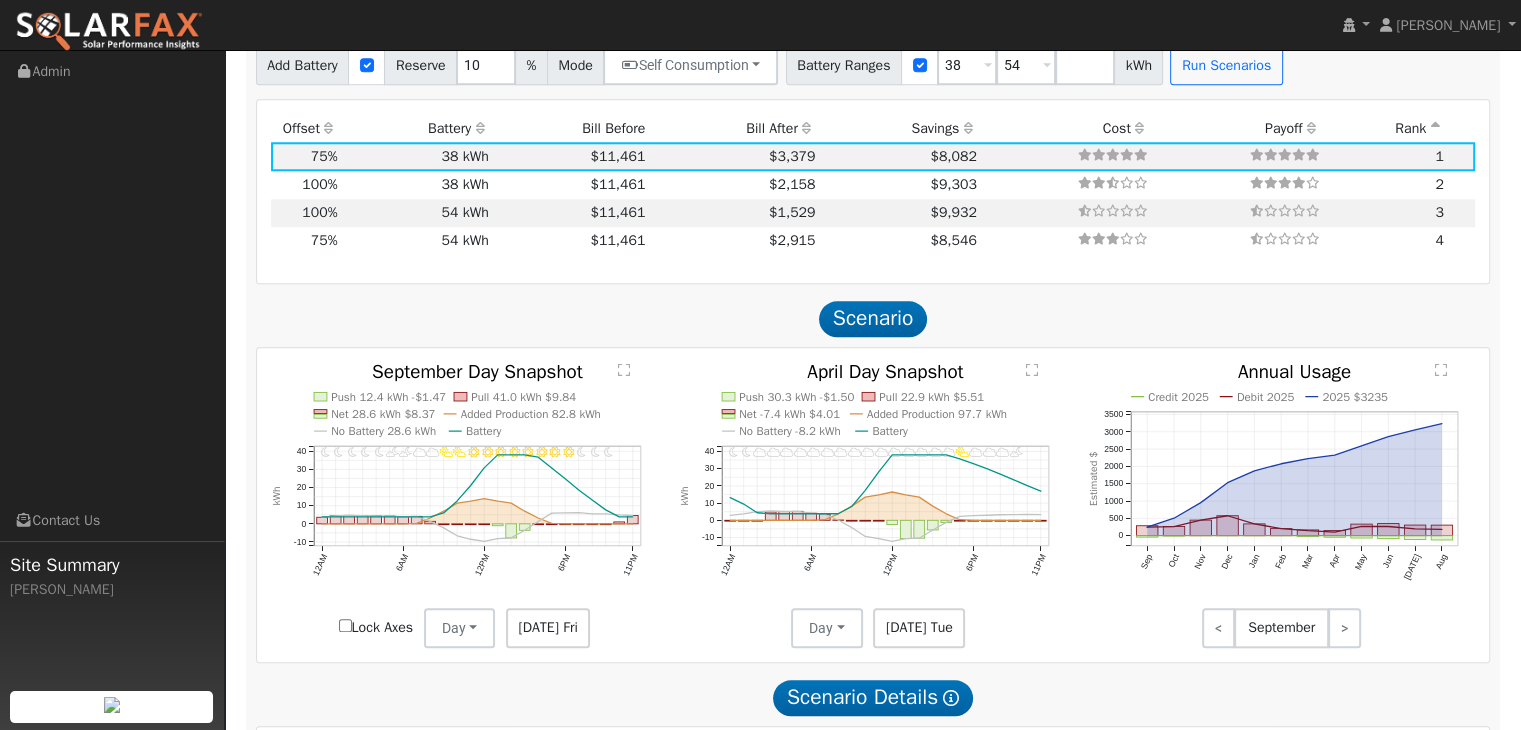 click on "11PM - undefined 10PM - undefined 9PM - PartlyCloudy 8PM - Cloudy 7PM - Cloudy 6PM - MostlyCloudy 5PM - PartlyCloudy 4PM - Cloudy 3PM - Cloudy 2PM - MostlyCloudy 1PM - Cloudy 12PM - Cloudy 11AM - Cloudy 10AM - Cloudy 9AM - Cloudy 8AM - Cloudy 7AM - Cloudy 6AM - Cloudy 5AM - Cloudy 4AM - MostlyCloudy 3AM - MostlyCloudy 2AM - MostlyCloudy 1AM - MostlyClear 12AM - MostlyClear Push 30.3 kWh -$1.50 Pull 22.9 kWh $5.51 Net -7.4 kWh $4.01 Added Production 97.7 kWh No Battery -8.2 kWh Battery 12AM 6AM 12PM 6PM 11PM -10 0 10 20 30 40  April Day Snapshot kWh onclick="" onclick="" onclick="" onclick="" onclick="" onclick="" onclick="" onclick="" onclick="" onclick="" onclick="" onclick="" onclick="" onclick="" onclick="" onclick="" onclick="" onclick="" onclick="" onclick="" onclick="" onclick="" onclick="" onclick="" onclick="" onclick="" onclick="" onclick="" onclick="" onclick="" onclick="" onclick="" onclick="" onclick="" onclick="" onclick="" onclick="" onclick="" onclick="" onclick="" onclick="" onclick=""" 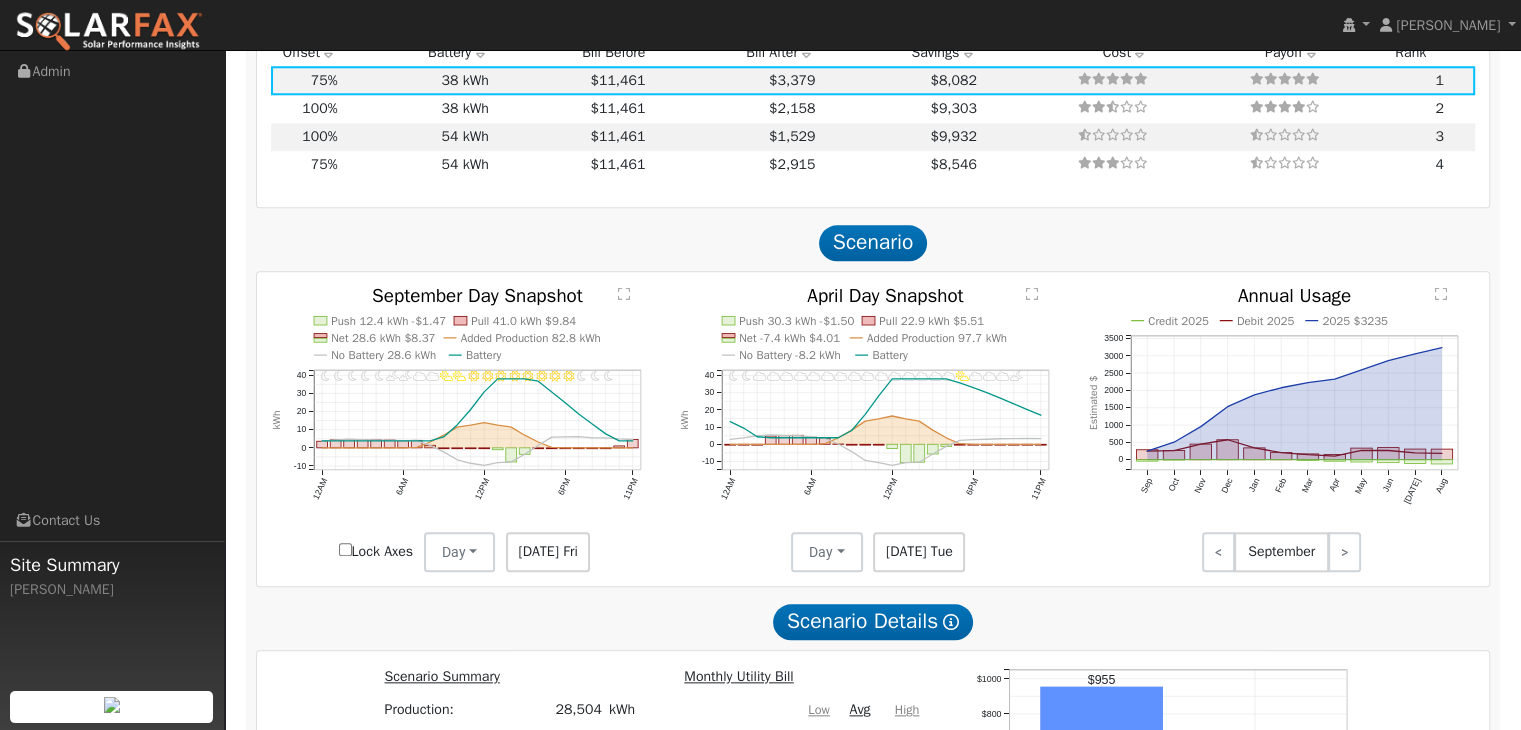 scroll, scrollTop: 2040, scrollLeft: 0, axis: vertical 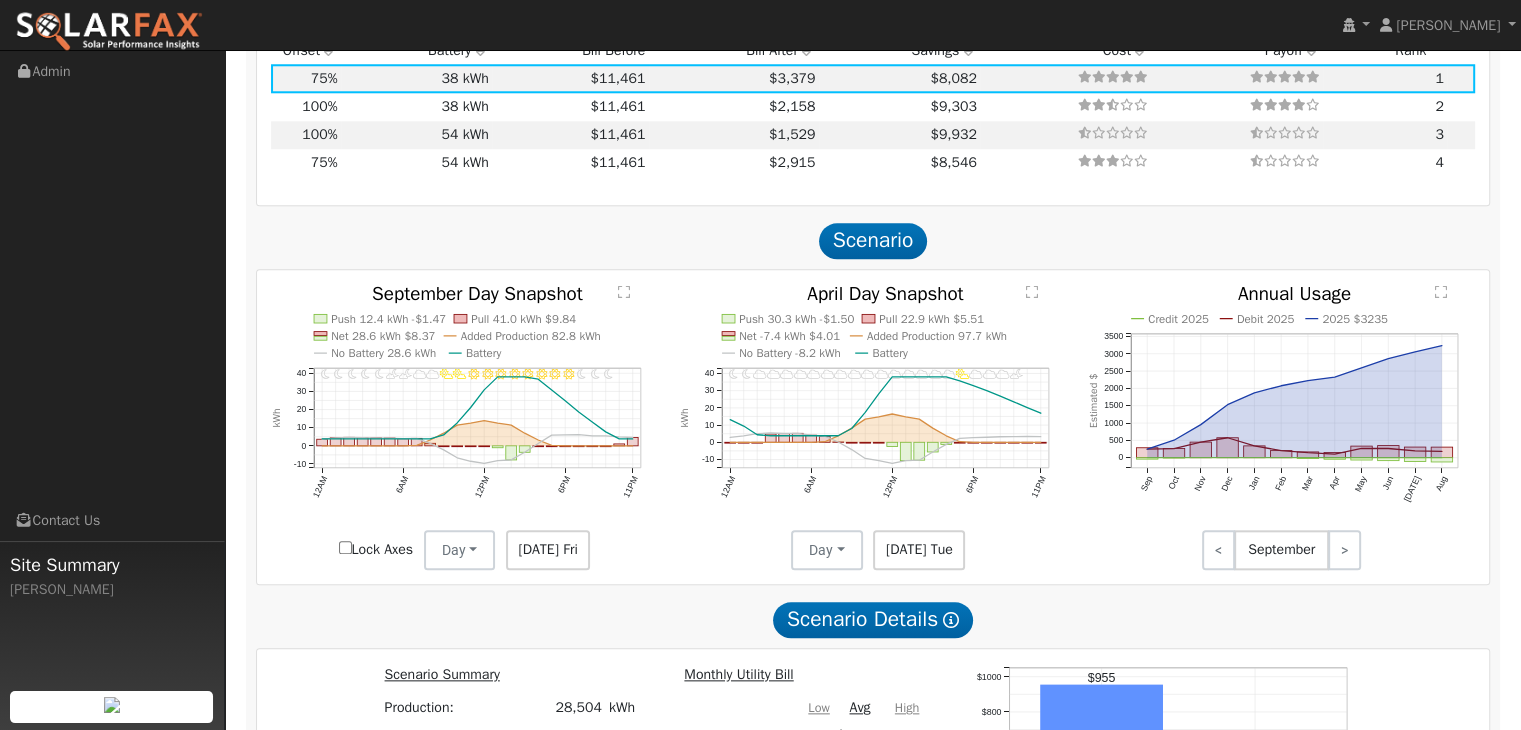 click on "11PM - undefined 10PM - undefined 9PM - Clear 8PM - Clear 7PM - Clear 6PM - Clear 5PM - Clear 4PM - Clear 3PM - MostlyClear 2PM - Clear 1PM - MostlyClear 12PM - Clear 11AM - MostlyClear 10AM - PartlyCloudy 9AM - PartlyCloudy 8AM - MostlyCloudy 7AM - MostlyCloudy 6AM - PartlyCloudy 5AM - PartlyCloudy 4AM - MostlyClear 3AM - MostlyClear 2AM - Clear 1AM - Clear 12AM - Clear Push 12.4 kWh -$1.47 Pull 41.0 kWh $9.84 Net 28.6 kWh $8.37 Added Production 82.8 kWh No Battery 28.6 kWh Battery 12AM 6AM 12PM 6PM 11PM -10 0 10 20 30 40  September Day Snapshot kWh onclick="" onclick="" onclick="" onclick="" onclick="" onclick="" onclick="" onclick="" onclick="" onclick="" onclick="" onclick="" onclick="" onclick="" onclick="" onclick="" onclick="" onclick="" onclick="" onclick="" onclick="" onclick="" onclick="" onclick="" onclick="" onclick="" onclick="" onclick="" onclick="" onclick="" onclick="" onclick="" onclick="" onclick="" onclick="" onclick="" onclick="" onclick="" onclick="" onclick="" onclick="" onclick=""" 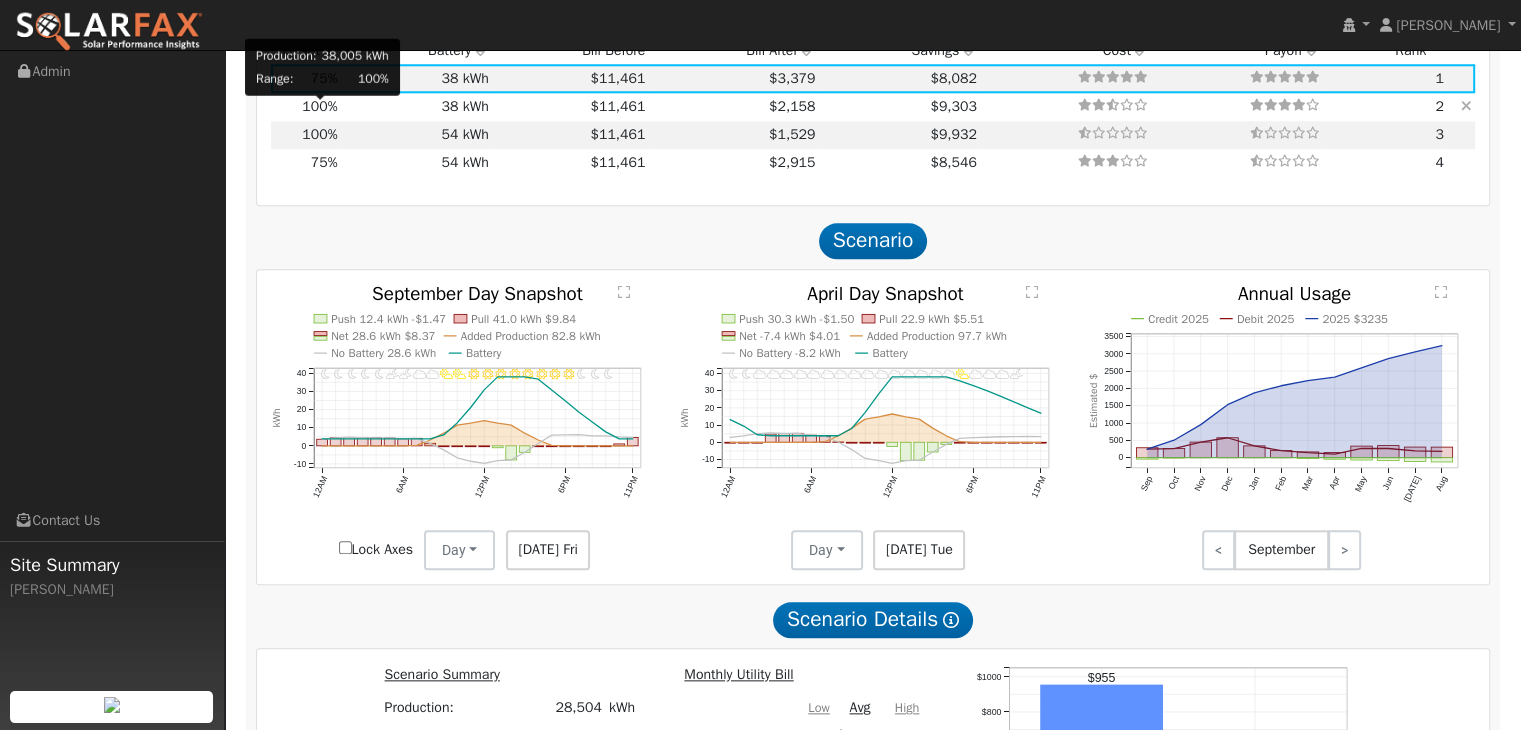 click on "100%" at bounding box center (319, 106) 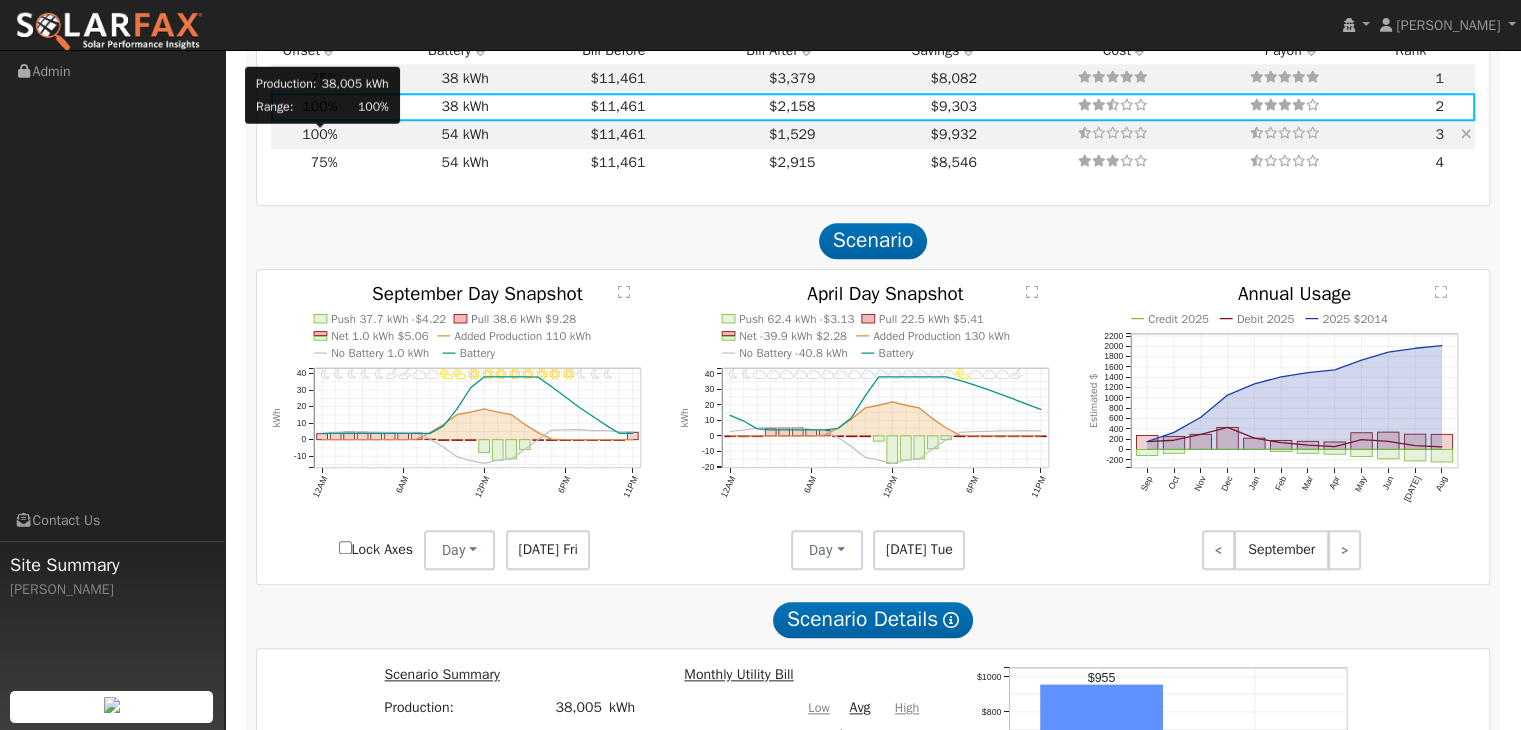 click on "100%" at bounding box center (319, 134) 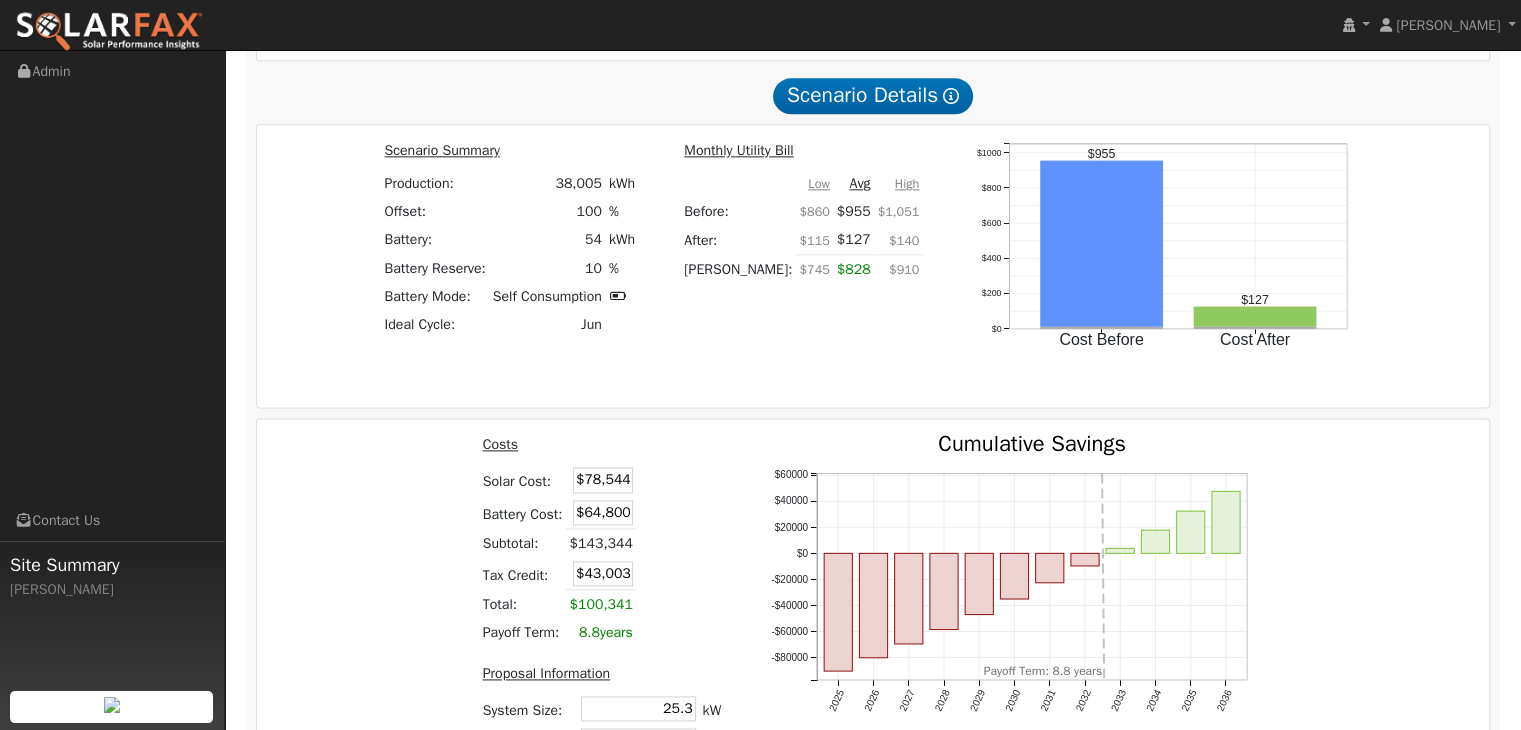 scroll, scrollTop: 2568, scrollLeft: 0, axis: vertical 